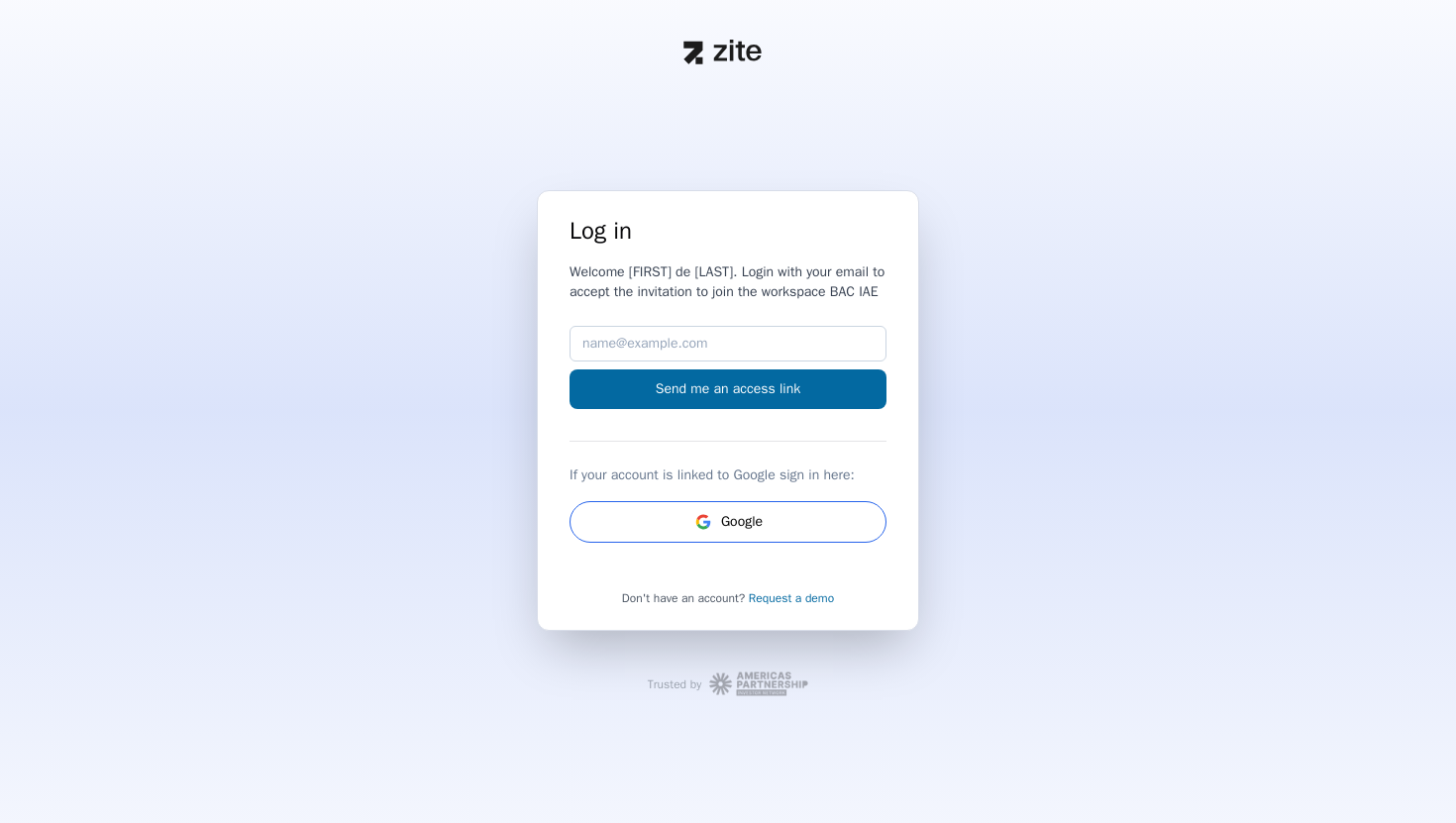scroll, scrollTop: 0, scrollLeft: 0, axis: both 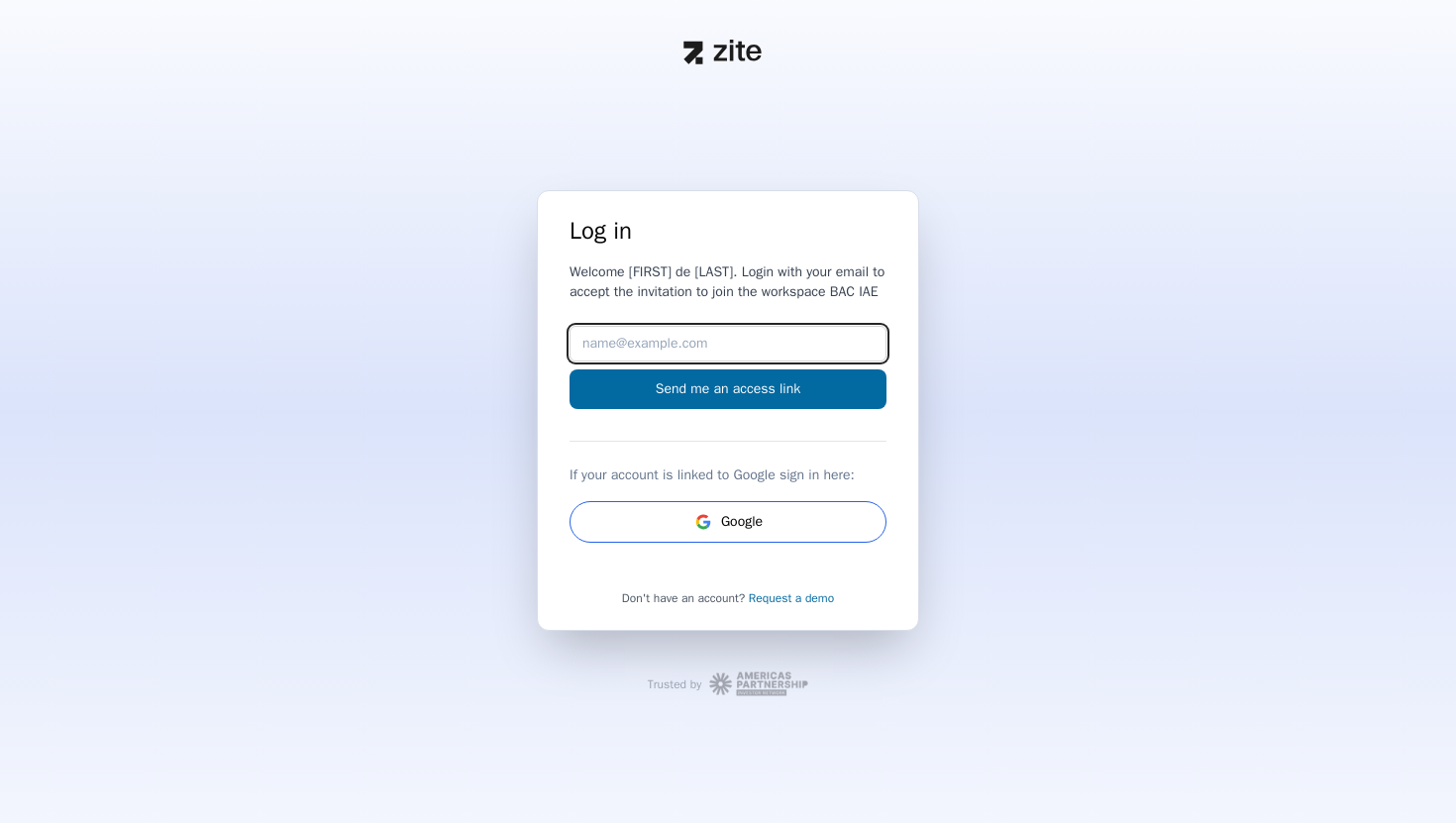 click on "Email" at bounding box center (728, 344) 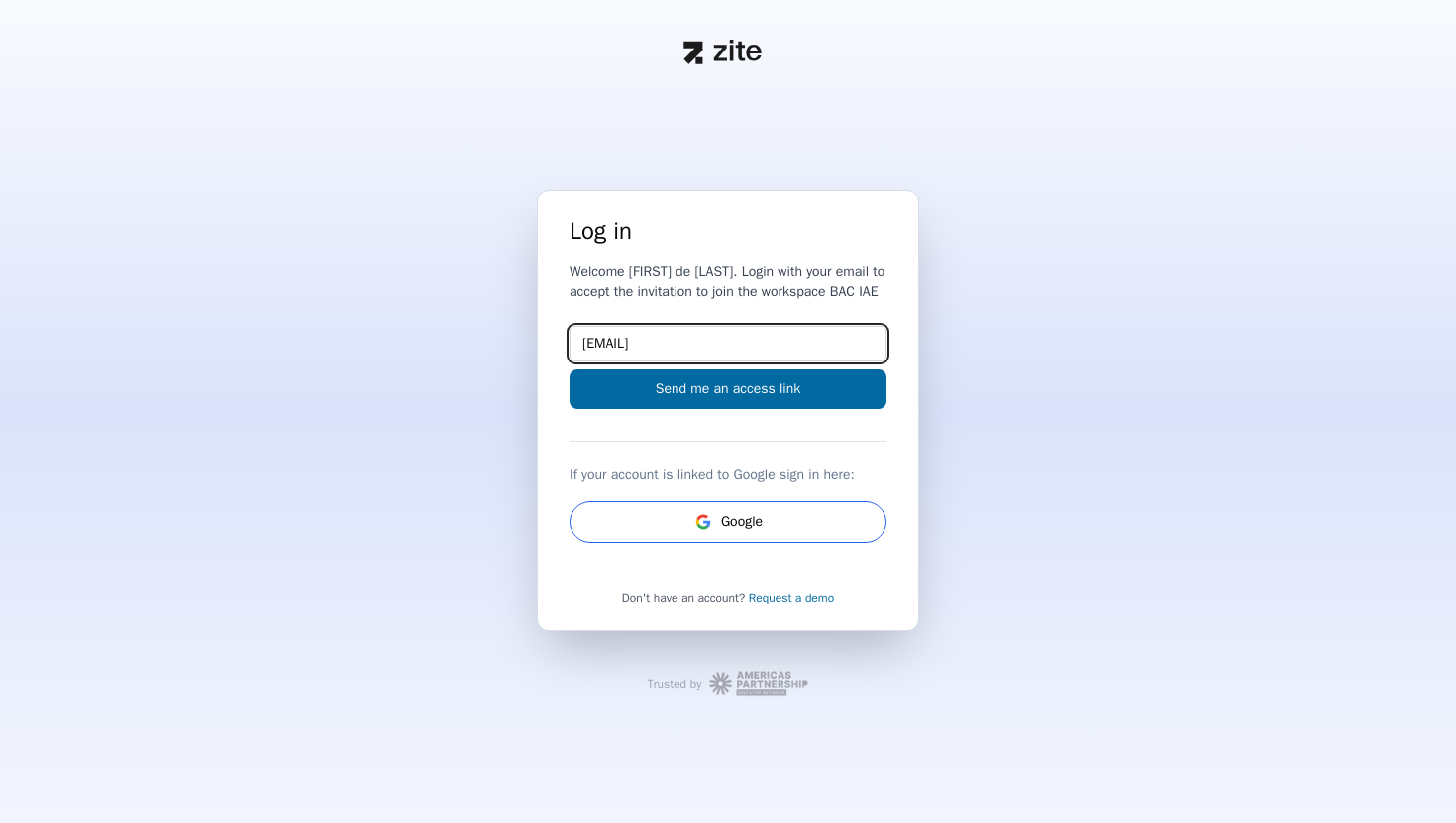 type on "[EMAIL]" 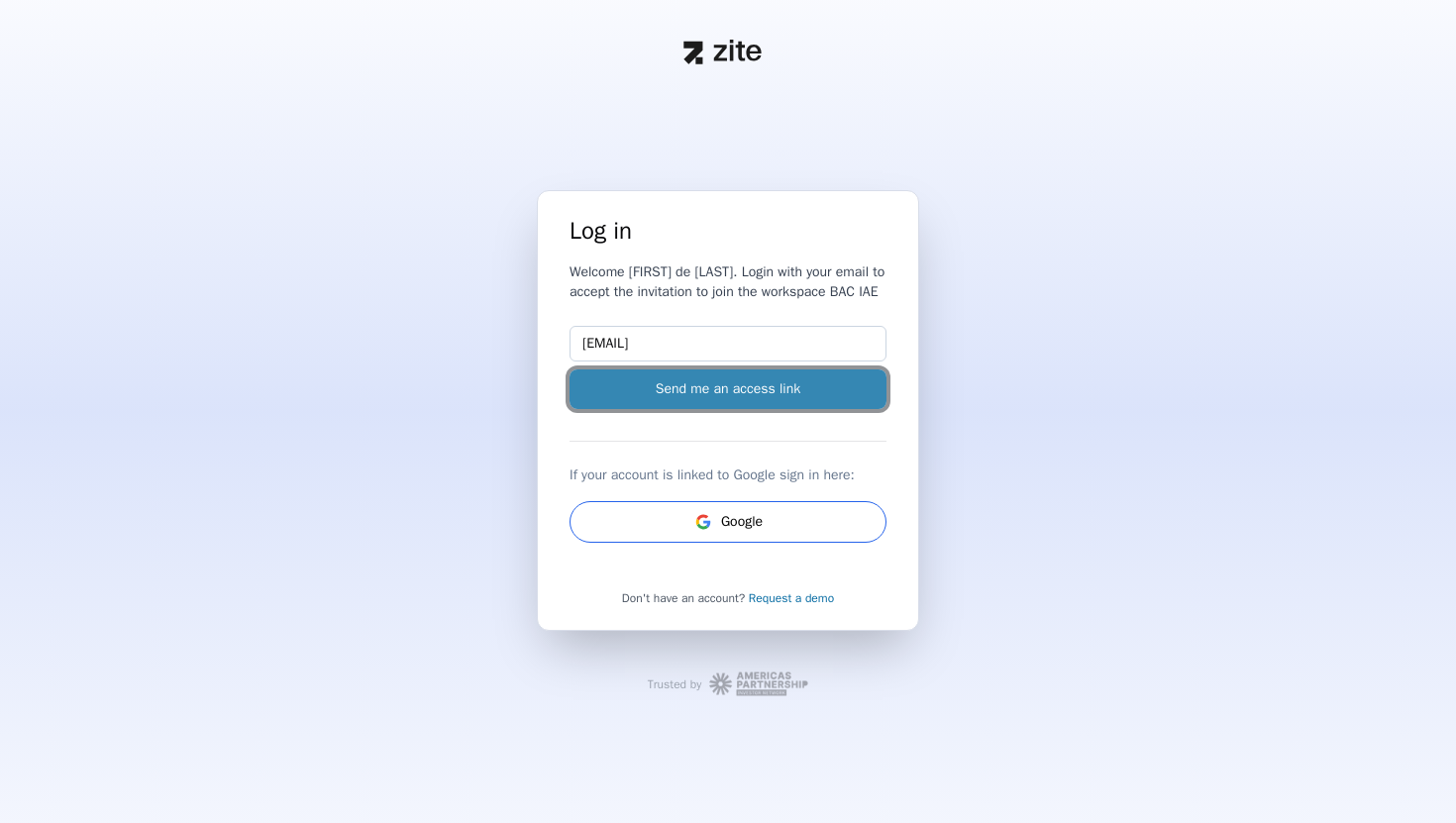 click on "Send me an access link" at bounding box center [728, 389] 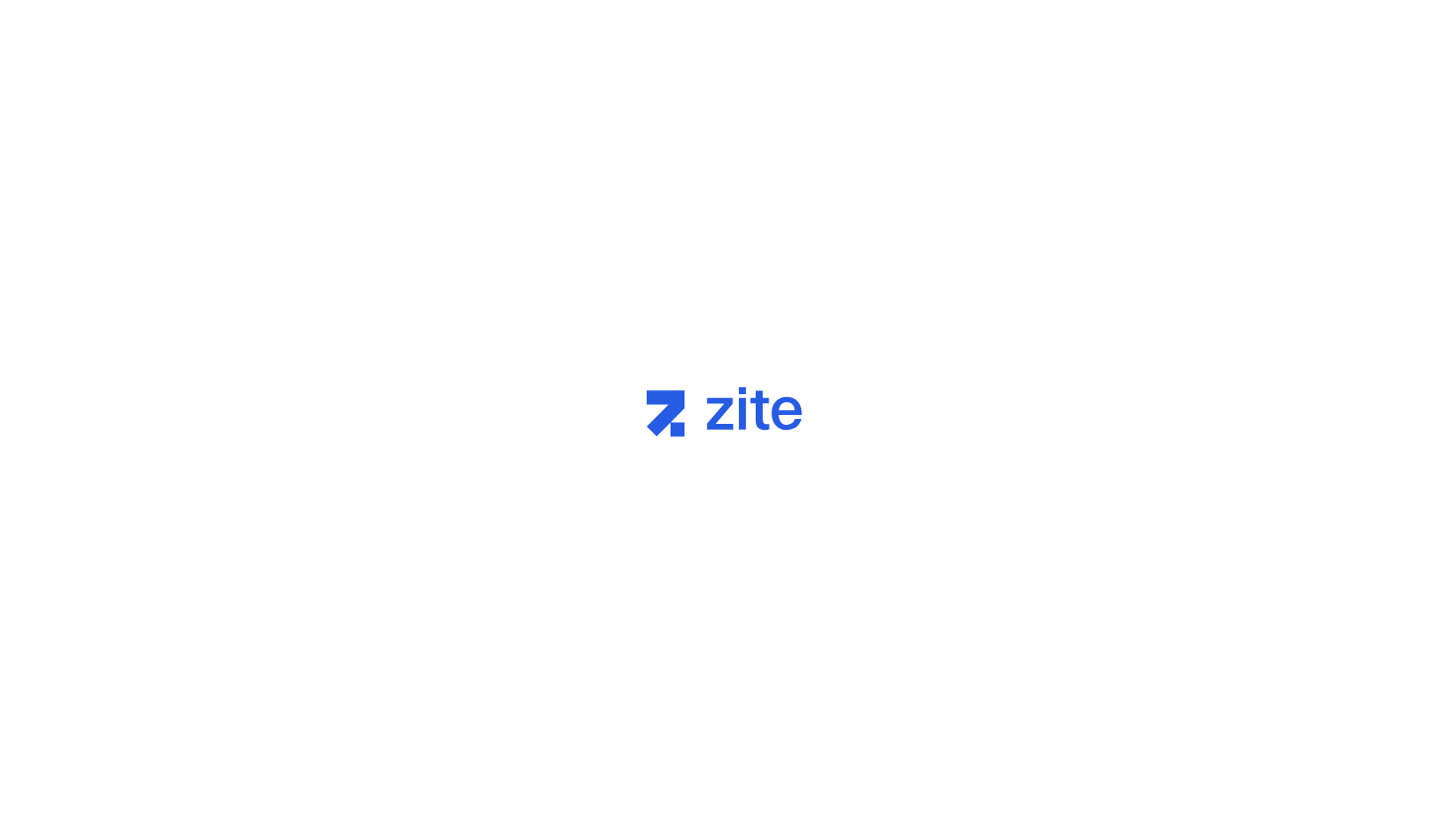 scroll, scrollTop: 0, scrollLeft: 0, axis: both 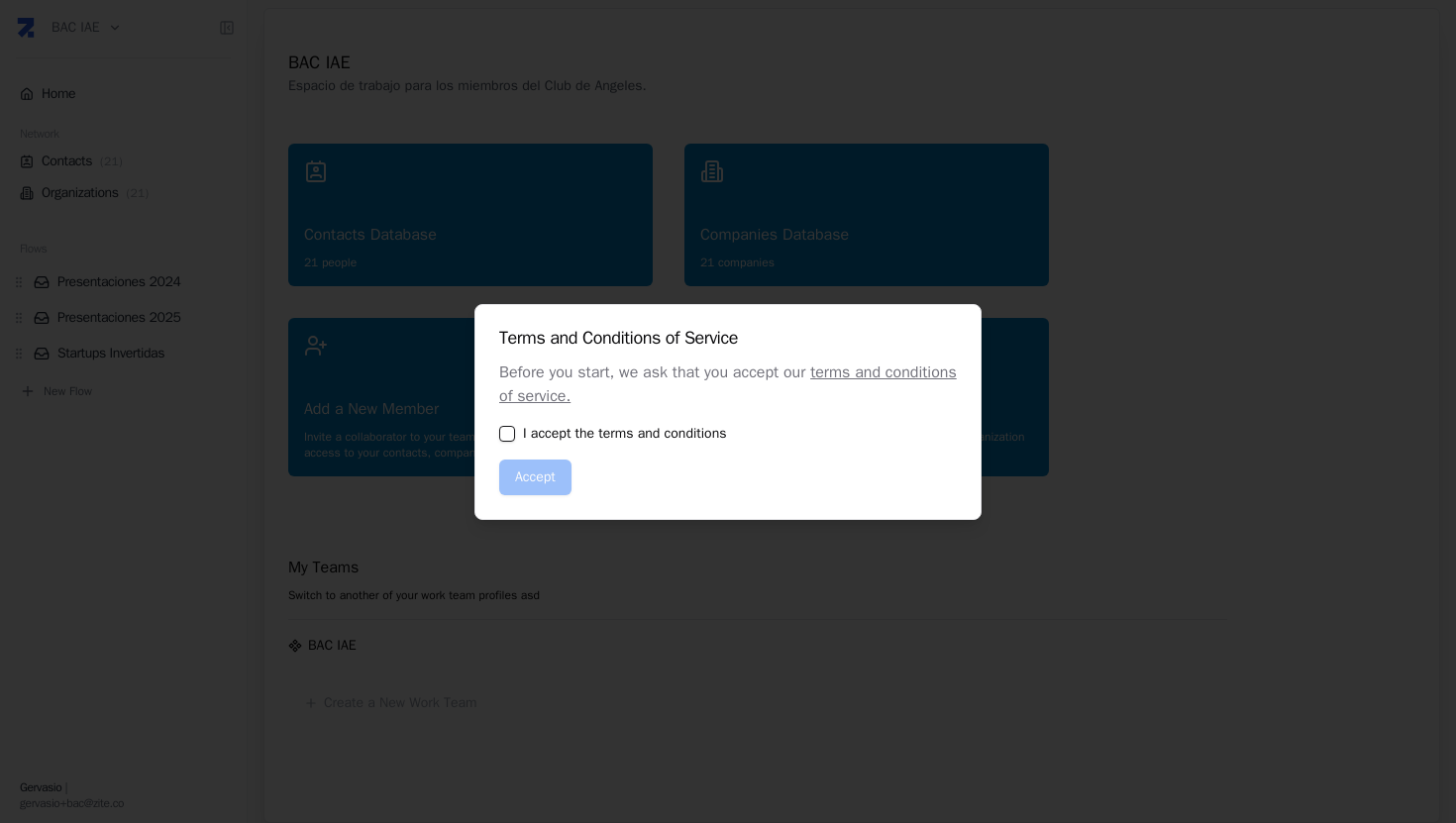 click at bounding box center (507, 434) 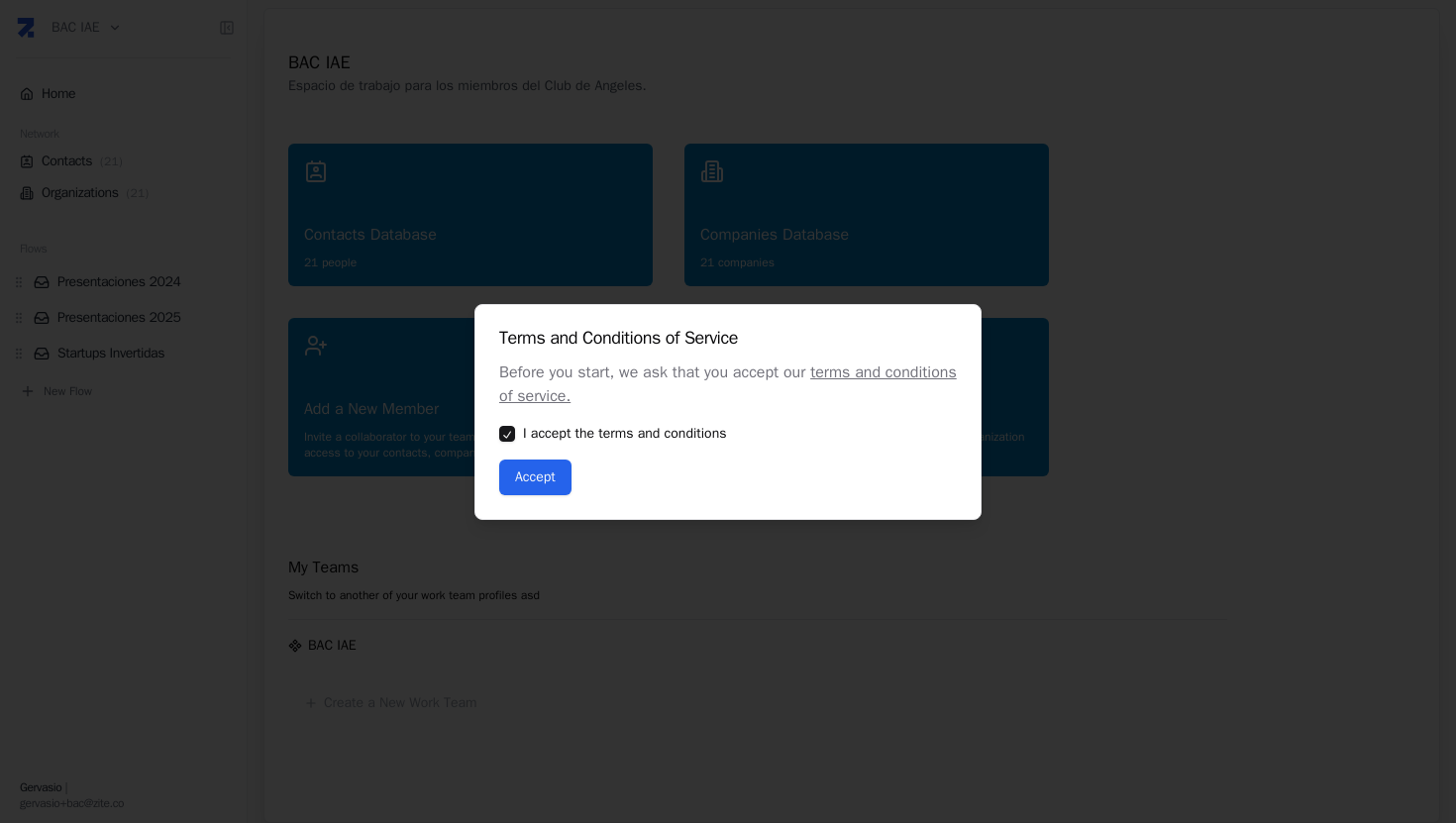 click on "Accept" at bounding box center [535, 477] 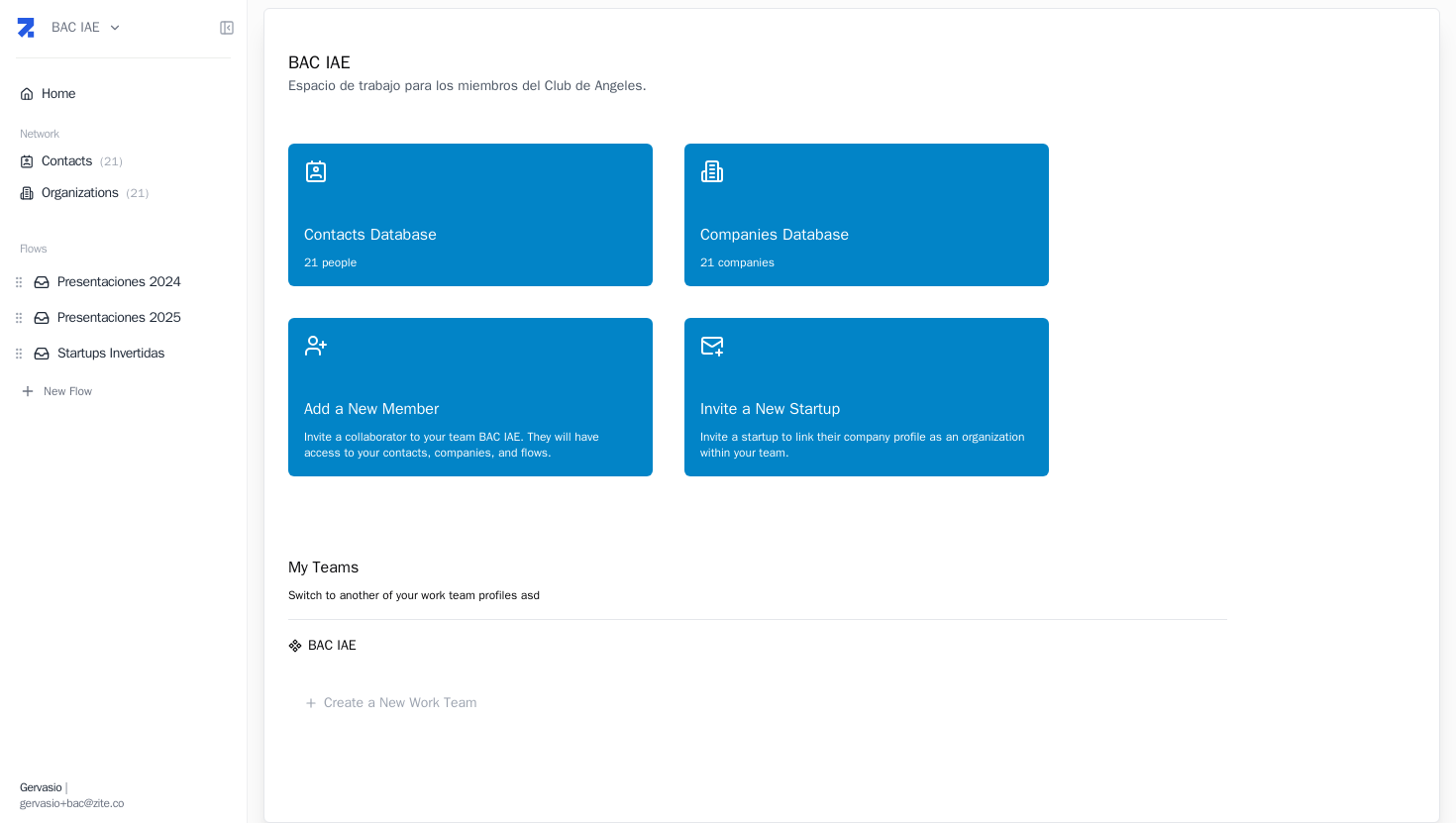 click on "[FIRST] [LAST]" at bounding box center [728, 411] 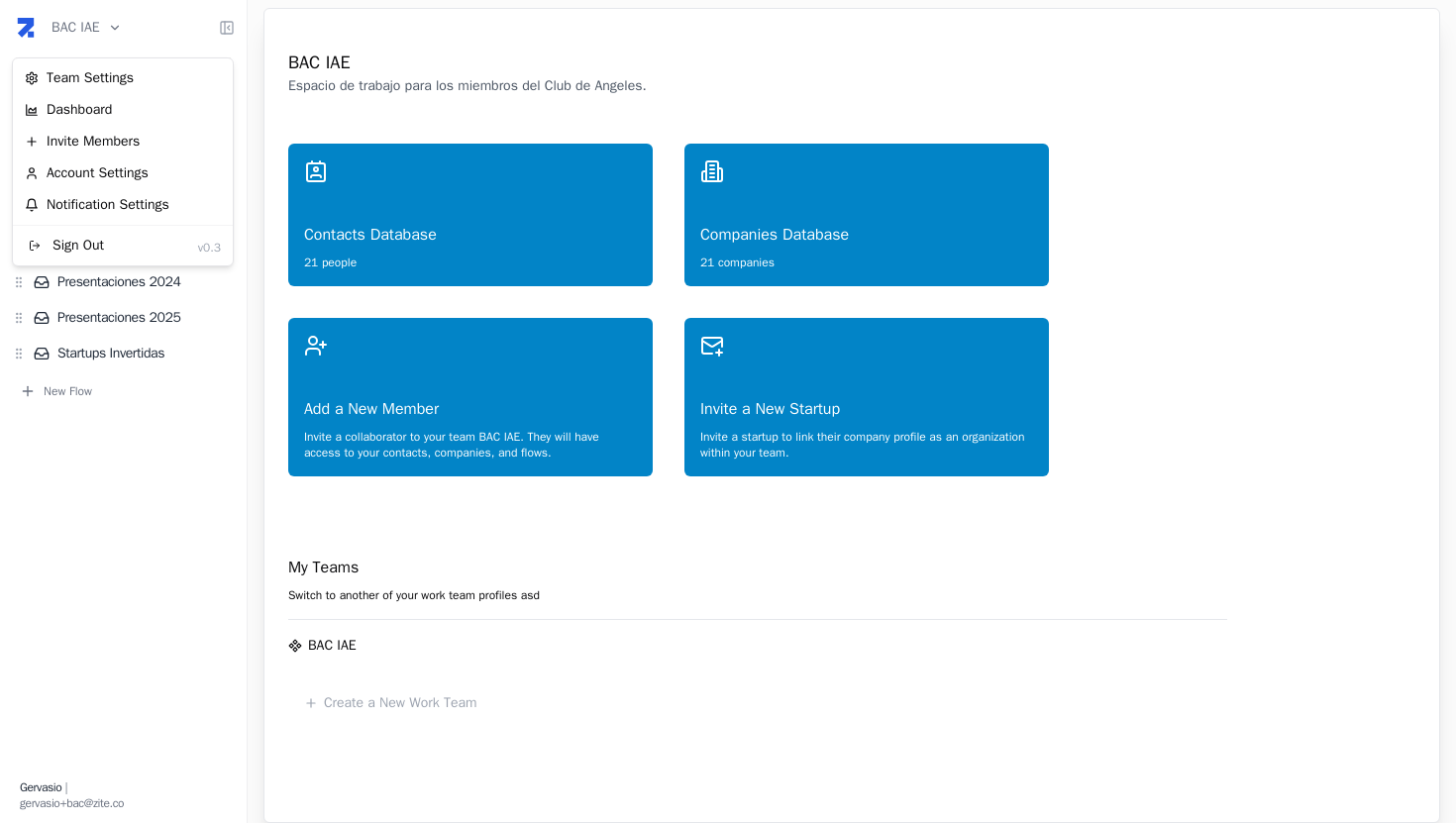click on "BAC IAE Home Network Contacts ( 21 ) Organizations ( 21 ) Flows Presentaciones 2024 Presentaciones 2025 Startups Invertidas New Flow Gervasio   |  gervasio+bac@zite.co BAC IAE Espacio de trabajo para los miembros del Club de Angeles.  Contacts Database 21   people Companies Database 21   companies Add a New Member Invite a collaborator to your team   BAC IAE . They will have access to your contacts, companies, and flows. Invite a New Startup Invite a startup to link their company profile as an organization within your team. My Teams Switch to another of your work team profiles   asd BAC IAE Create a New Work Team © Zite 2024. On alpha testing by invitation only. Version 0.2b.
Press space bar to start a drag.
When dragging you can use the arrow keys to move the item around and escape to cancel.
Some screen readers may require you to be in focus mode or to use your pass through key
Team Settings Dashboard Invite Members Account Settings Notification Settings   Sign Out   v0.3" at bounding box center (728, 411) 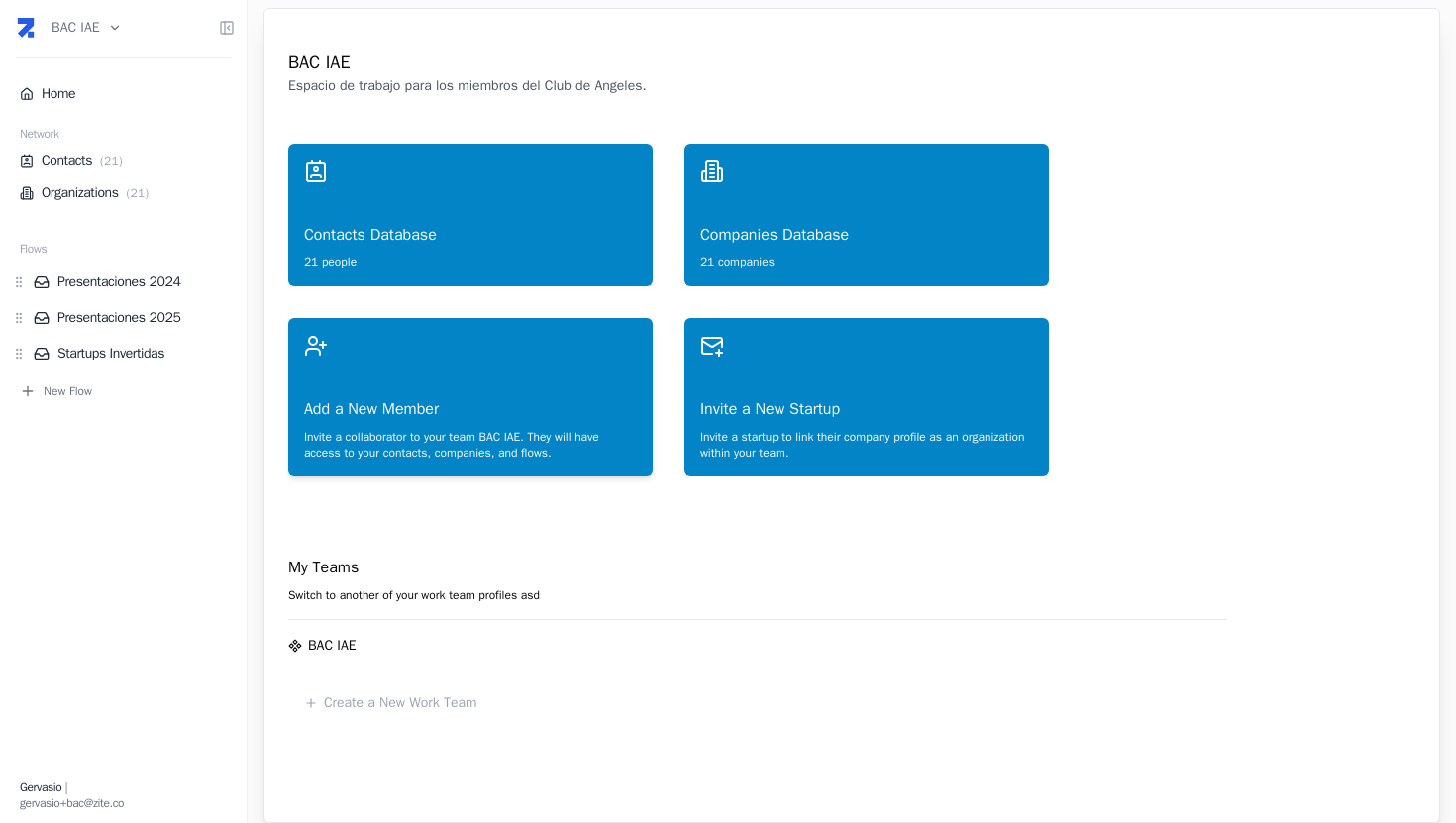 type 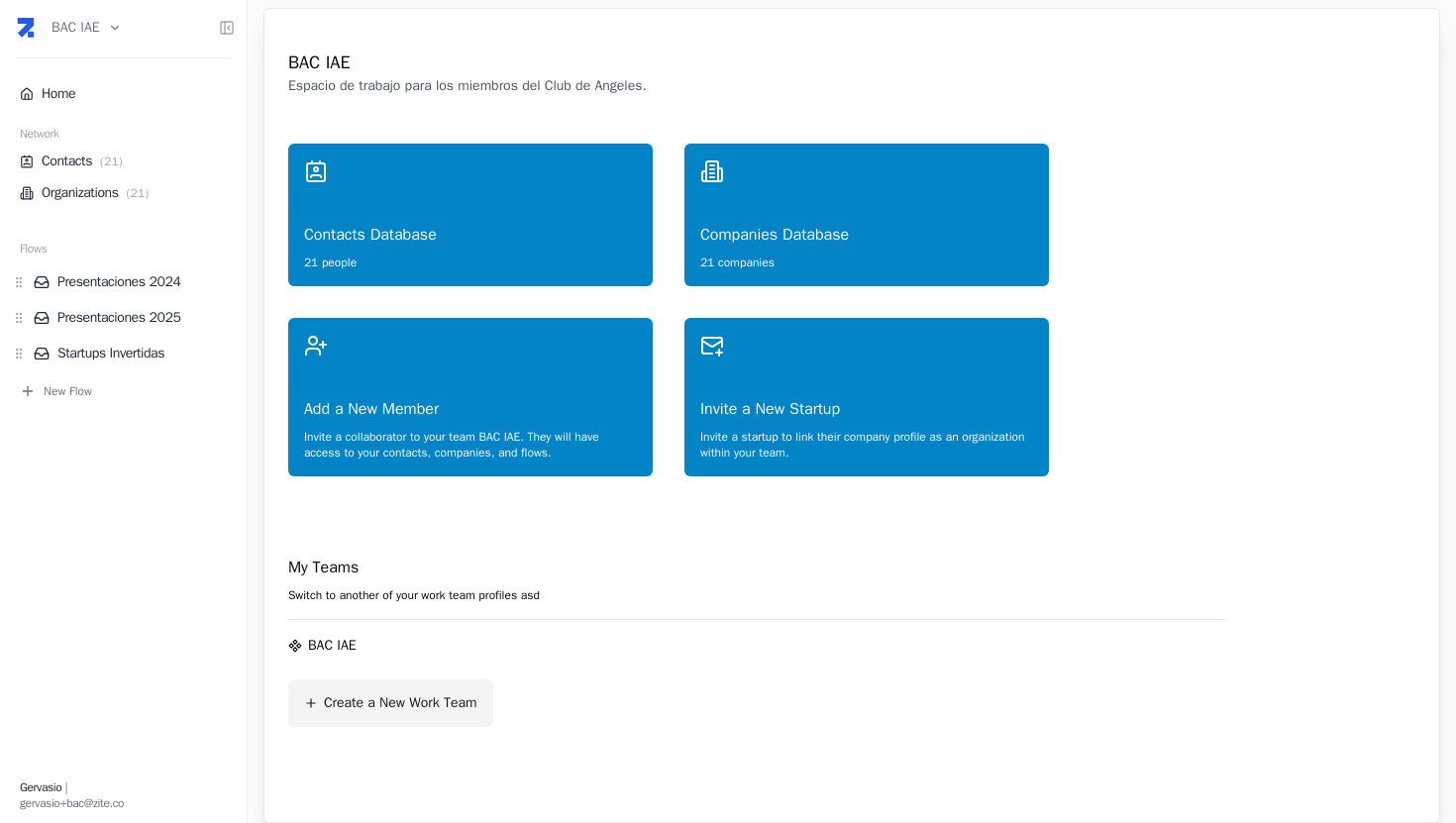 click on "Create a New Work Team" at bounding box center [400, 703] 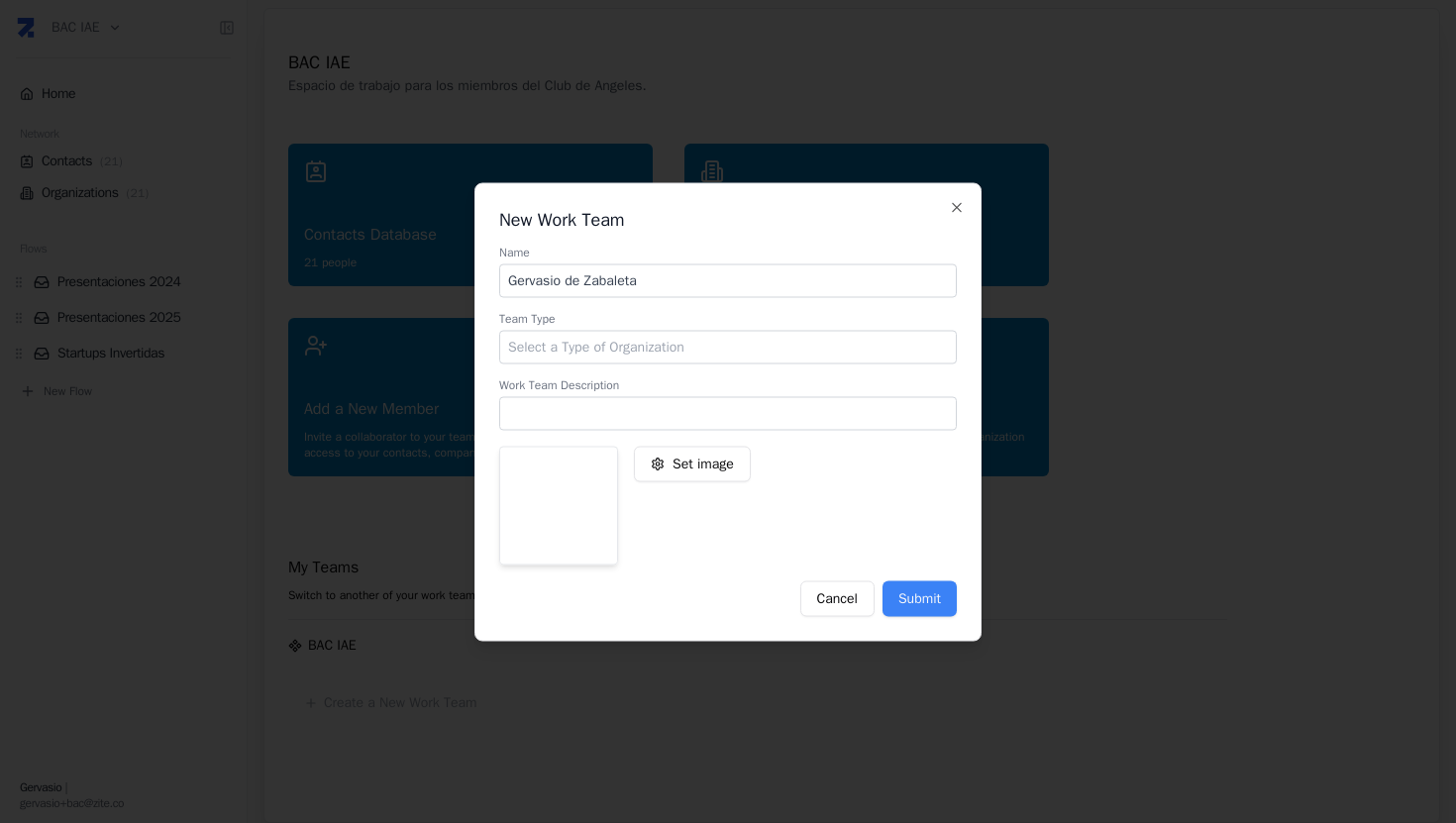 type on "Gervasio de Zabaleta" 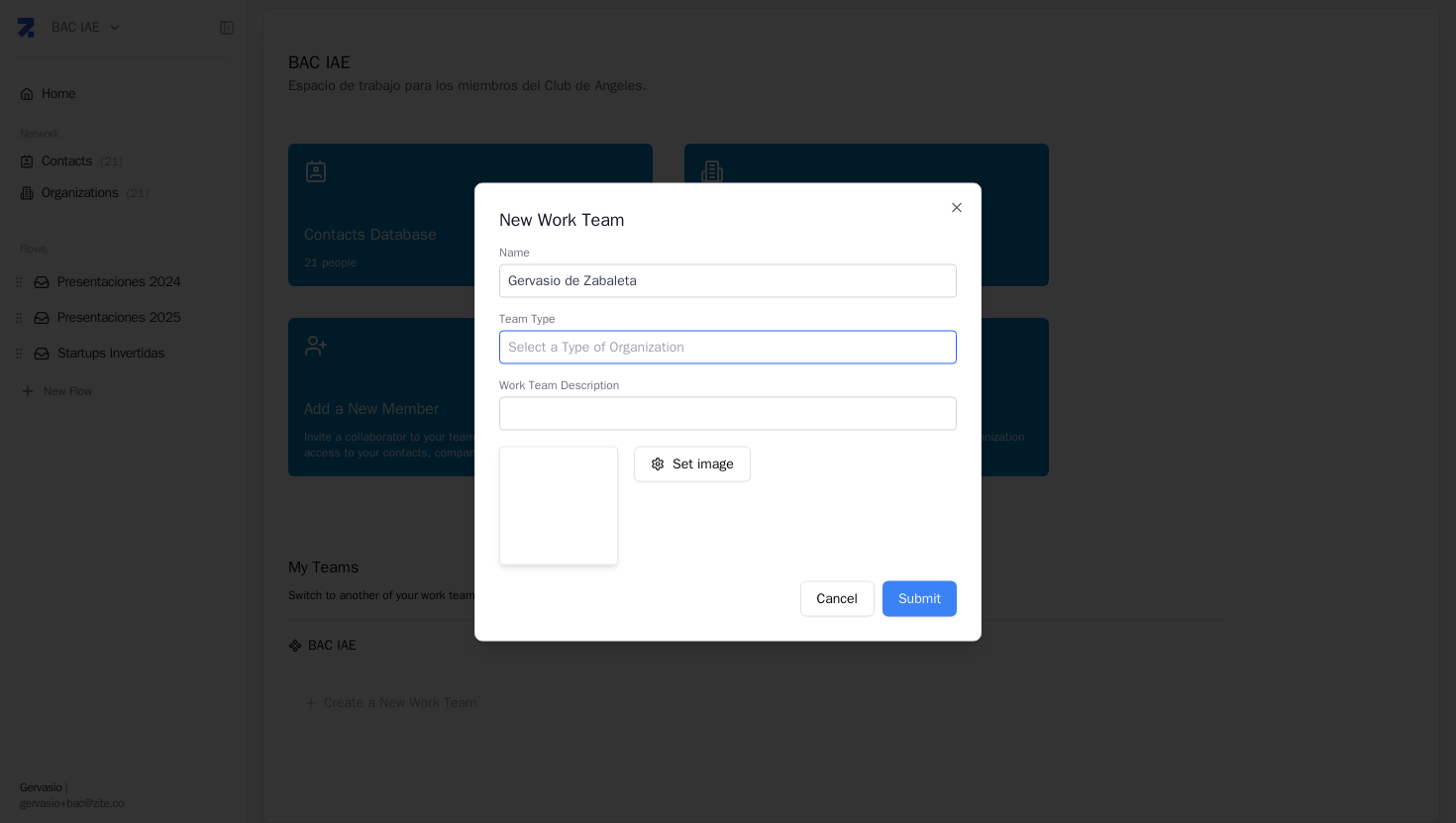 click at bounding box center [728, 347] 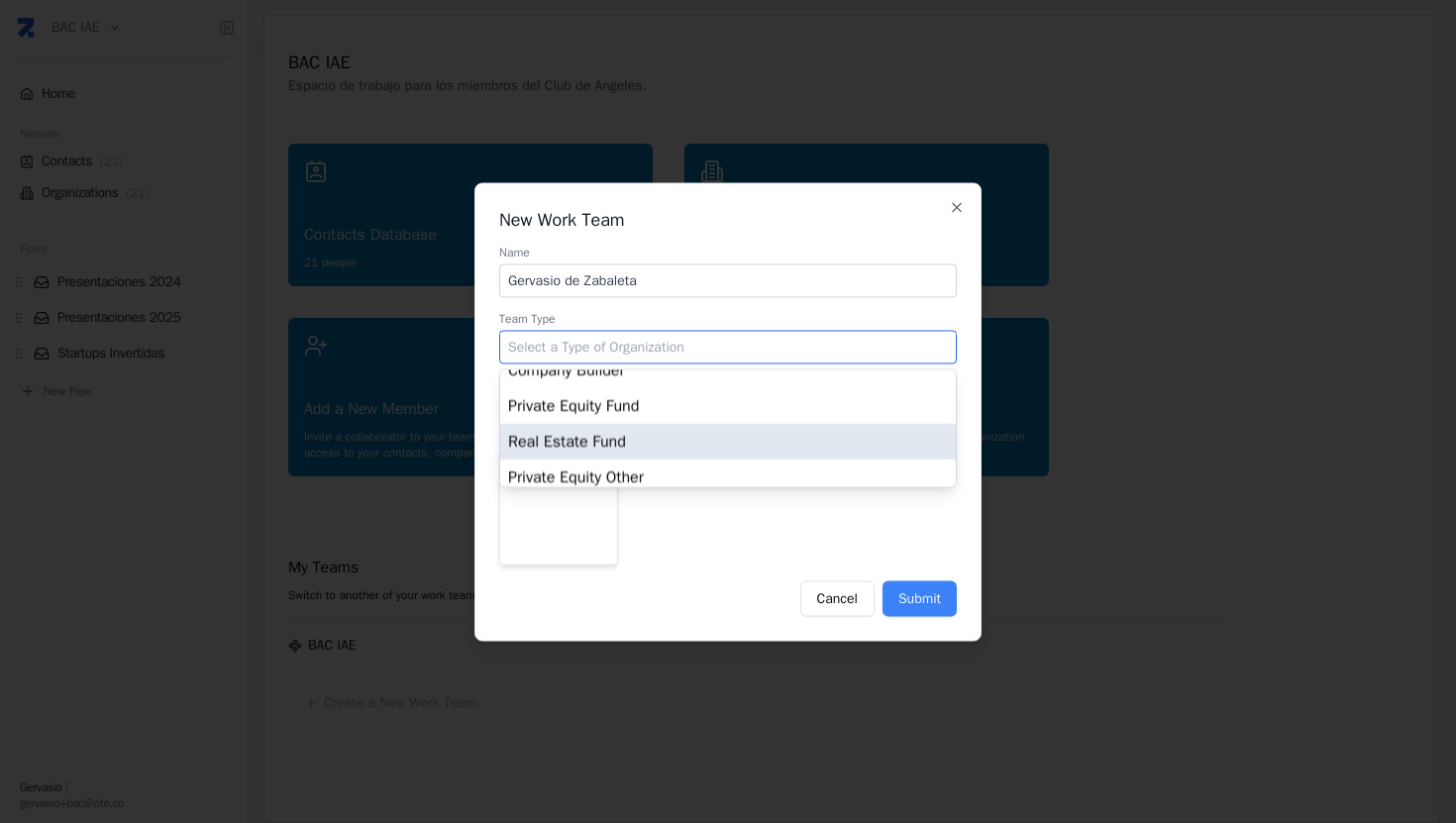 scroll, scrollTop: 0, scrollLeft: 0, axis: both 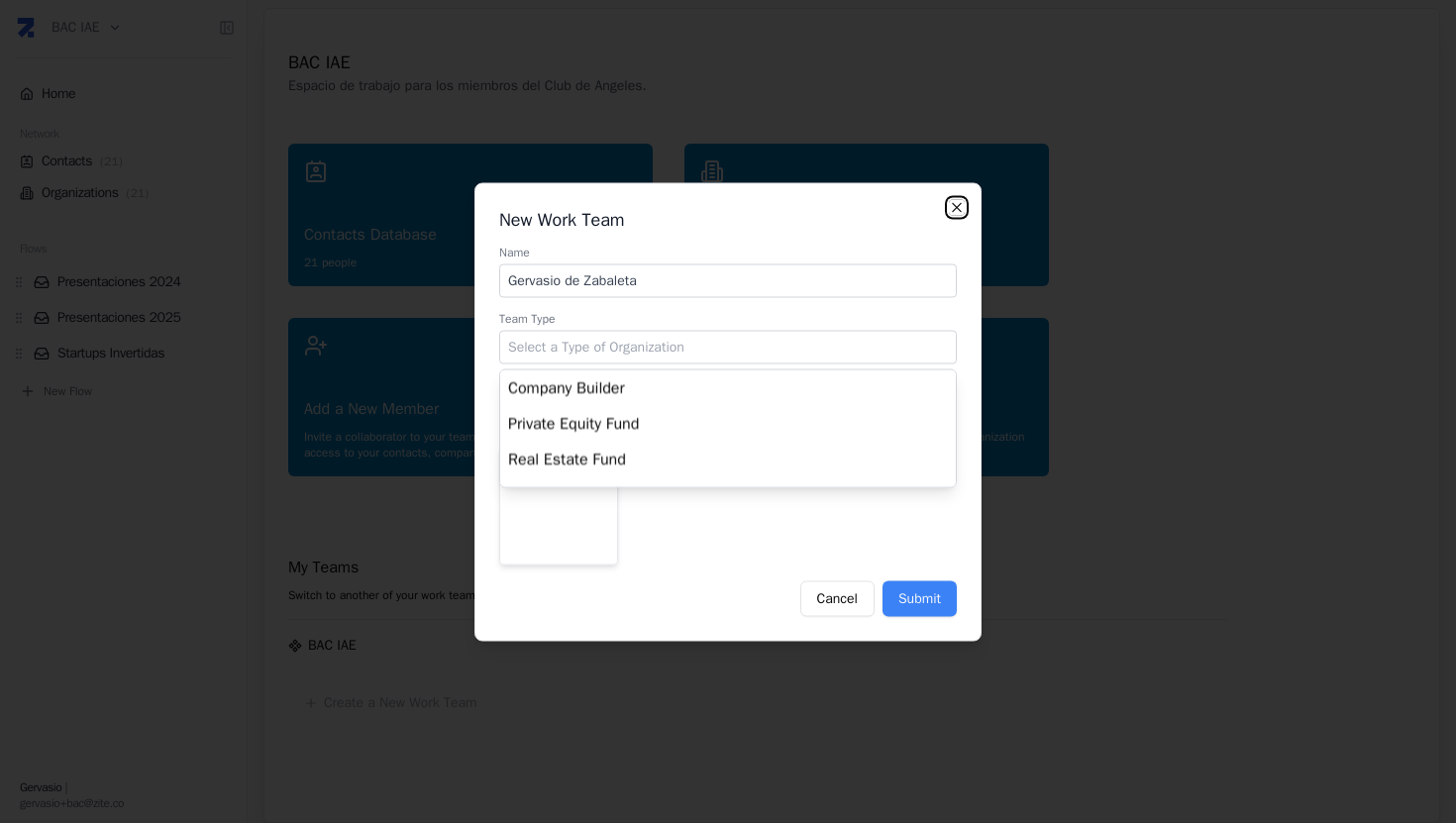 click 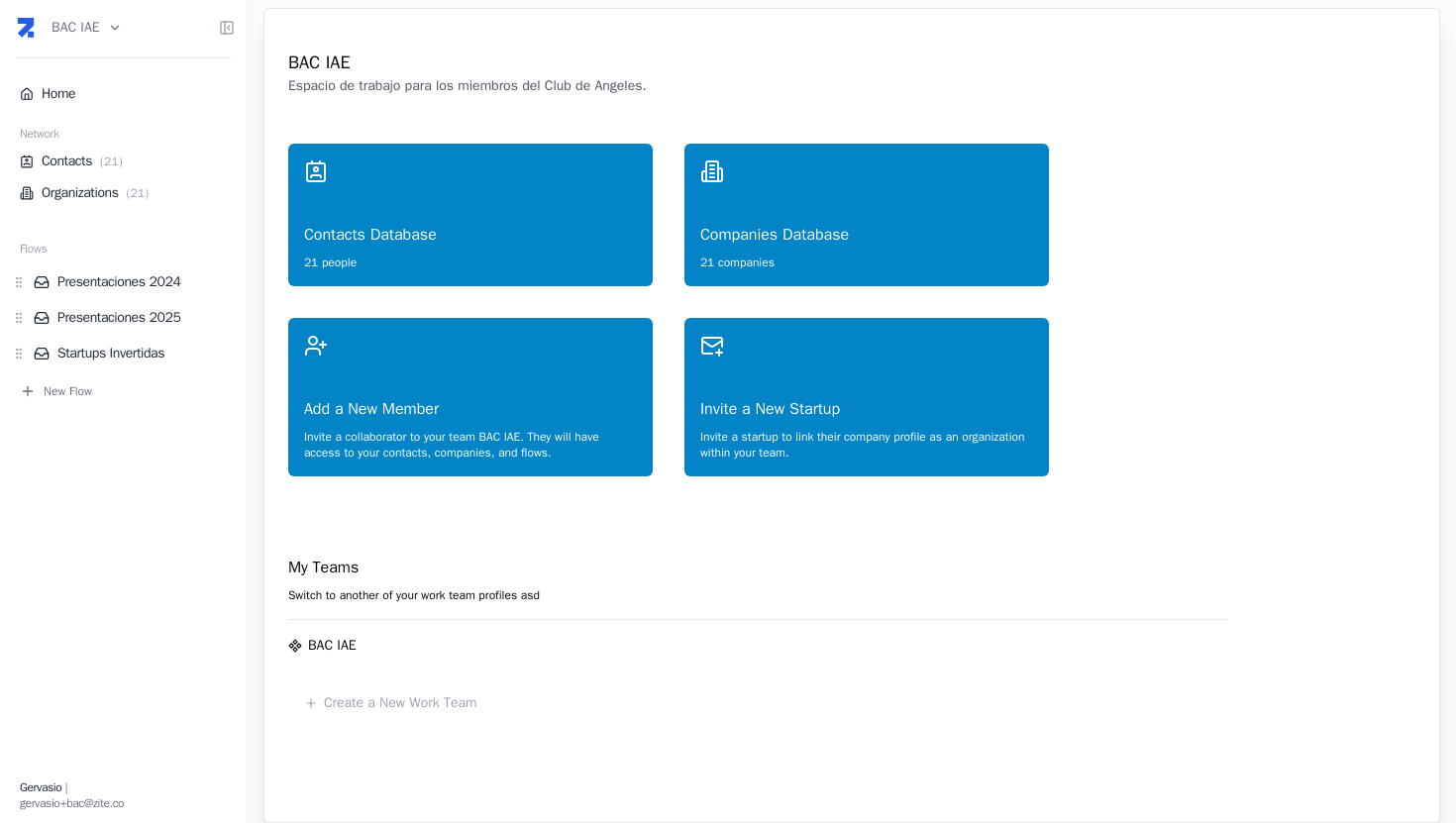 type 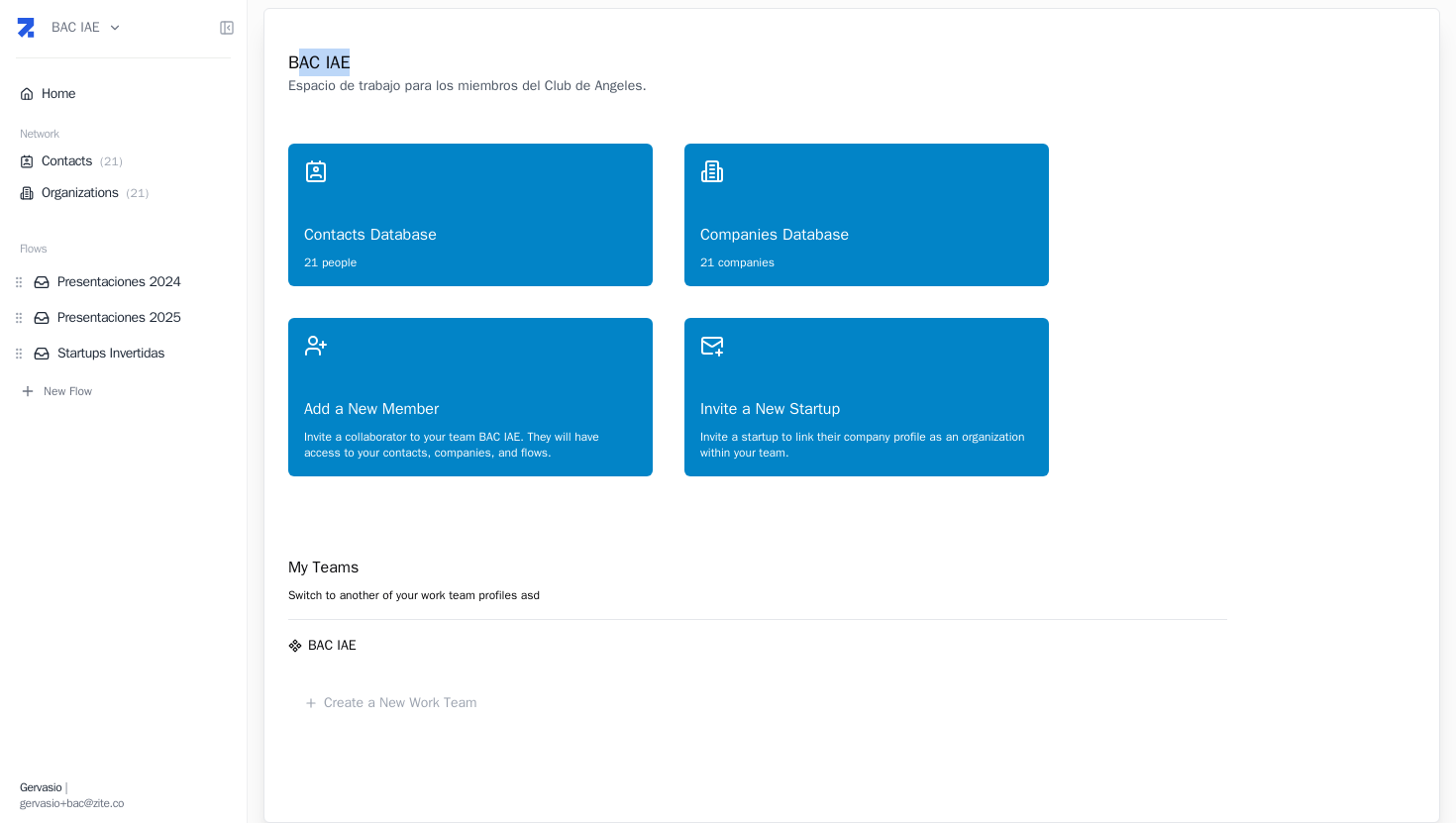 drag, startPoint x: 315, startPoint y: 54, endPoint x: 408, endPoint y: 54, distance: 93 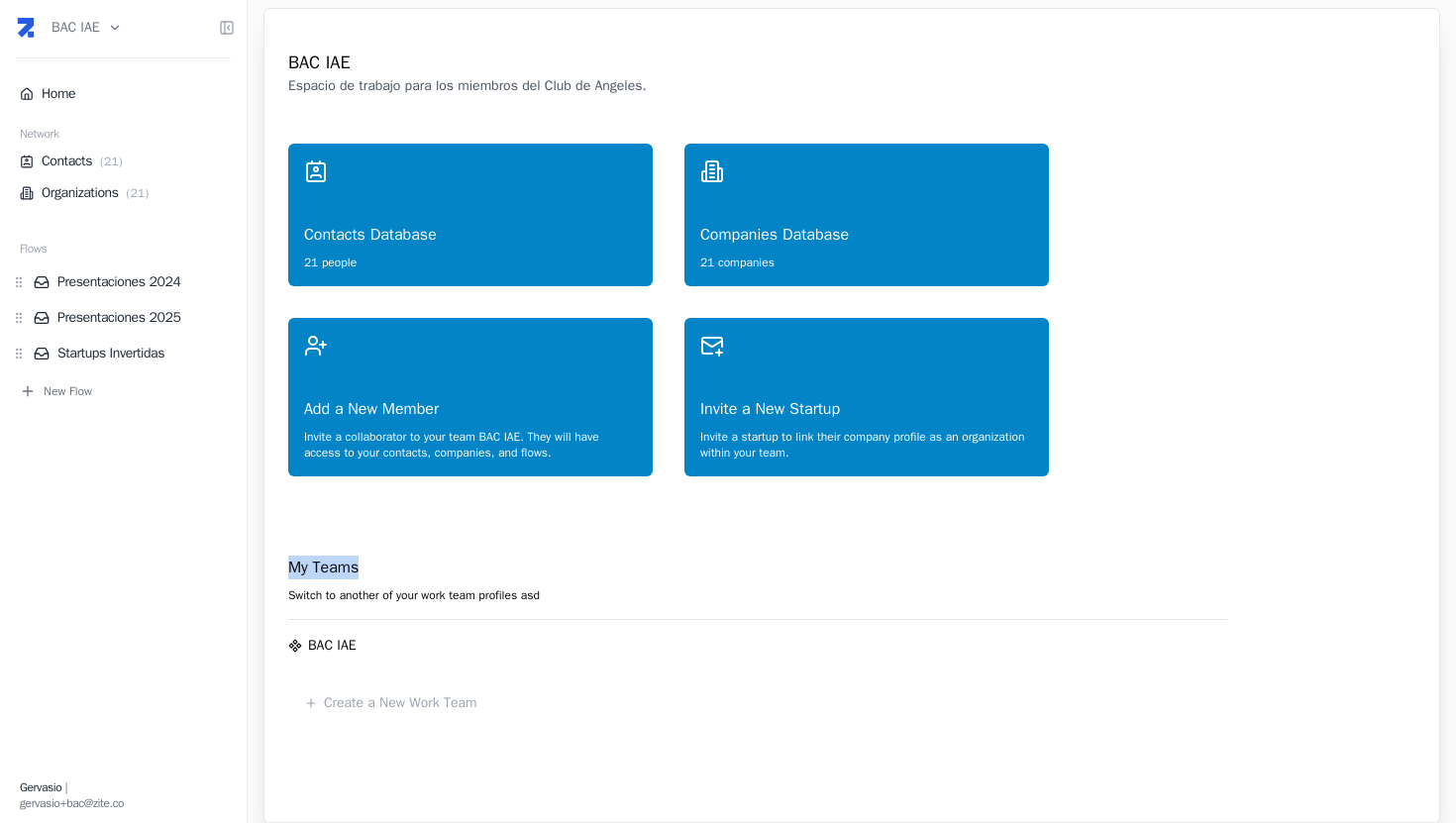 drag, startPoint x: 294, startPoint y: 578, endPoint x: 383, endPoint y: 578, distance: 89 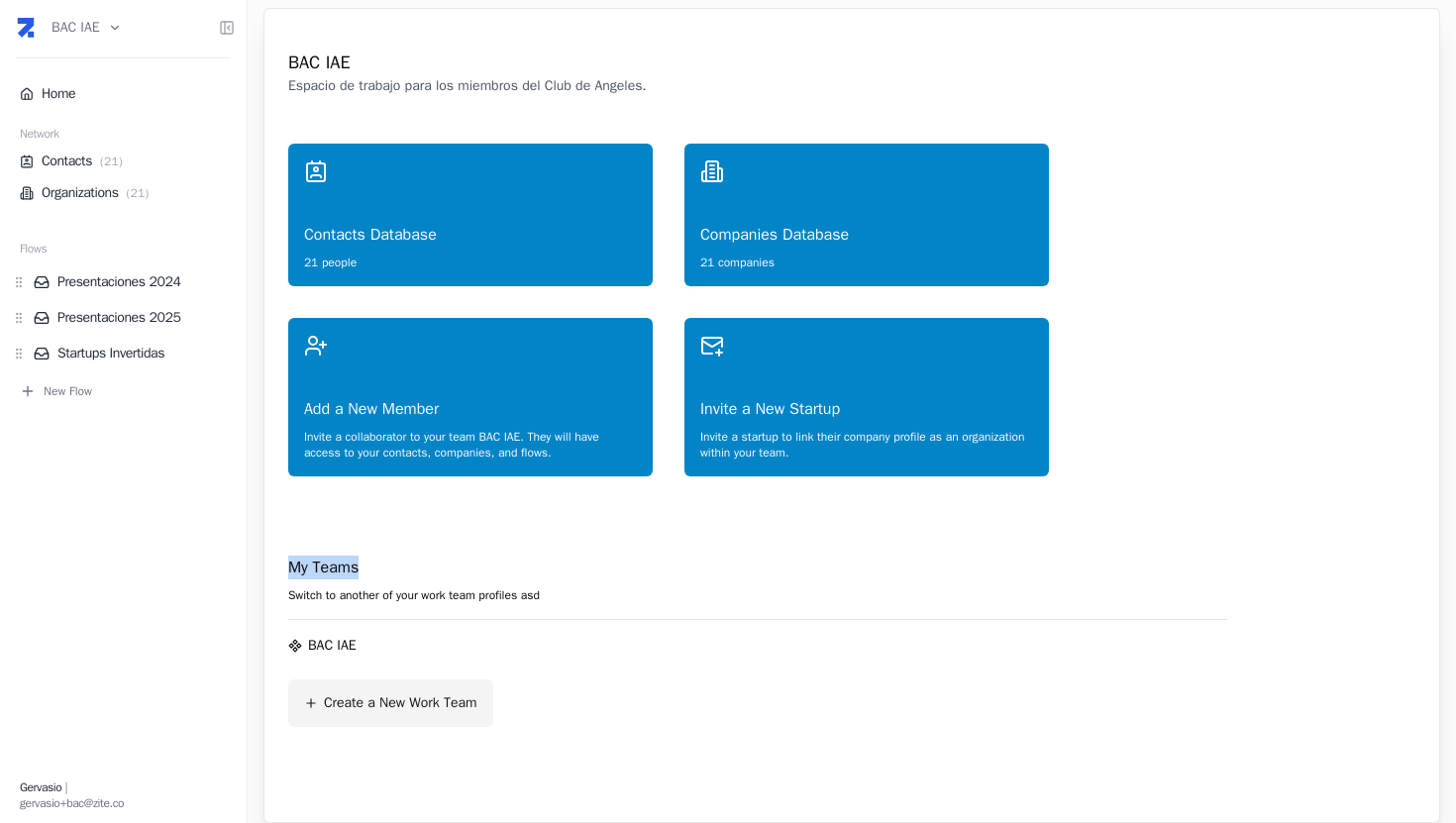 click on "Create a New Work Team" at bounding box center [400, 703] 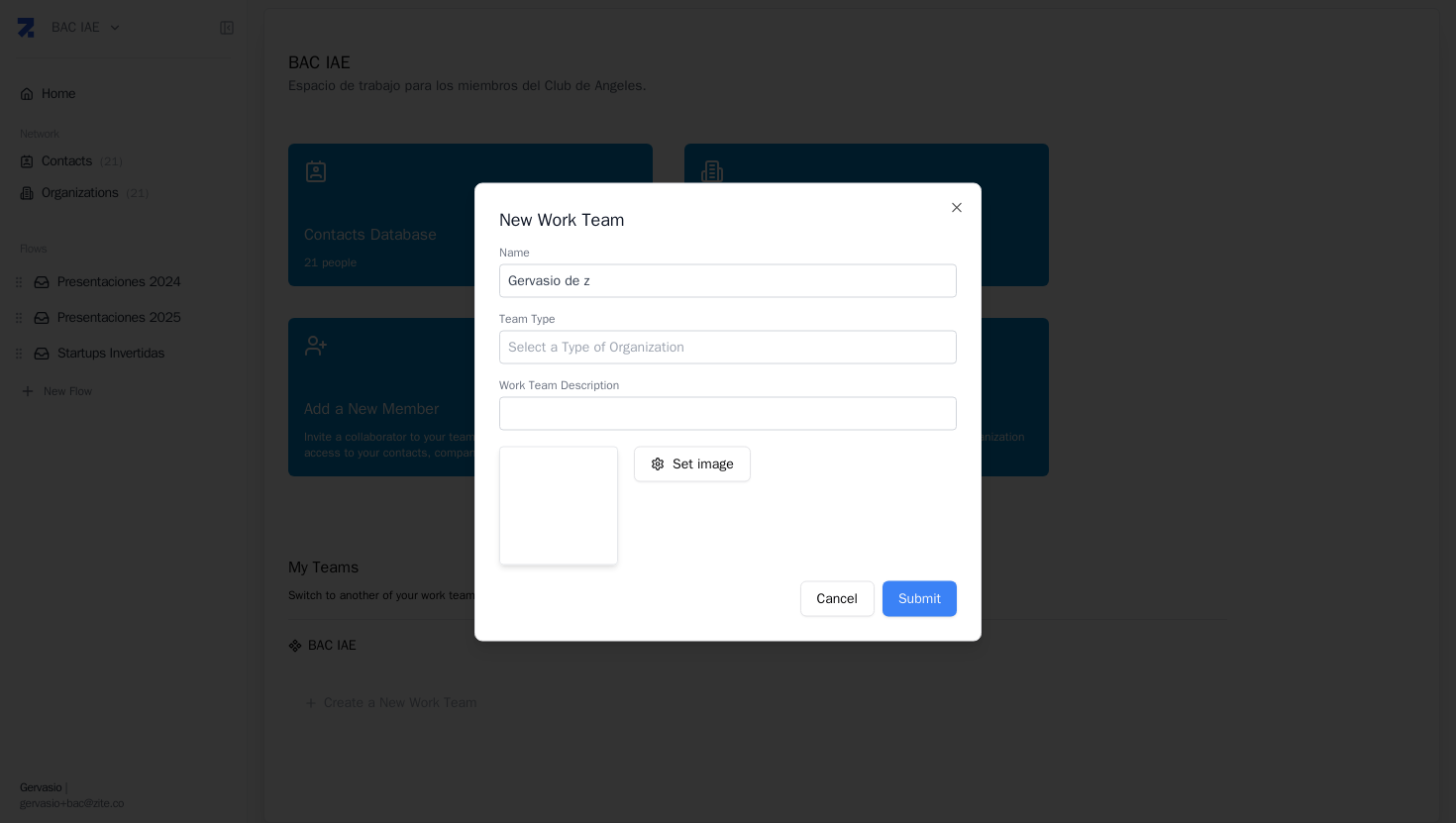 type on "[FIRST] [LAST]" 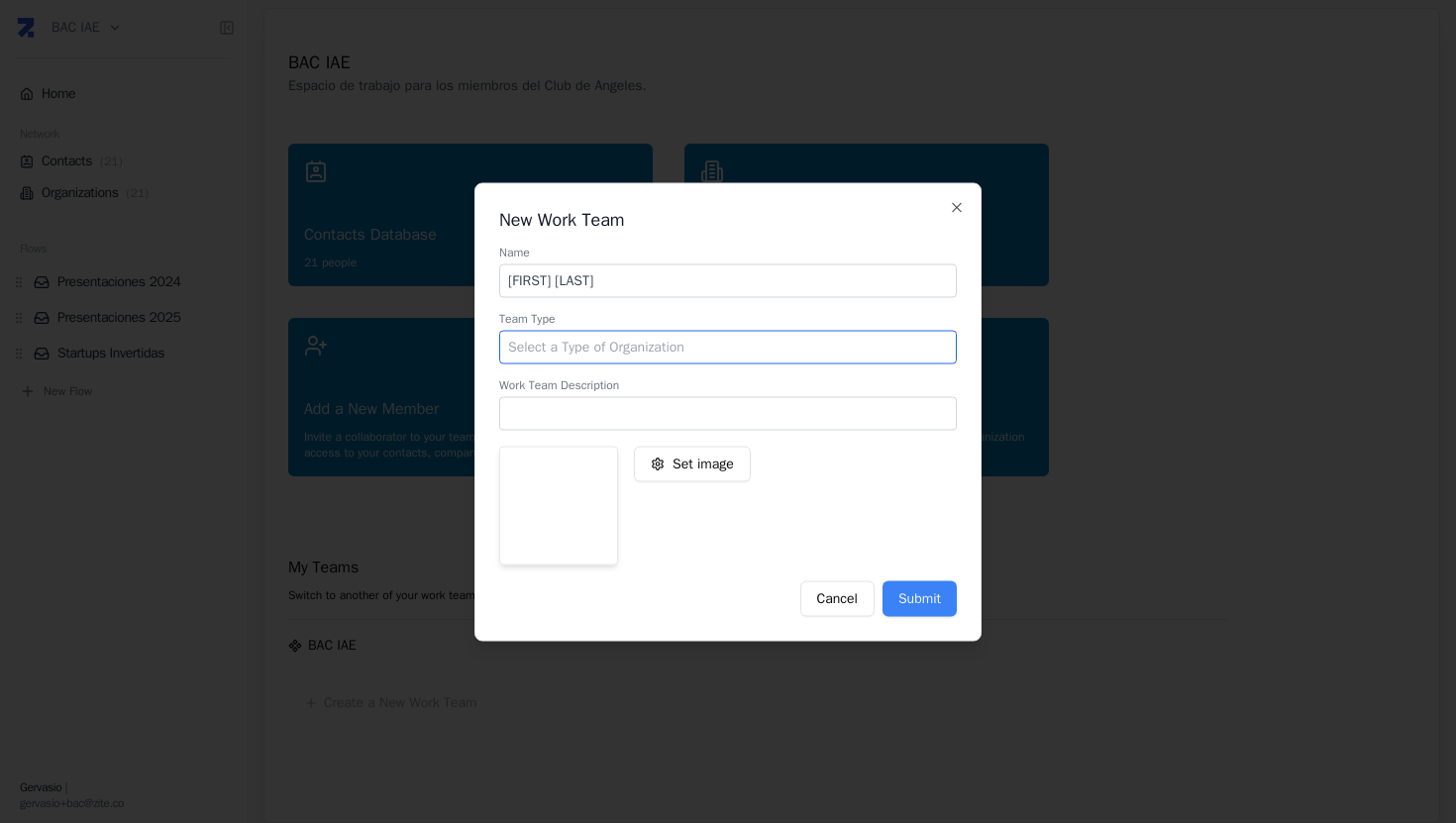 click at bounding box center (728, 347) 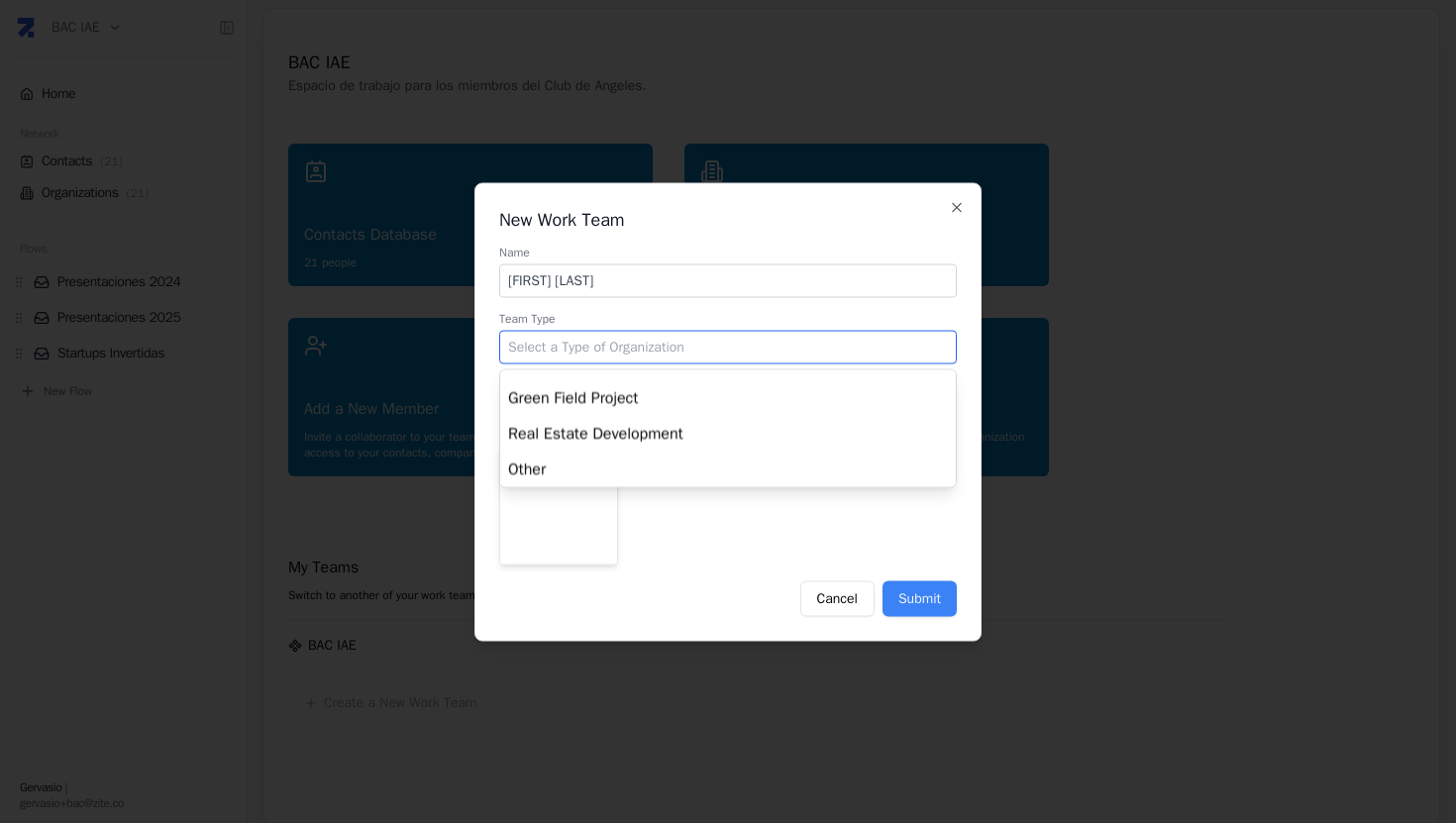 scroll, scrollTop: 515, scrollLeft: 0, axis: vertical 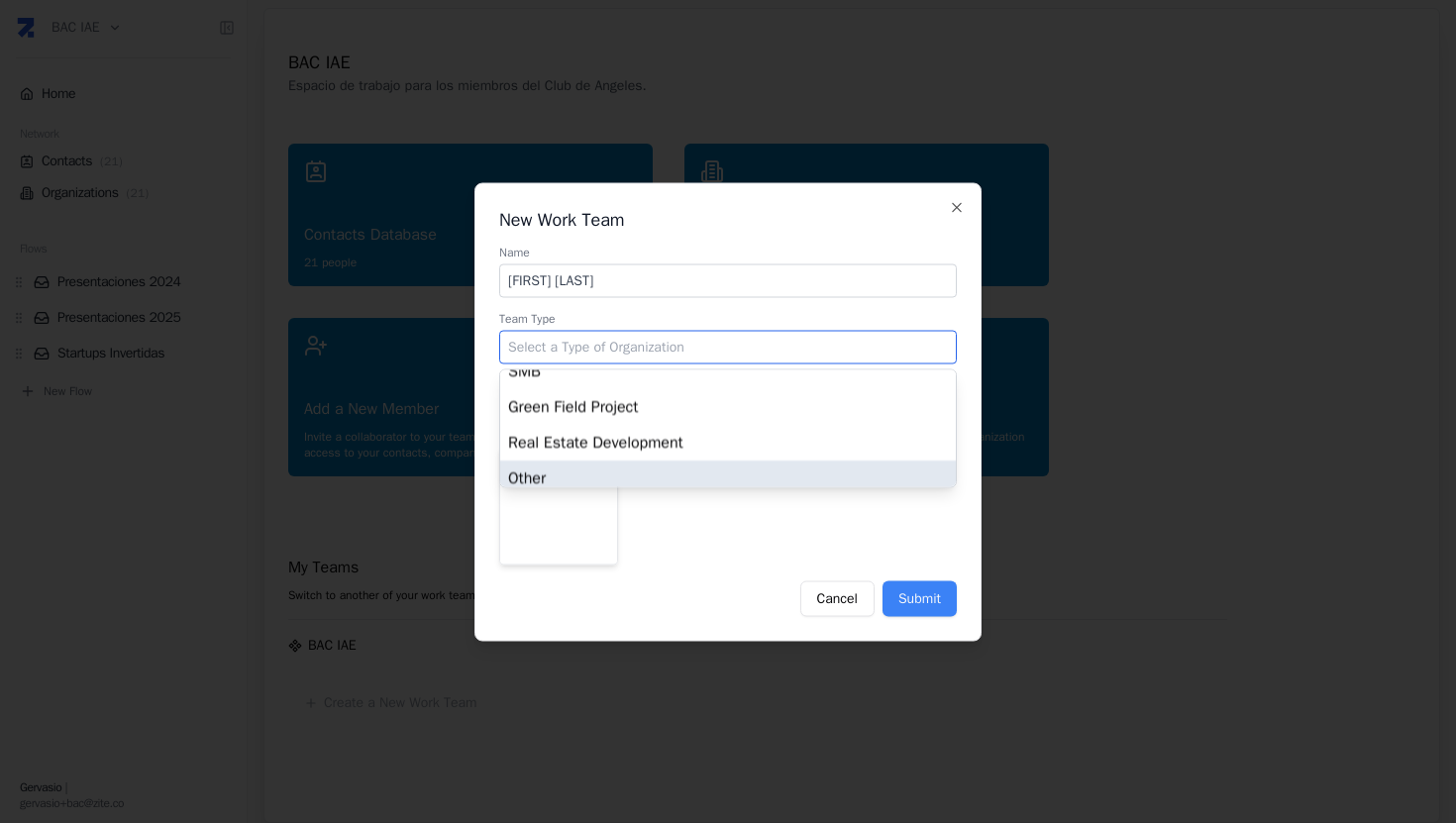 type on "Other" 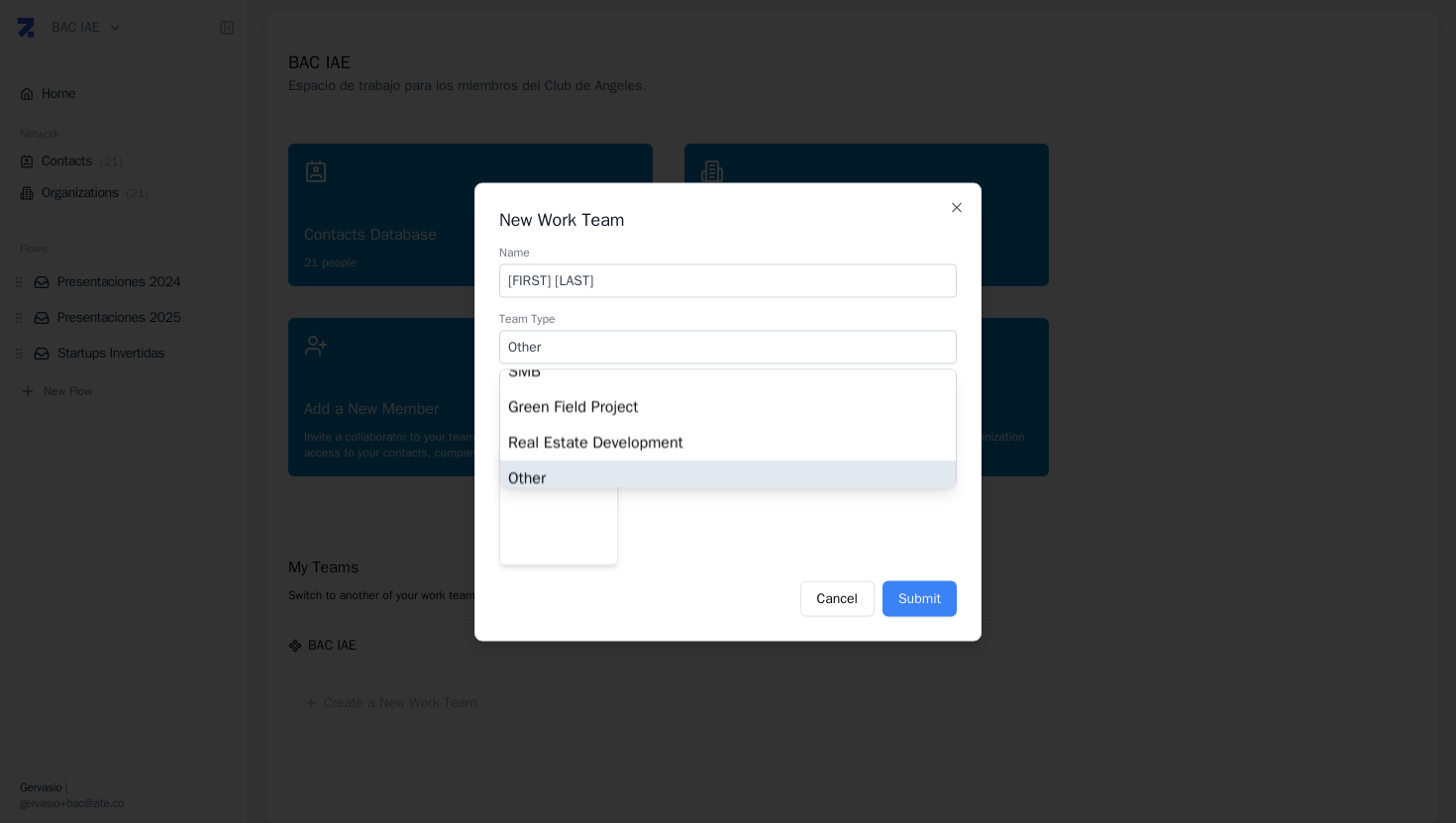 click on "Name [FIRST] [LAST]" at bounding box center [728, 427] 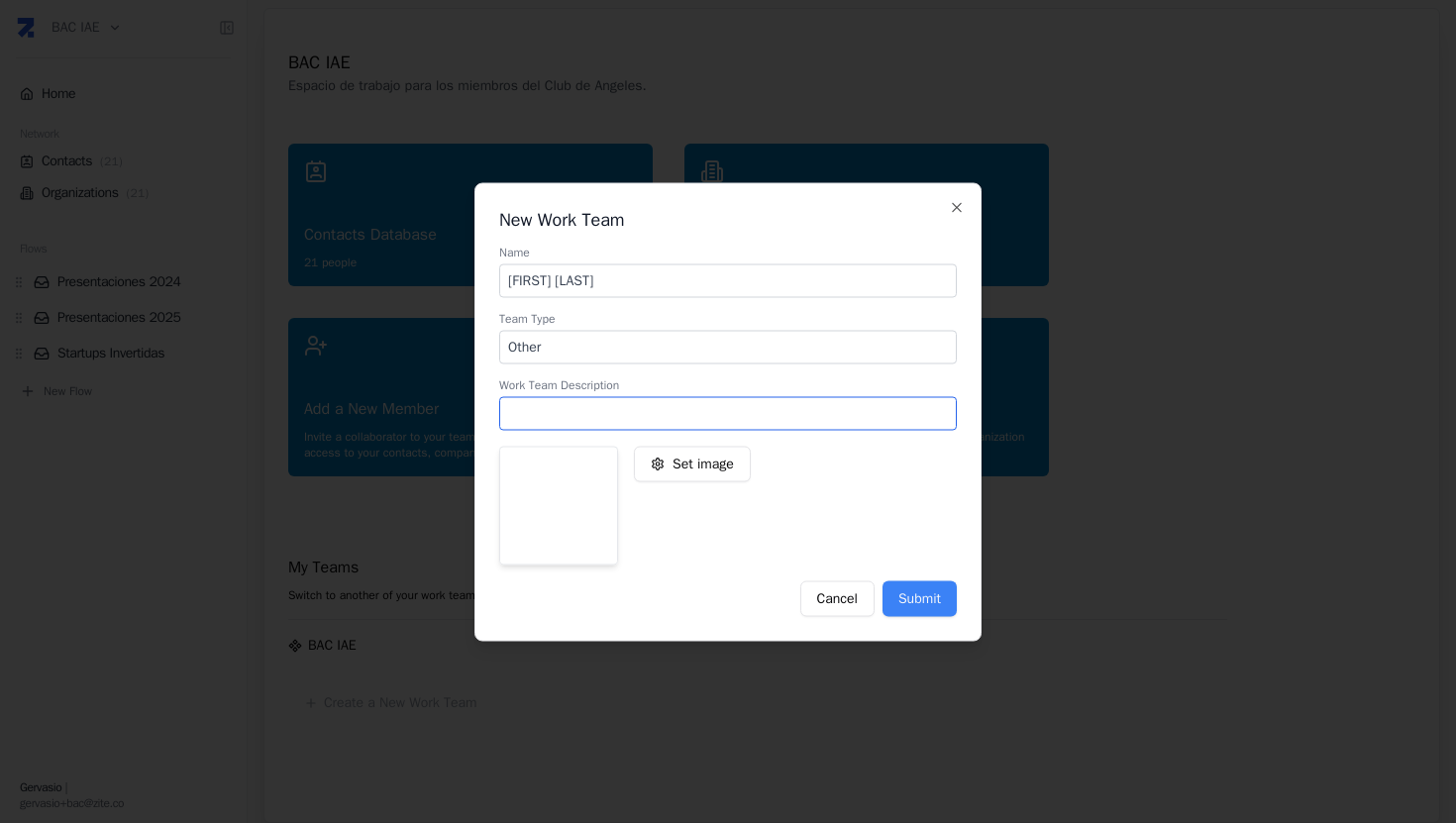 click at bounding box center (728, 413) 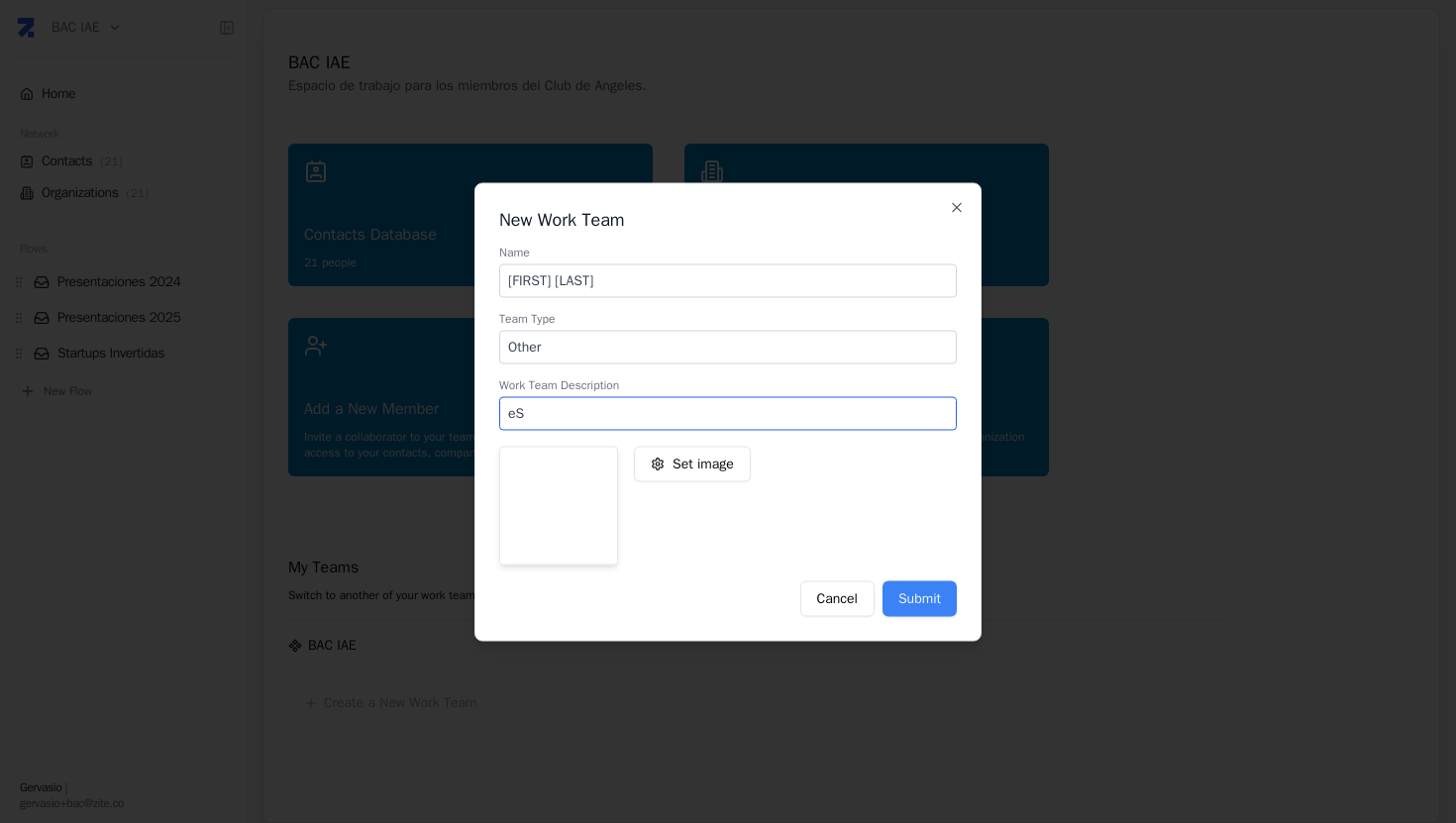 type on "e" 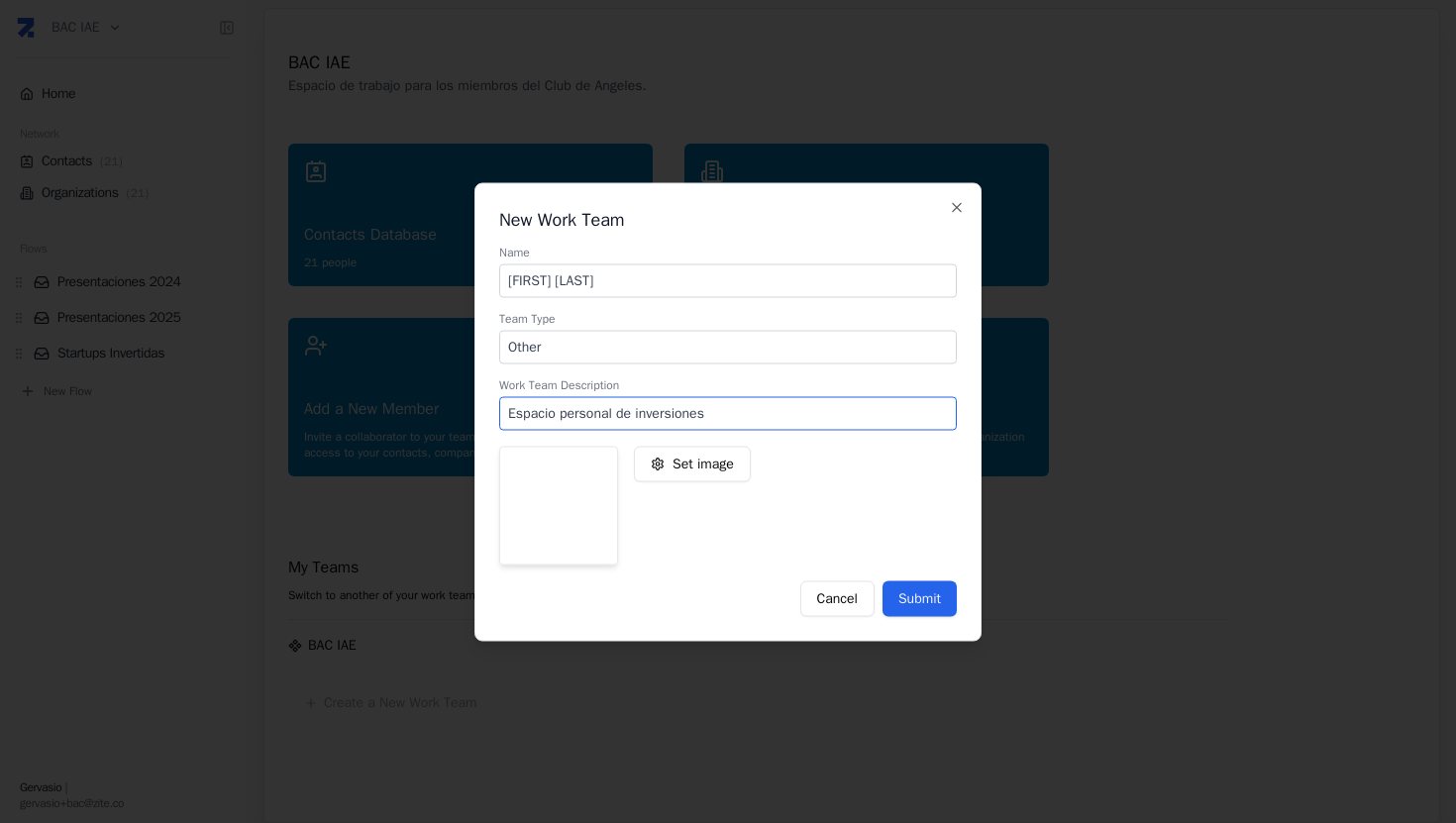 type on "Espacio personal de inversiones" 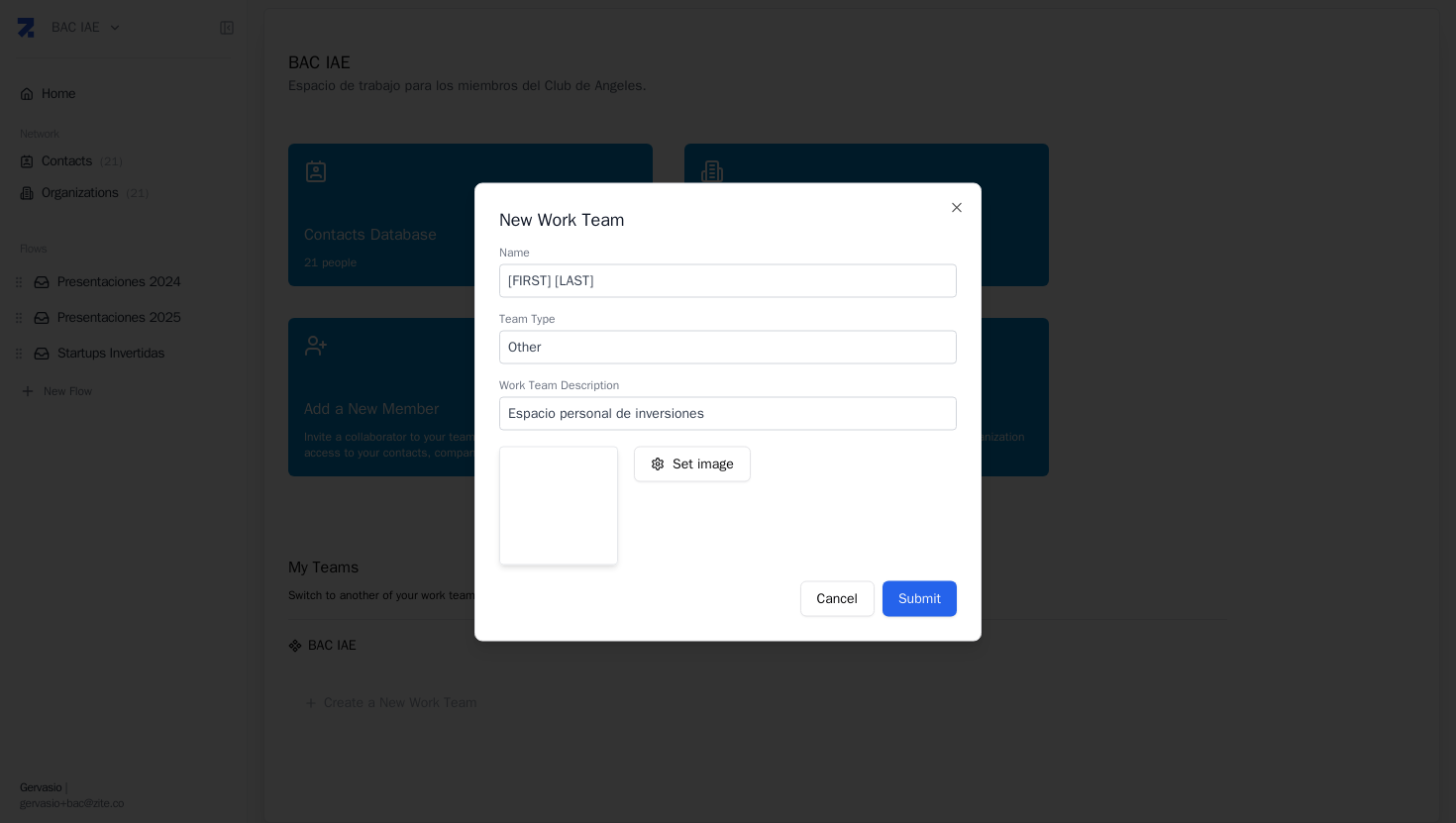 click on "Submit" at bounding box center (919, 598) 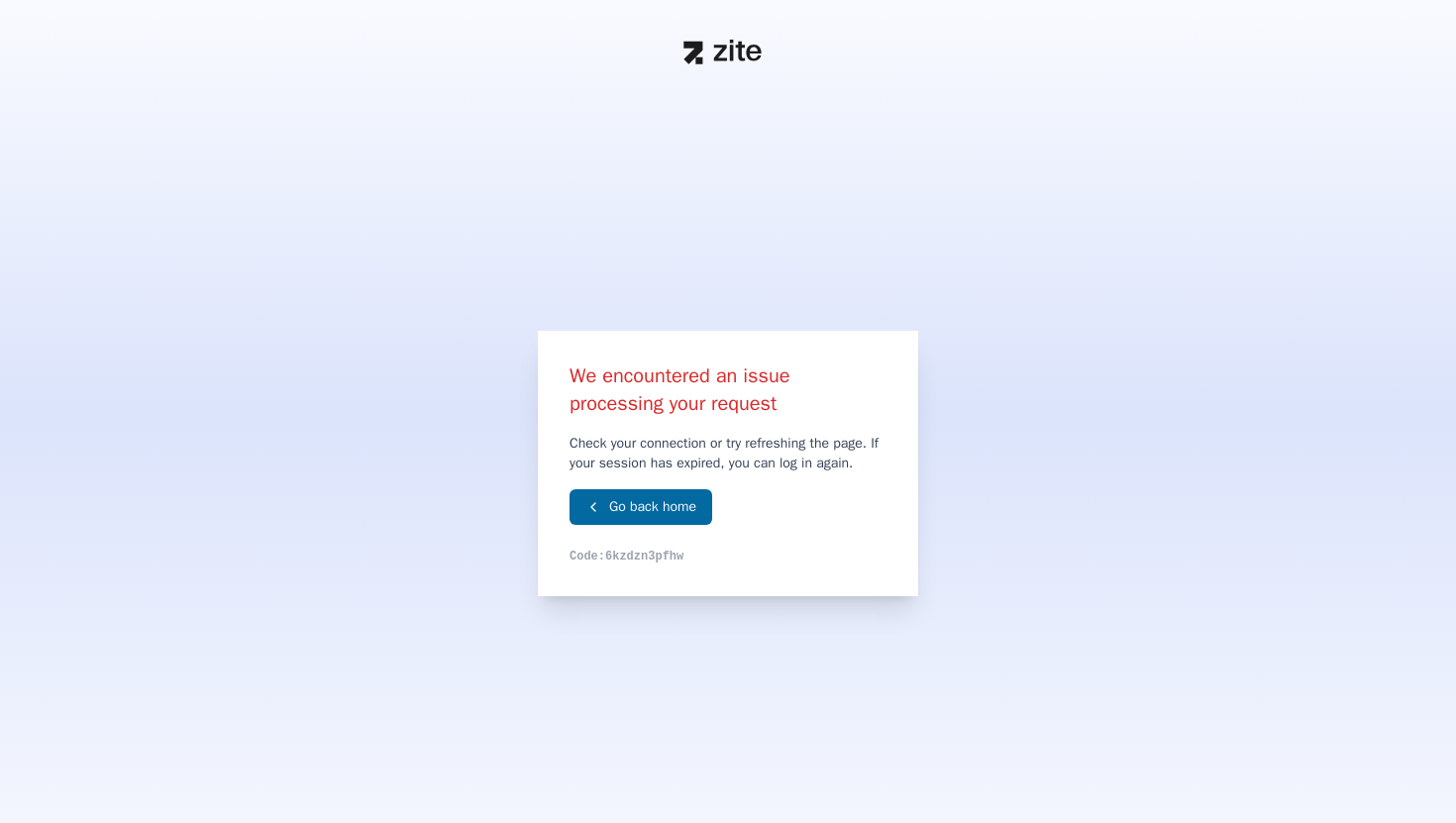click at bounding box center [728, 51] 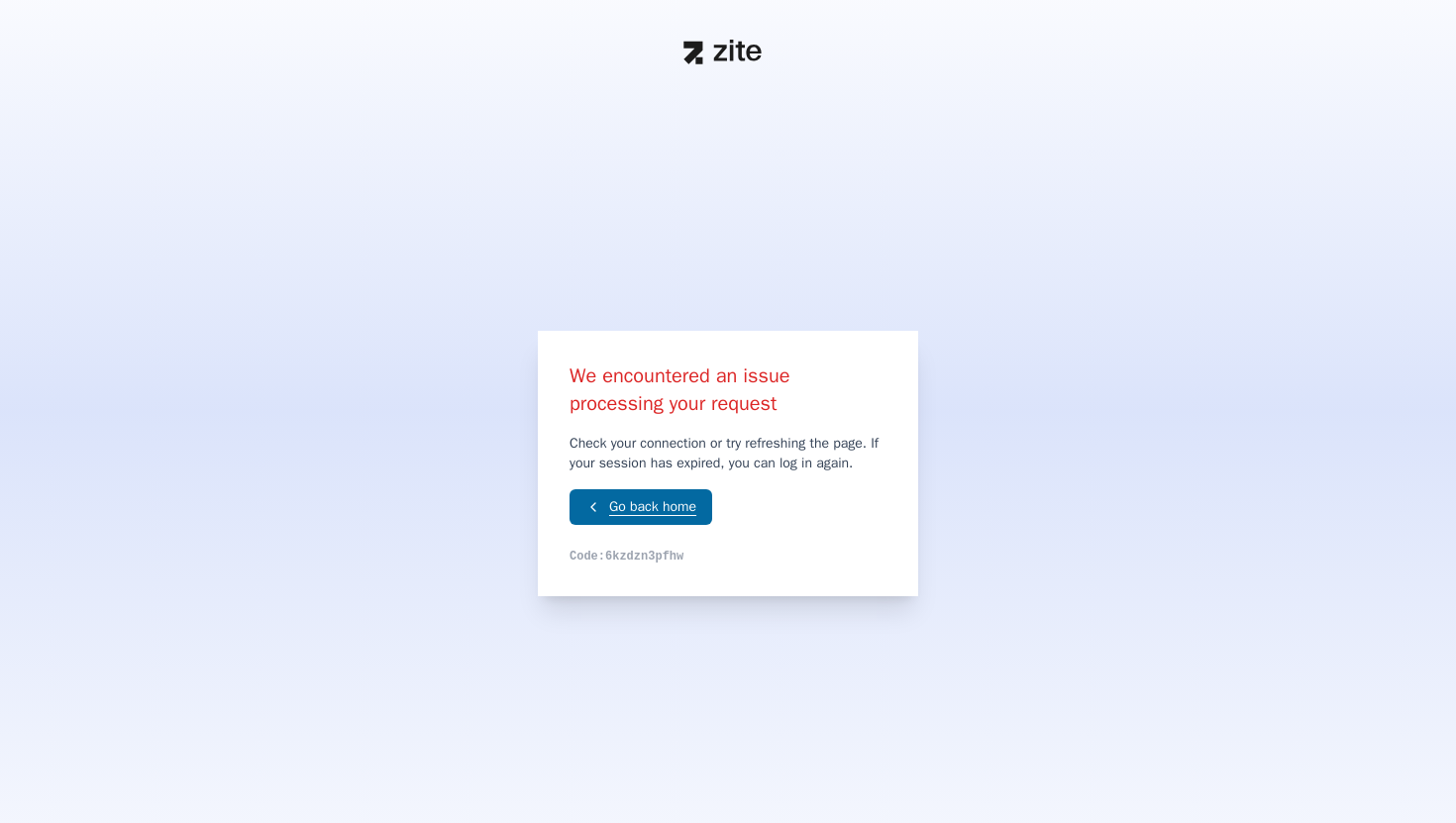 click on "Go back home" at bounding box center (641, 507) 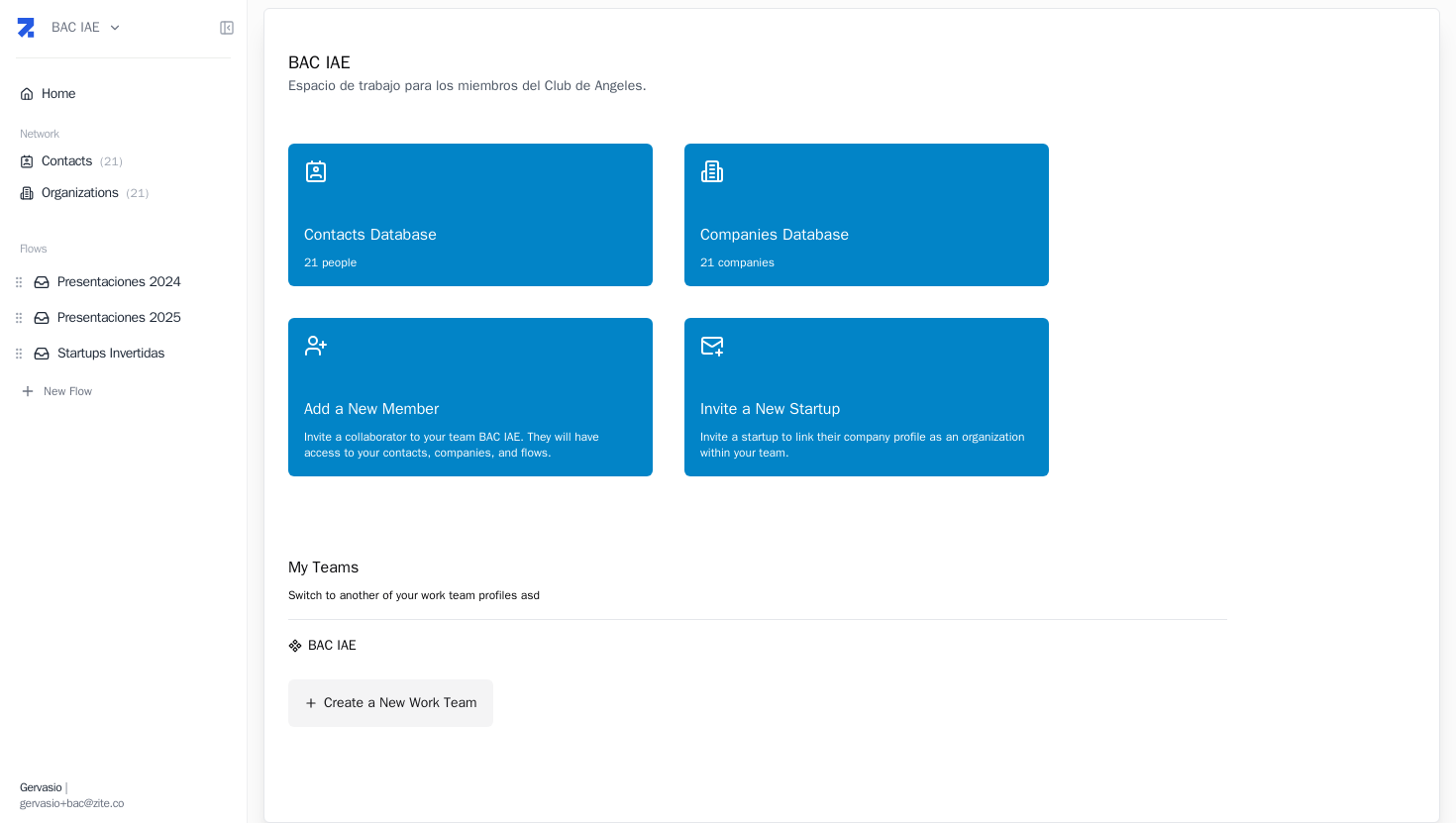 click on "Create a New Work Team" at bounding box center (400, 703) 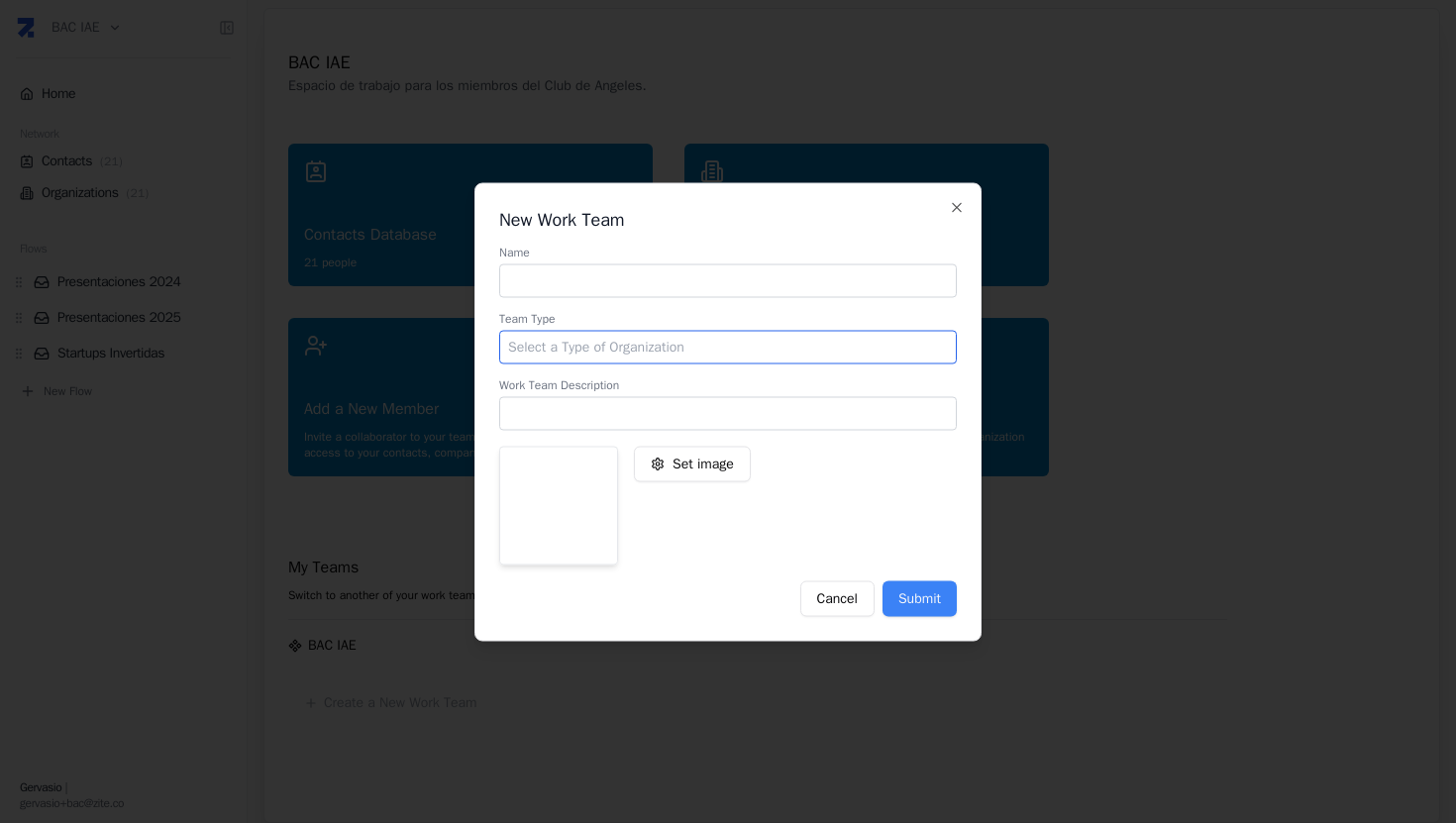 click at bounding box center (728, 347) 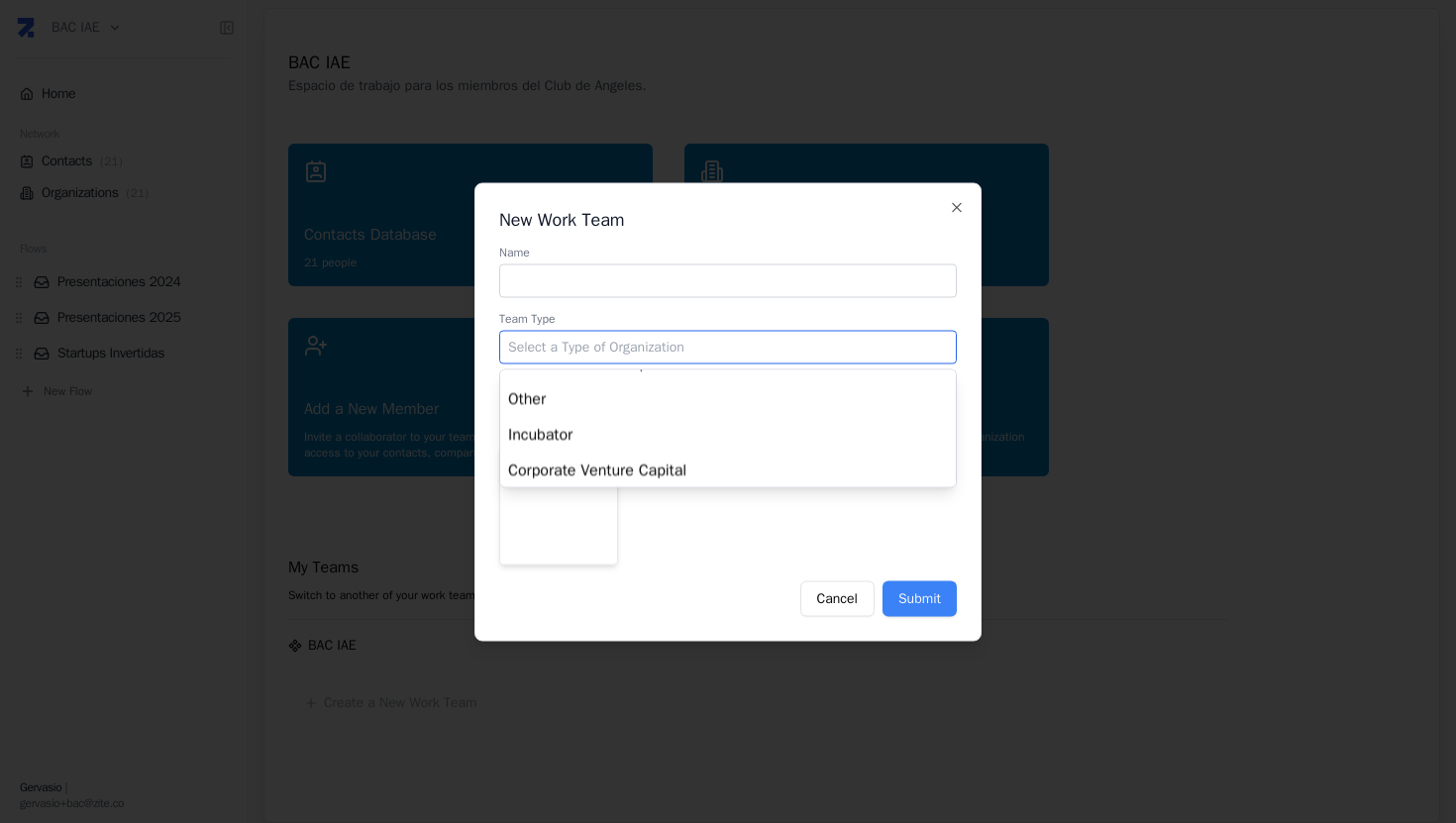 scroll, scrollTop: 585, scrollLeft: 0, axis: vertical 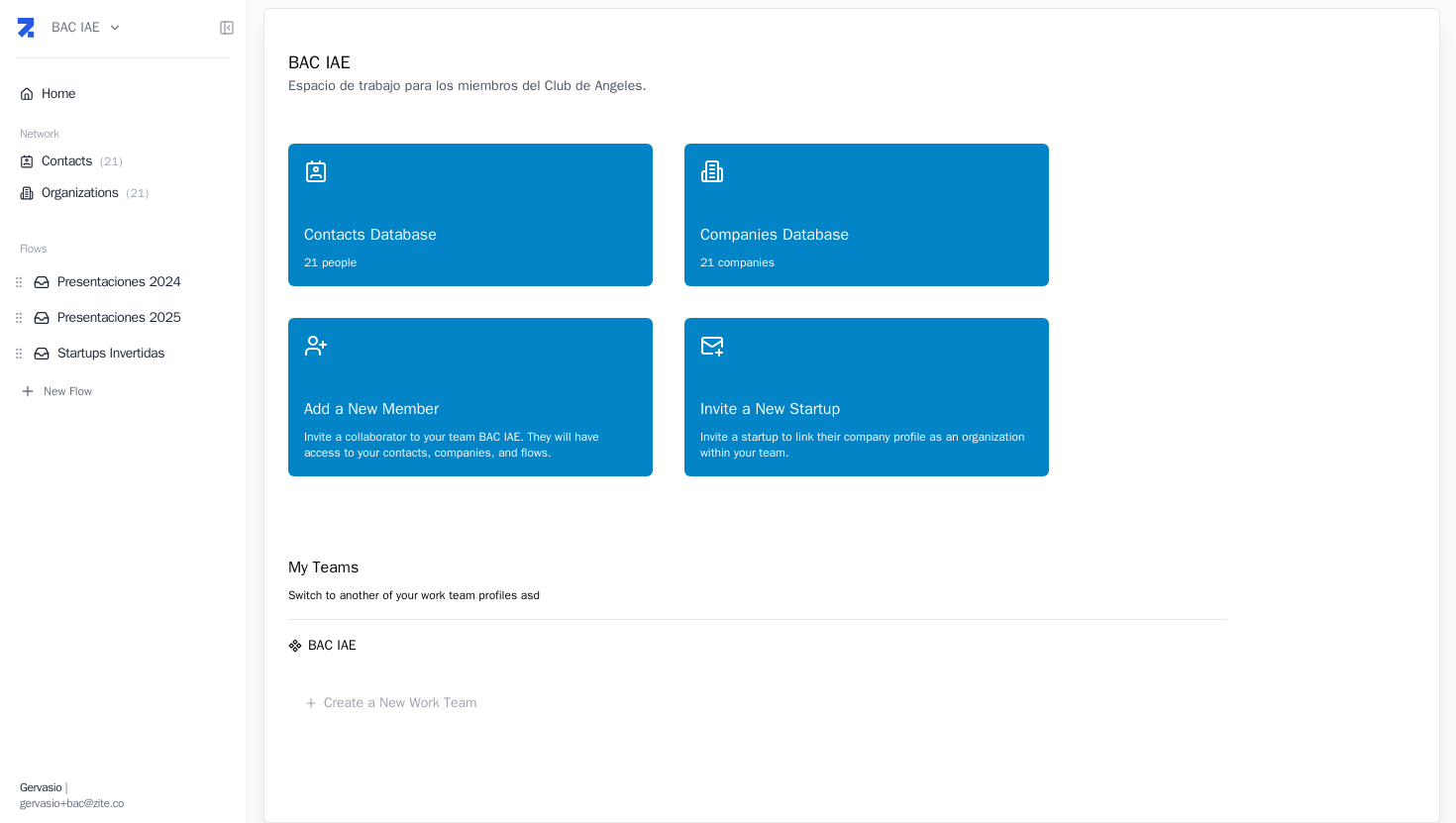 click on "Contacts Database 21   people Companies Database 21   companies Add a New Member Invite a collaborator to your team   BAC IAE . They will have access to your contacts, companies, and flows. Invite a New Startup Invite a startup to link their company profile as an organization within your team. My Teams Switch to another of your work team profiles   asd BAC IAE Create a New Work Team © Zite 2024. On alpha testing by invitation only. Version 0.2b." at bounding box center (852, 534) 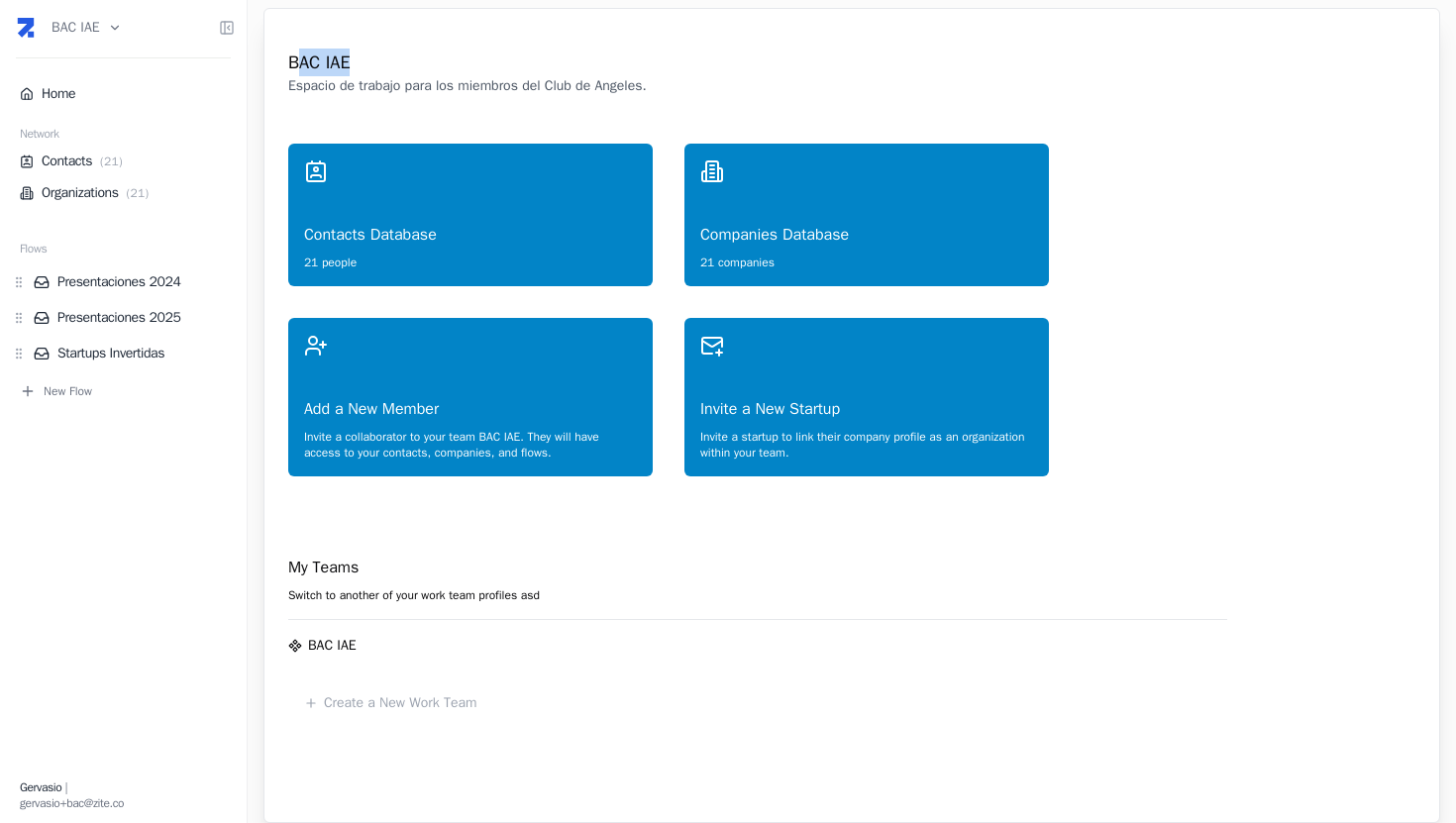 drag, startPoint x: 294, startPoint y: 71, endPoint x: 469, endPoint y: 71, distance: 175 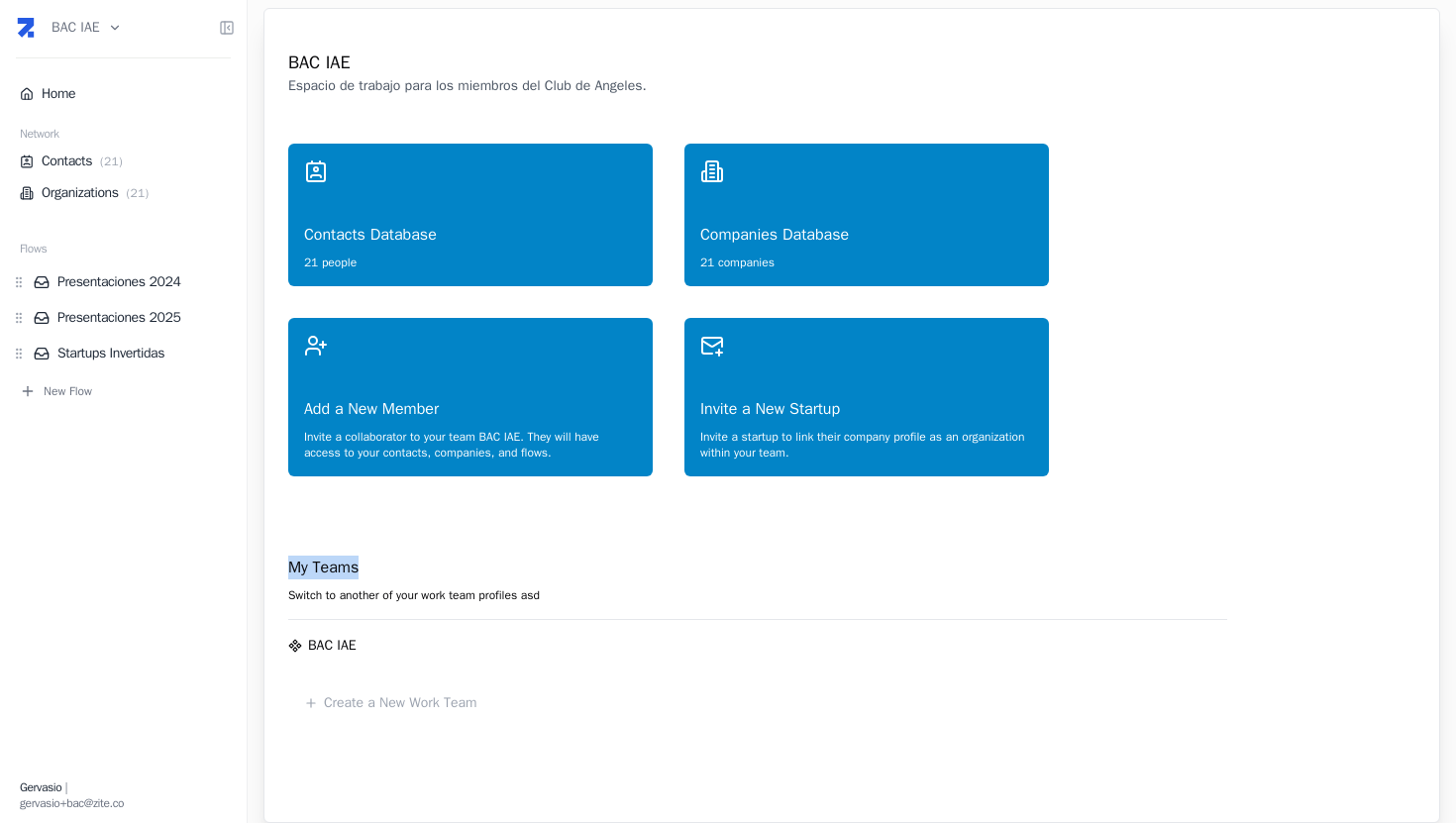 drag, startPoint x: 286, startPoint y: 564, endPoint x: 382, endPoint y: 564, distance: 96 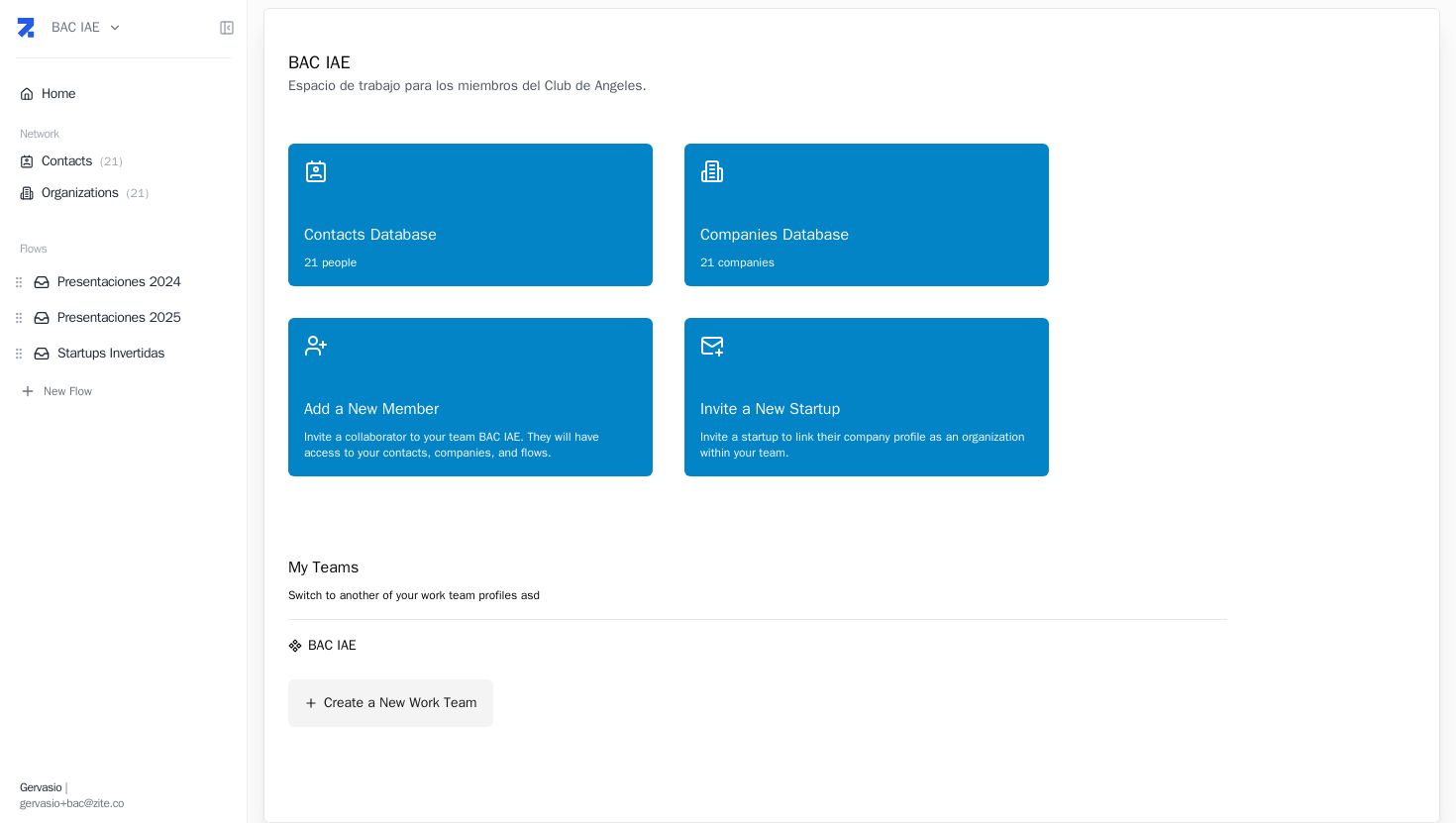 click on "Create a New Work Team" at bounding box center [390, 703] 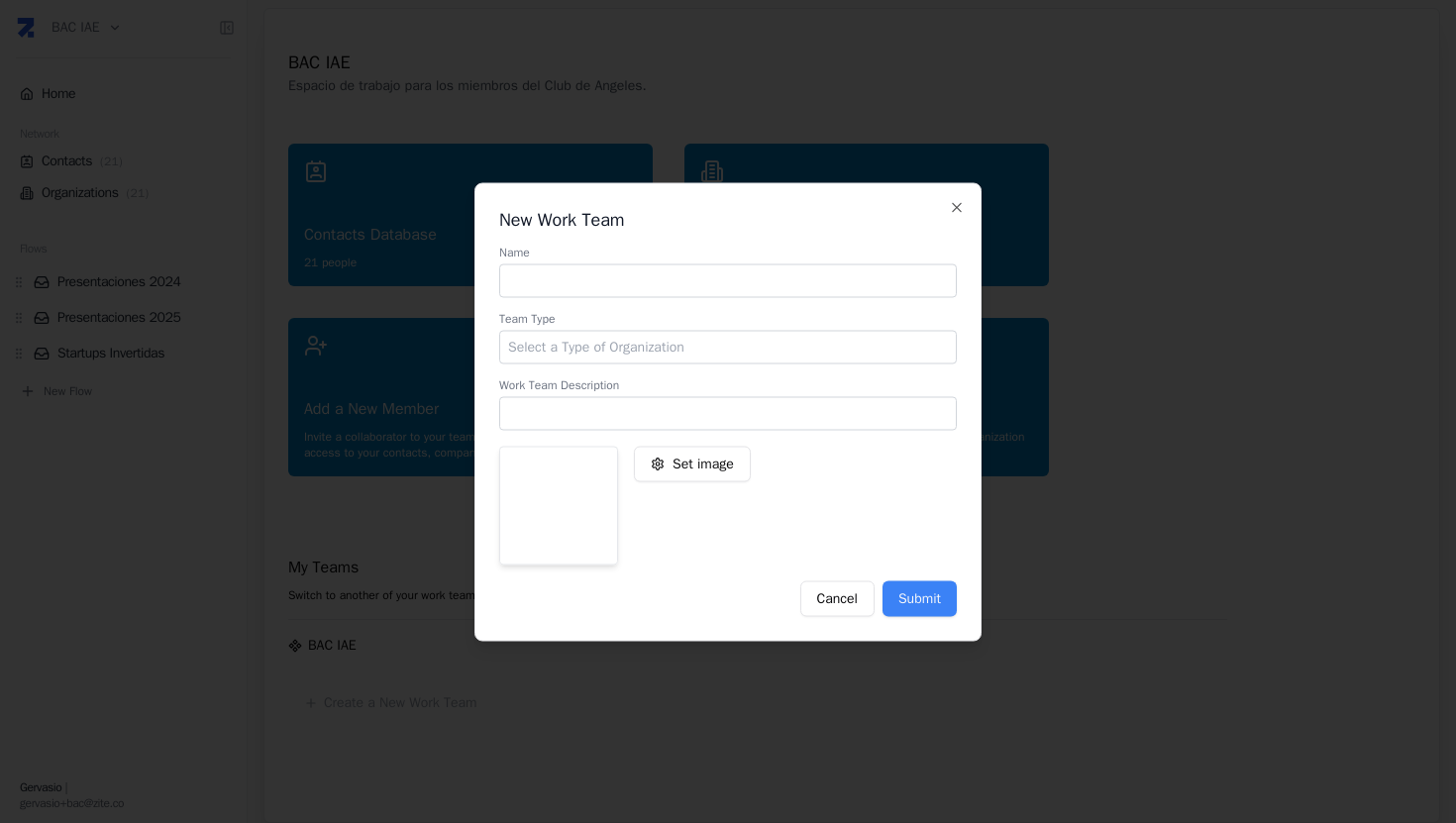 click at bounding box center (728, 280) 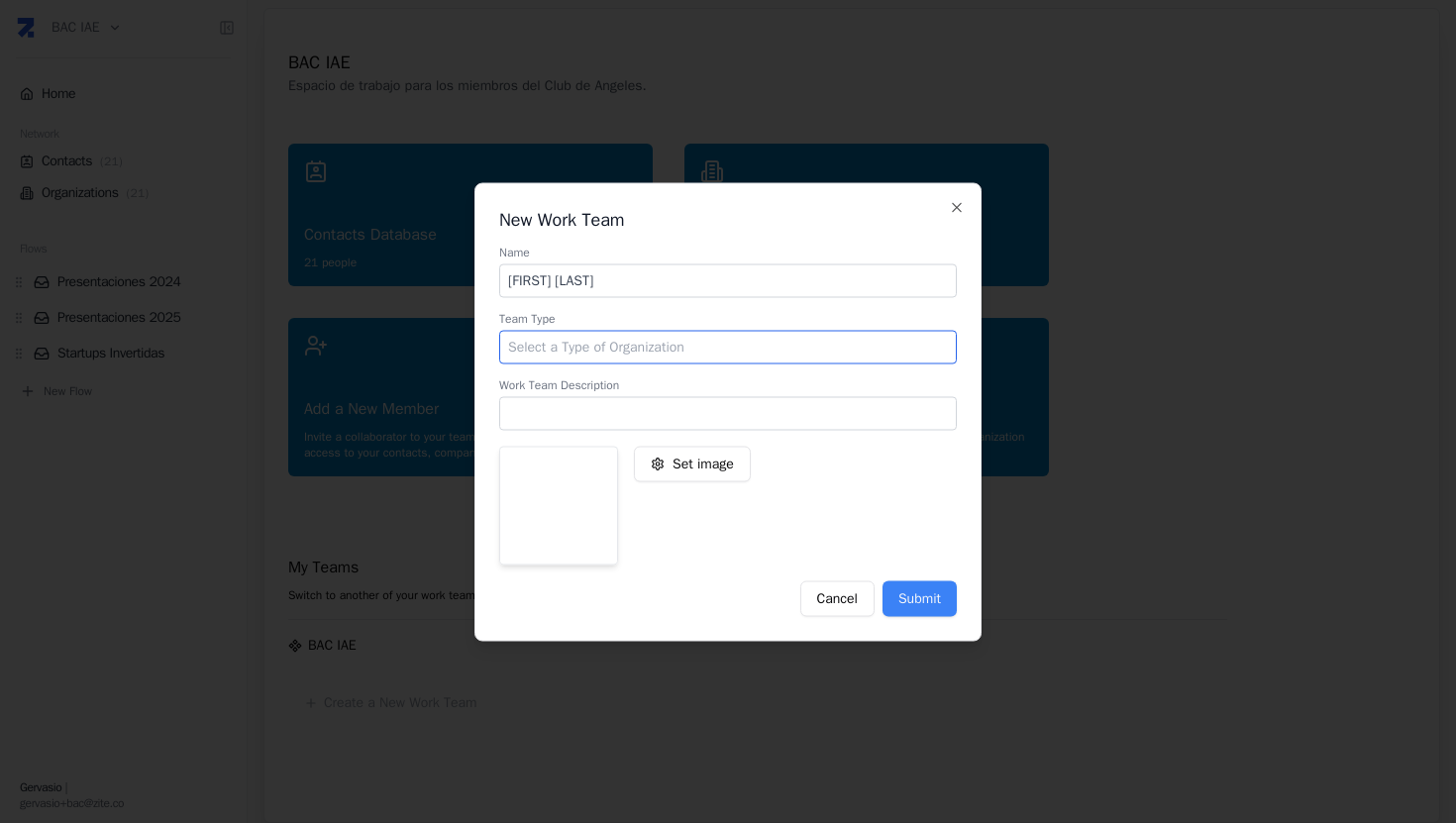 click at bounding box center (728, 347) 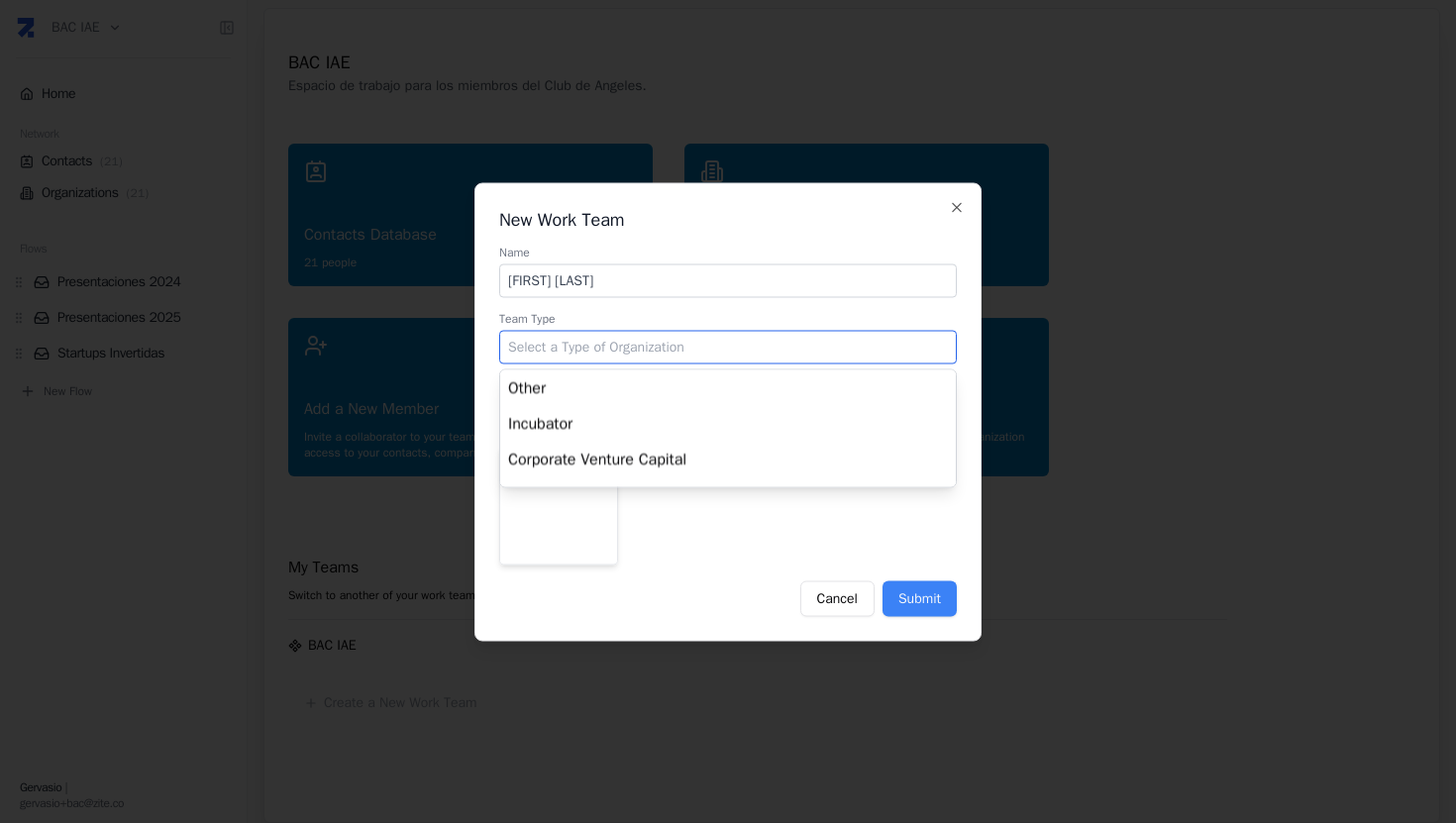 scroll, scrollTop: 575, scrollLeft: 0, axis: vertical 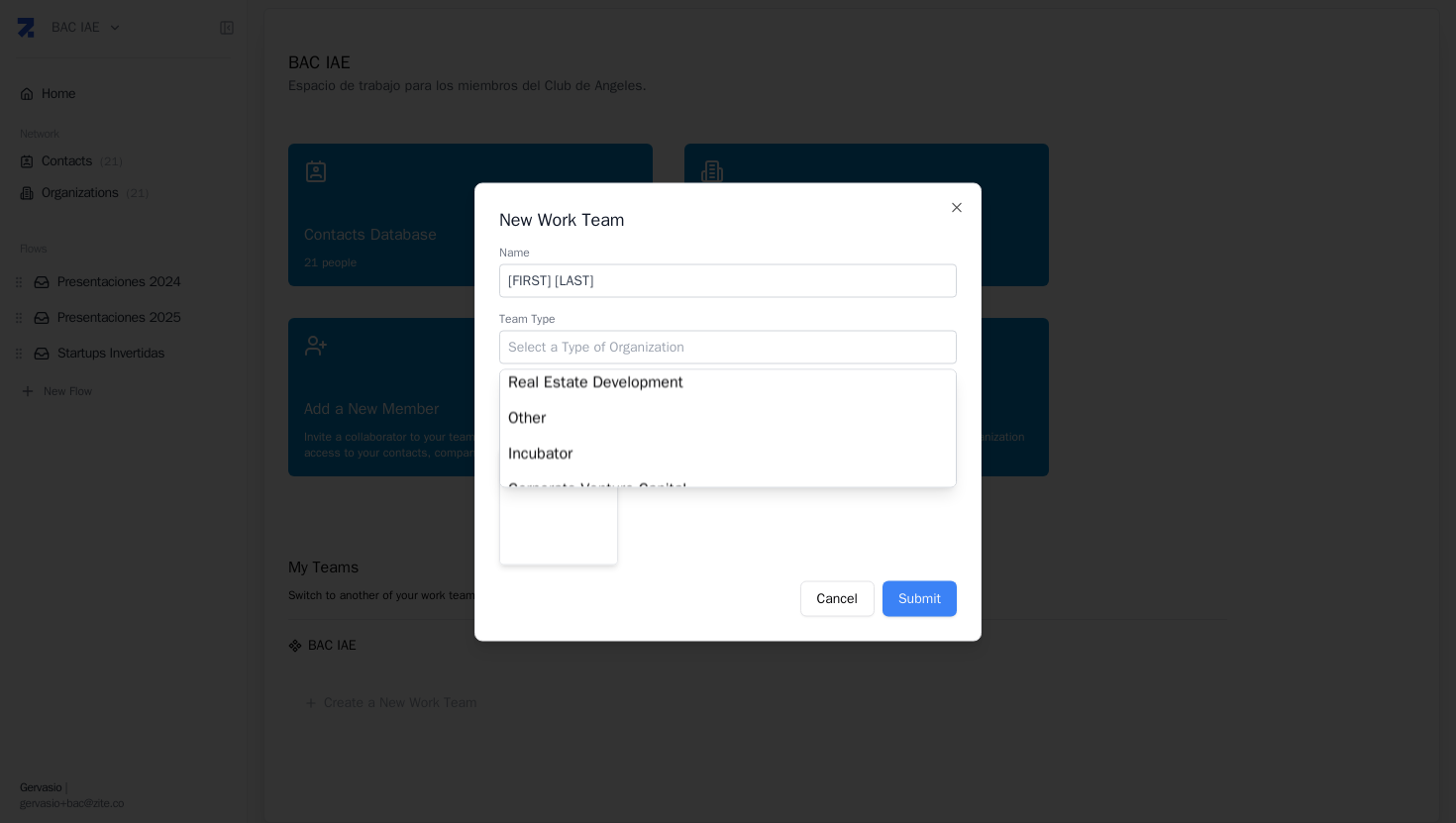 type on "Other" 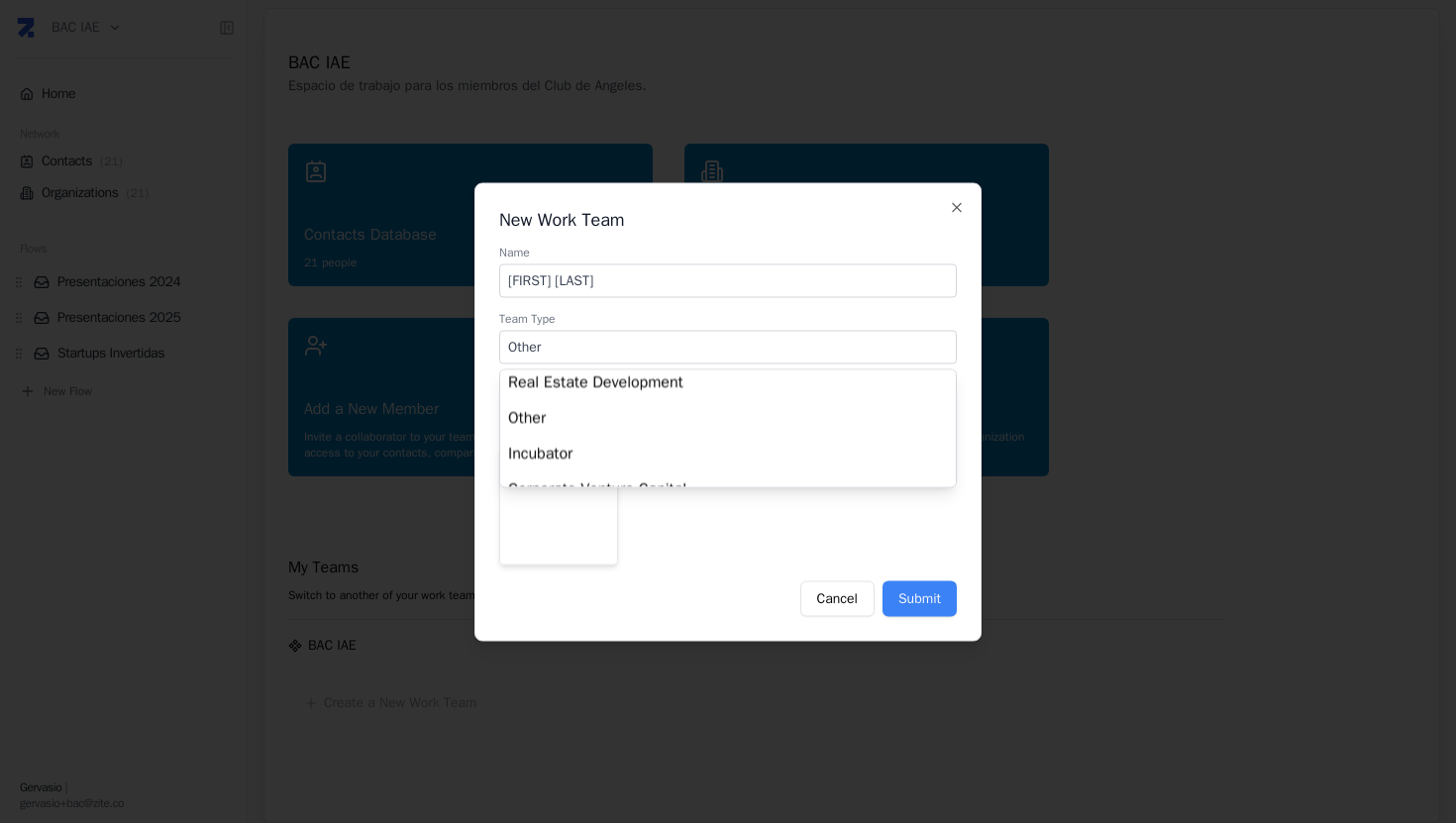click on "Name Gervasio de Zabaleta Clerici Team Type Other Company Builder Private Equity Fund Real Estate Fund Private Equity Other Real Estate Other Angels Club Accelerator LP Family Office Fund of Funds Venture Capital Private Equity Real Estate Corporation SMB Green Field Project Real Estate Development Other Incubator Corporate Venture Capital Governmment Fund Trade Non profit Work Team Description Set image Cancel Submit" at bounding box center (728, 427) 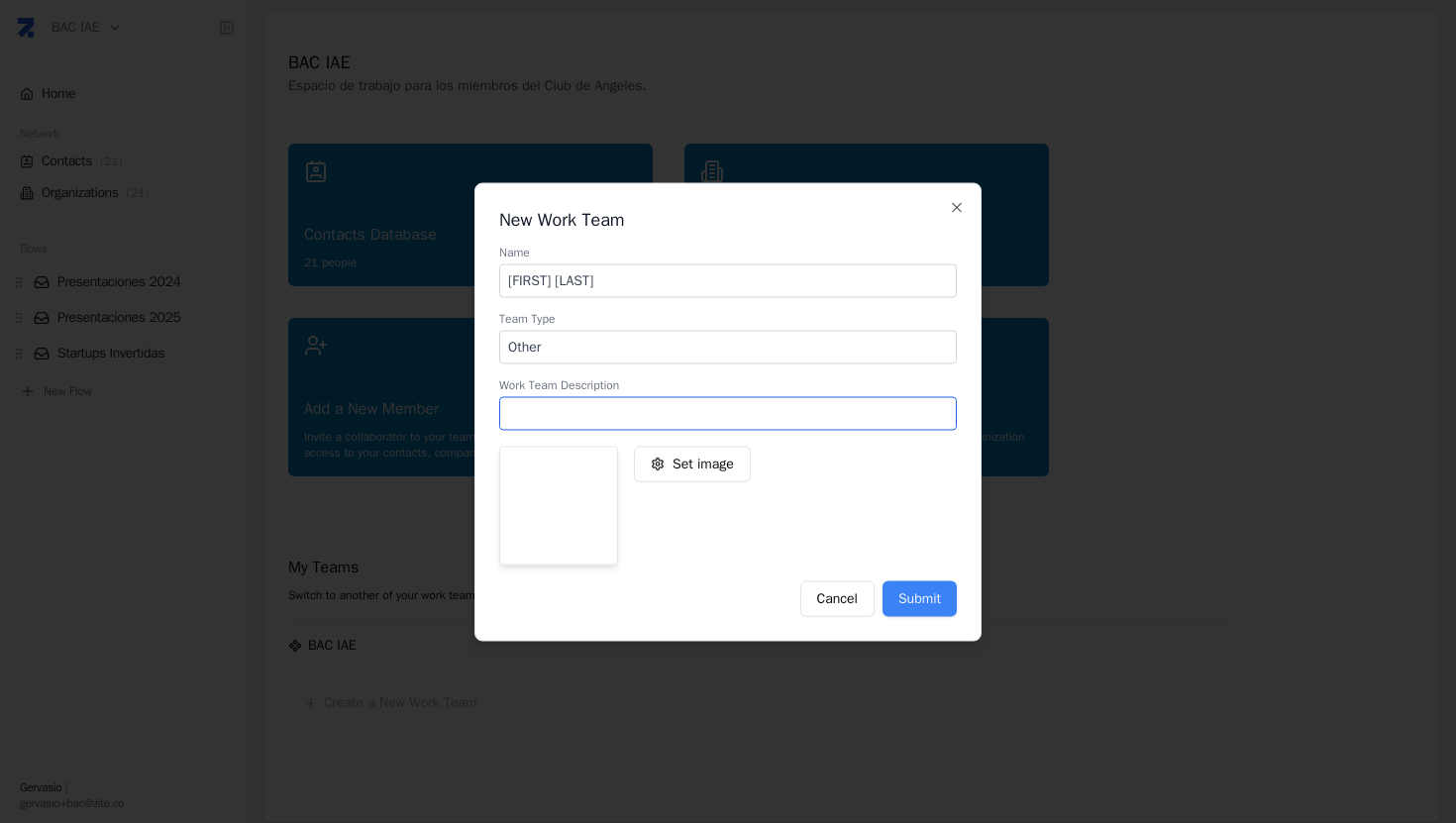 click at bounding box center (728, 413) 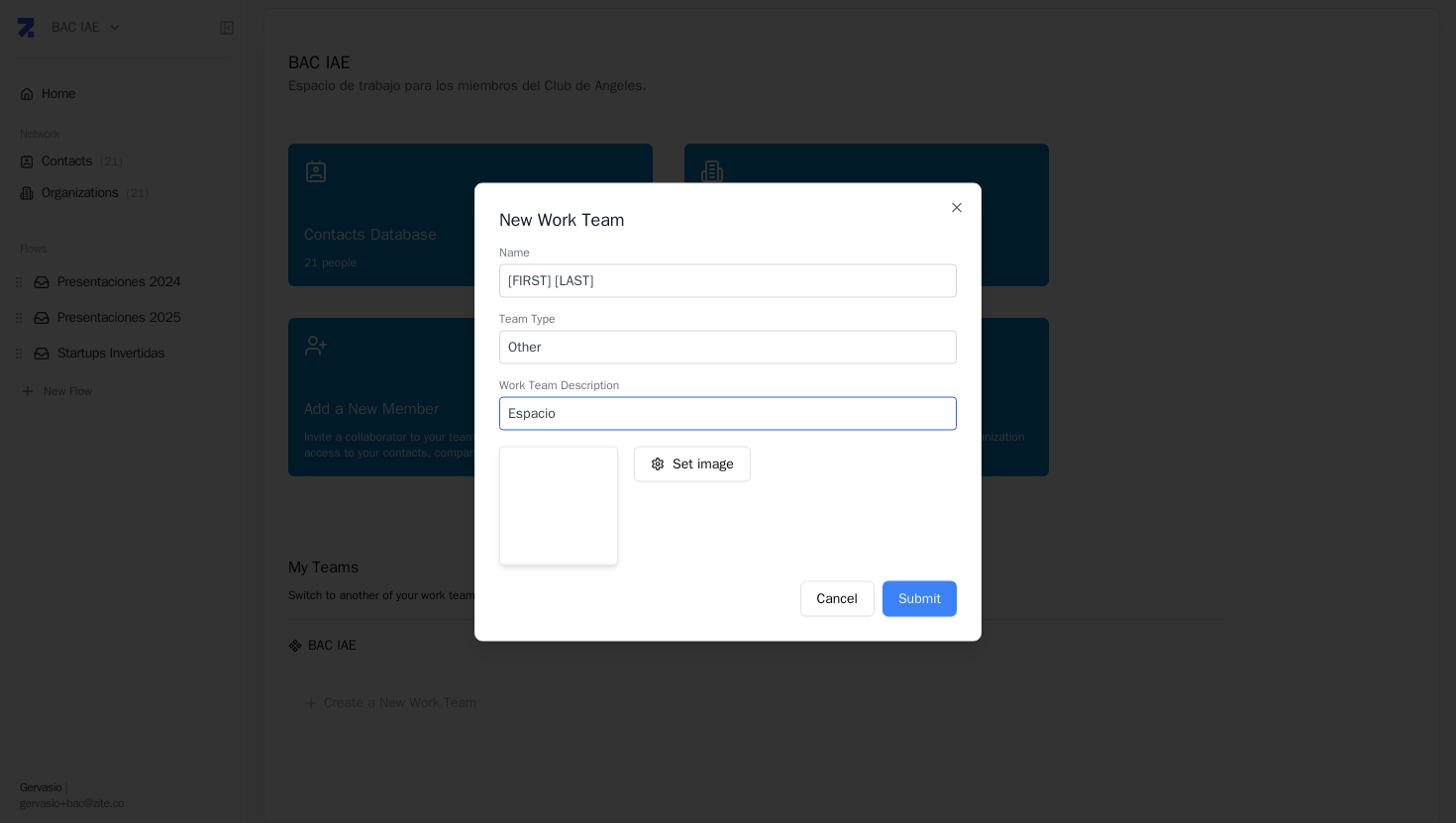 type on "Espacio de trabajo de Gervasio de Zabaleta" 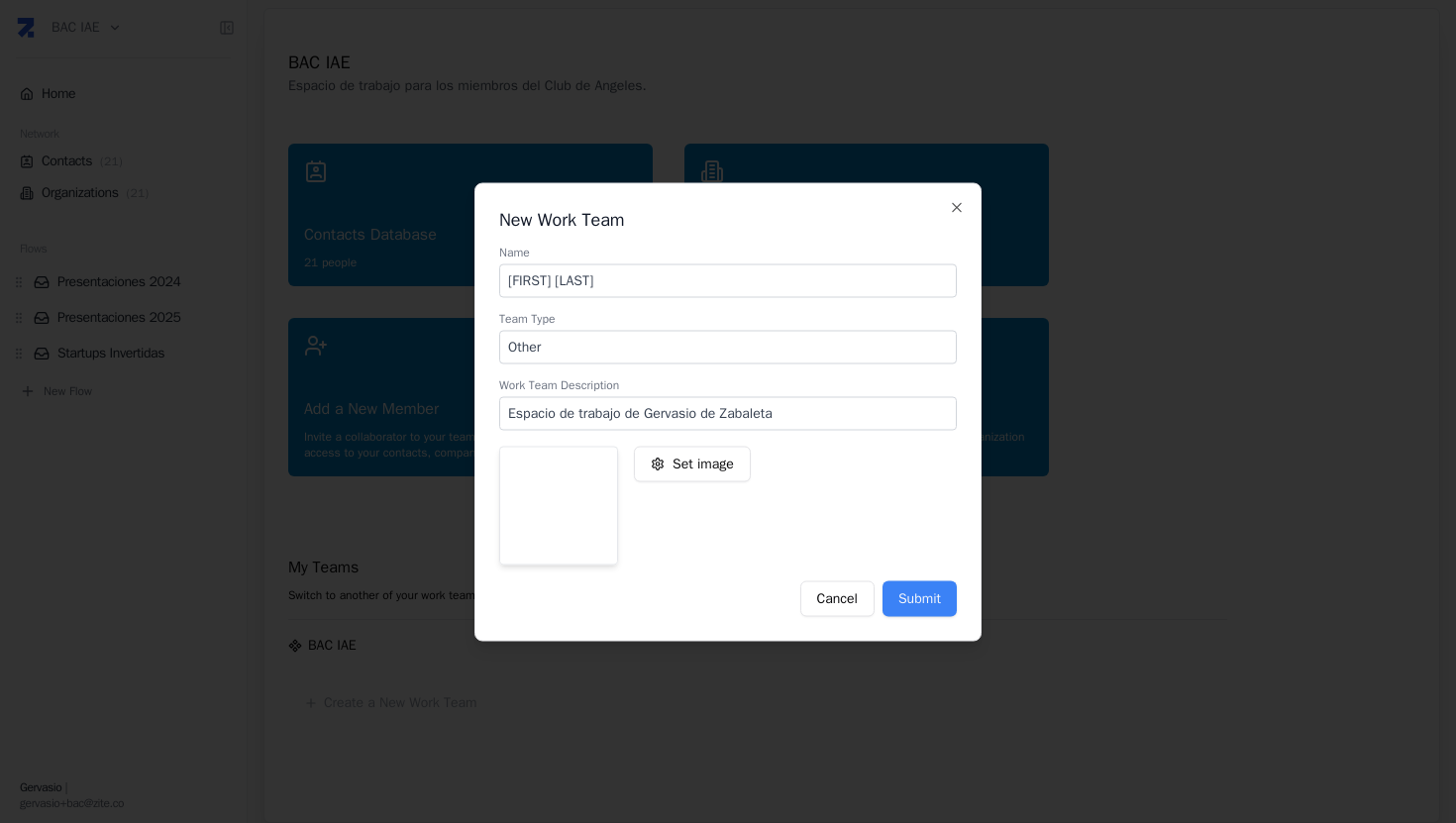 click on "Set image" at bounding box center [761, 505] 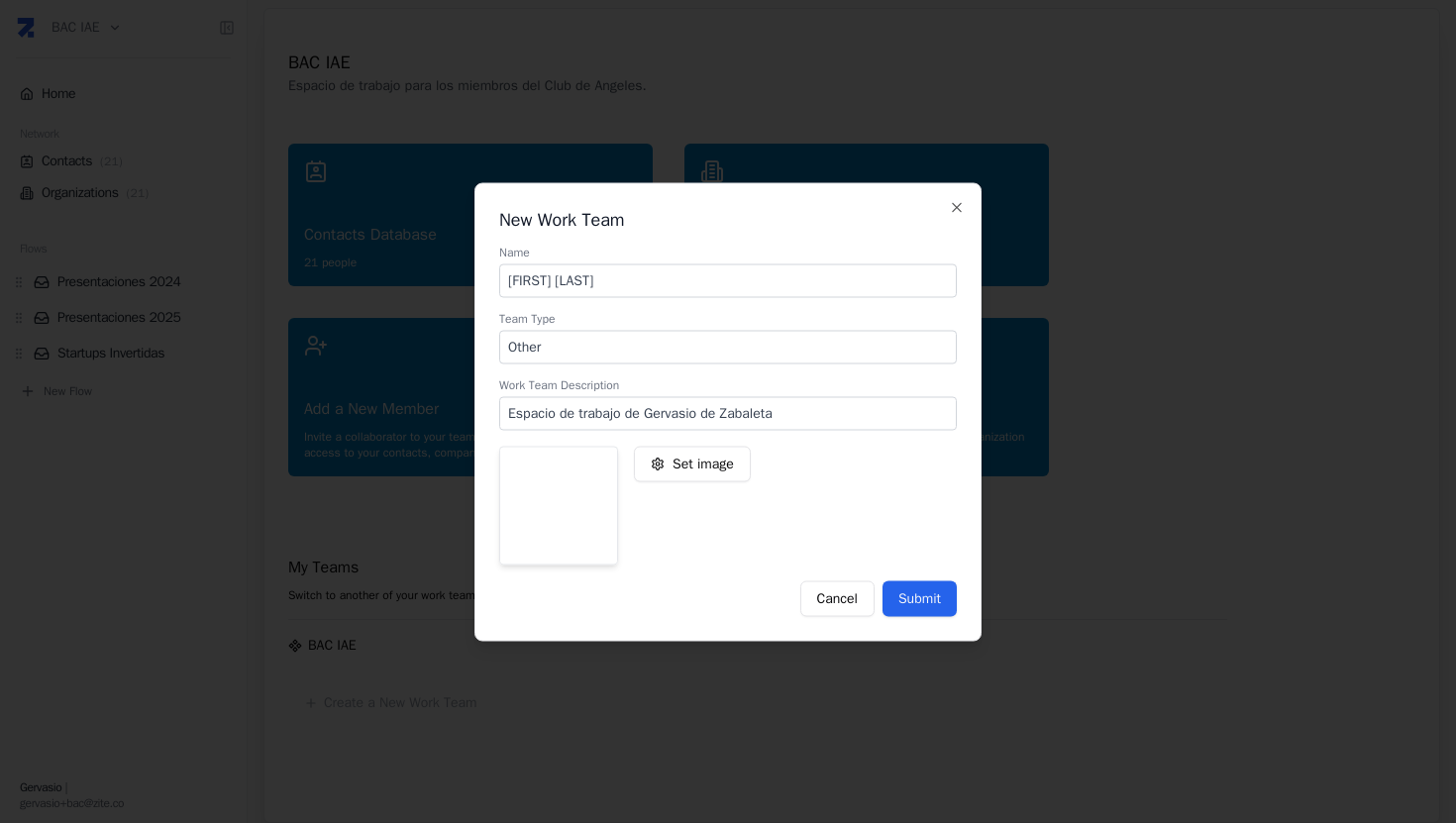 click on "Submit" at bounding box center [919, 598] 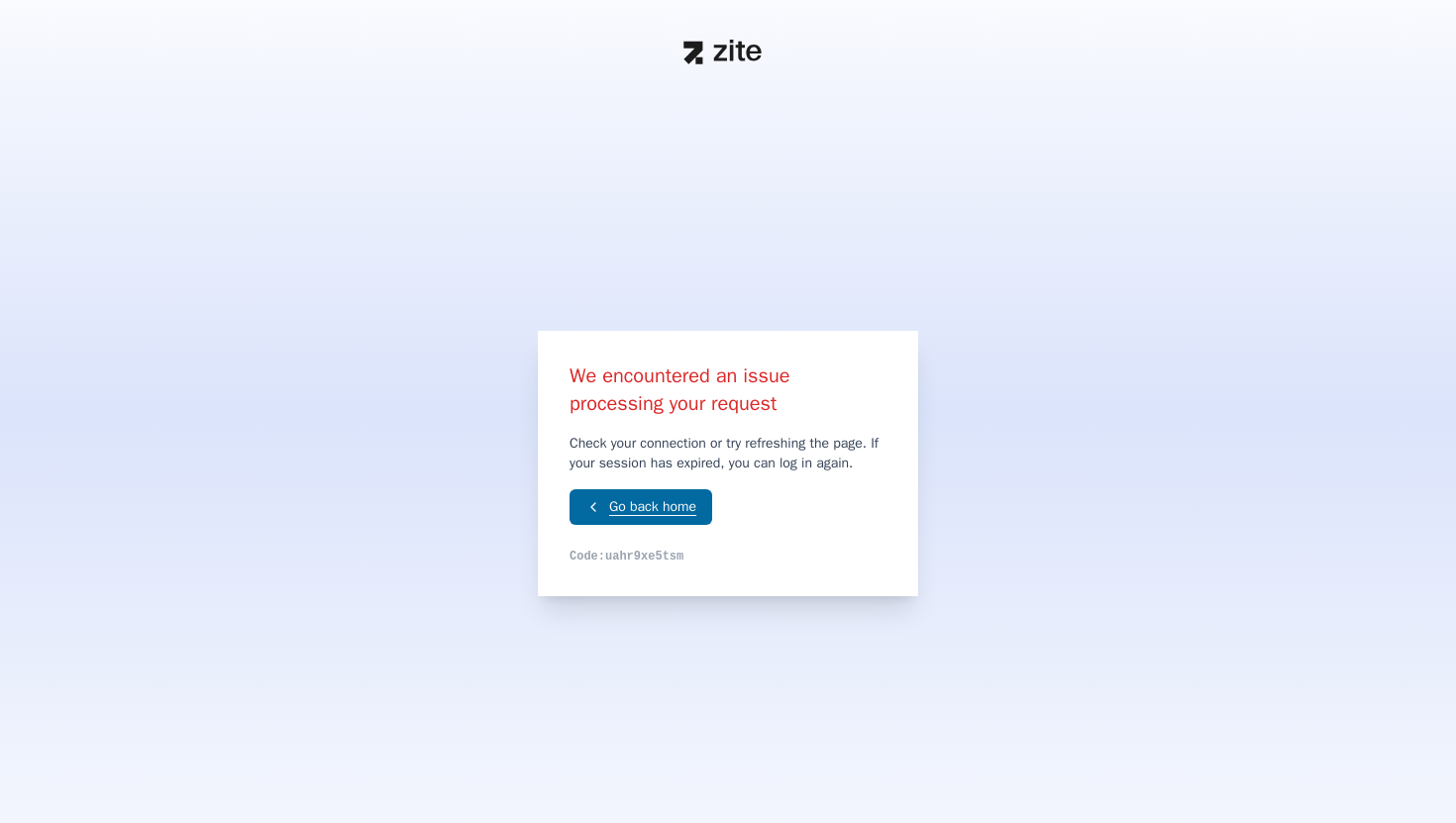 click on "Go back home" at bounding box center (641, 507) 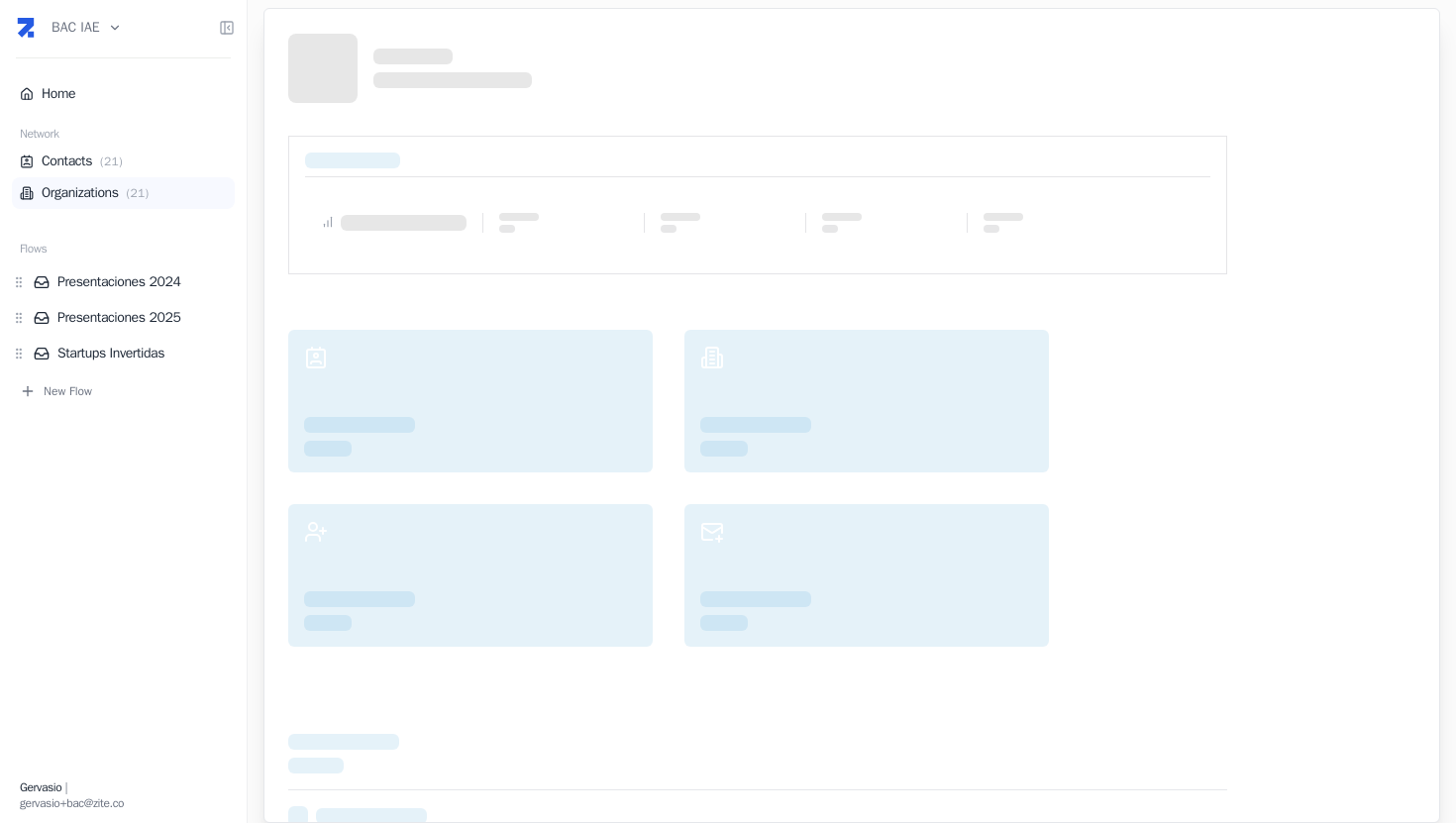 click on "( 21 )" at bounding box center [138, 193] 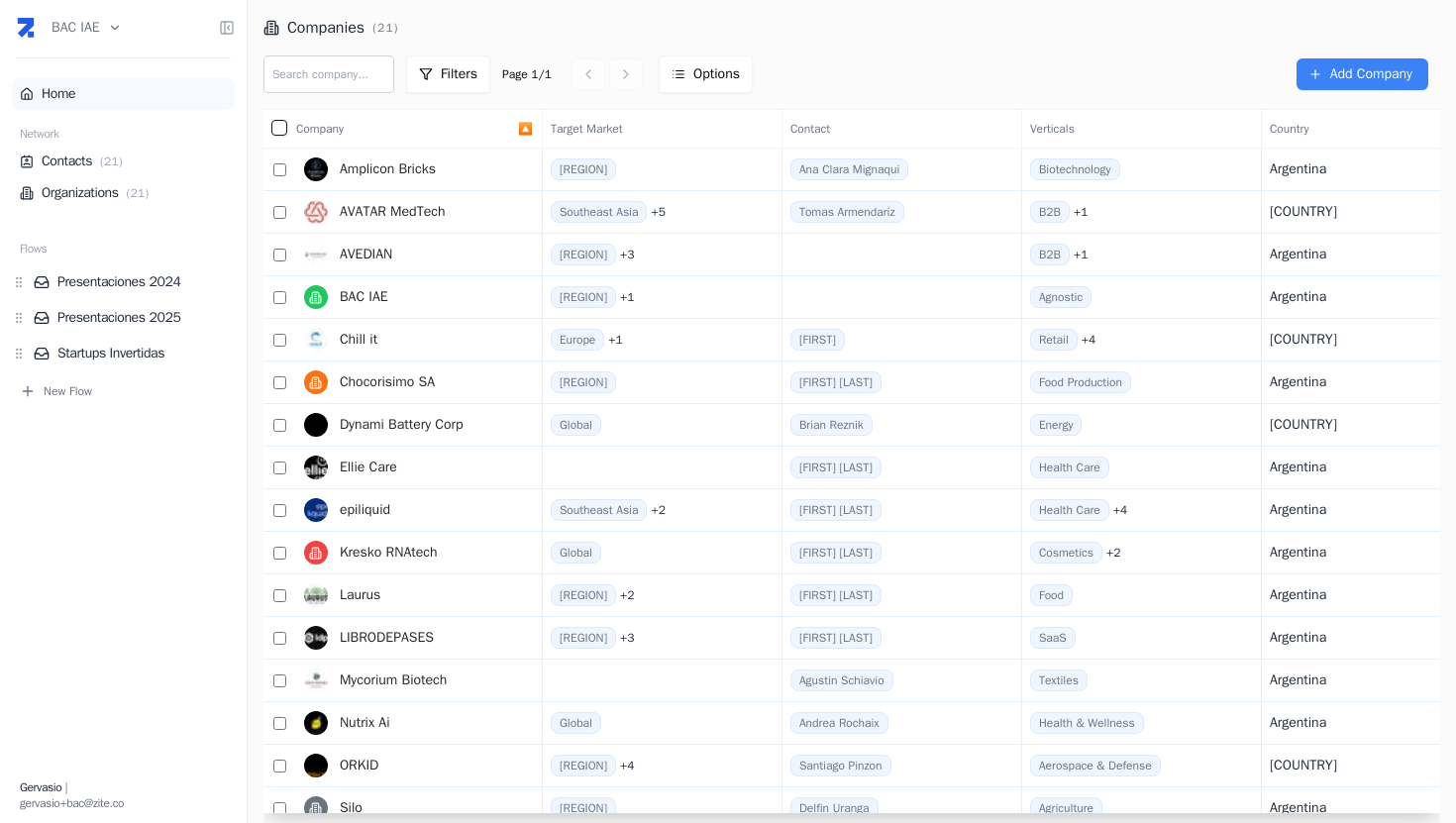 click on "Home" at bounding box center [123, 94] 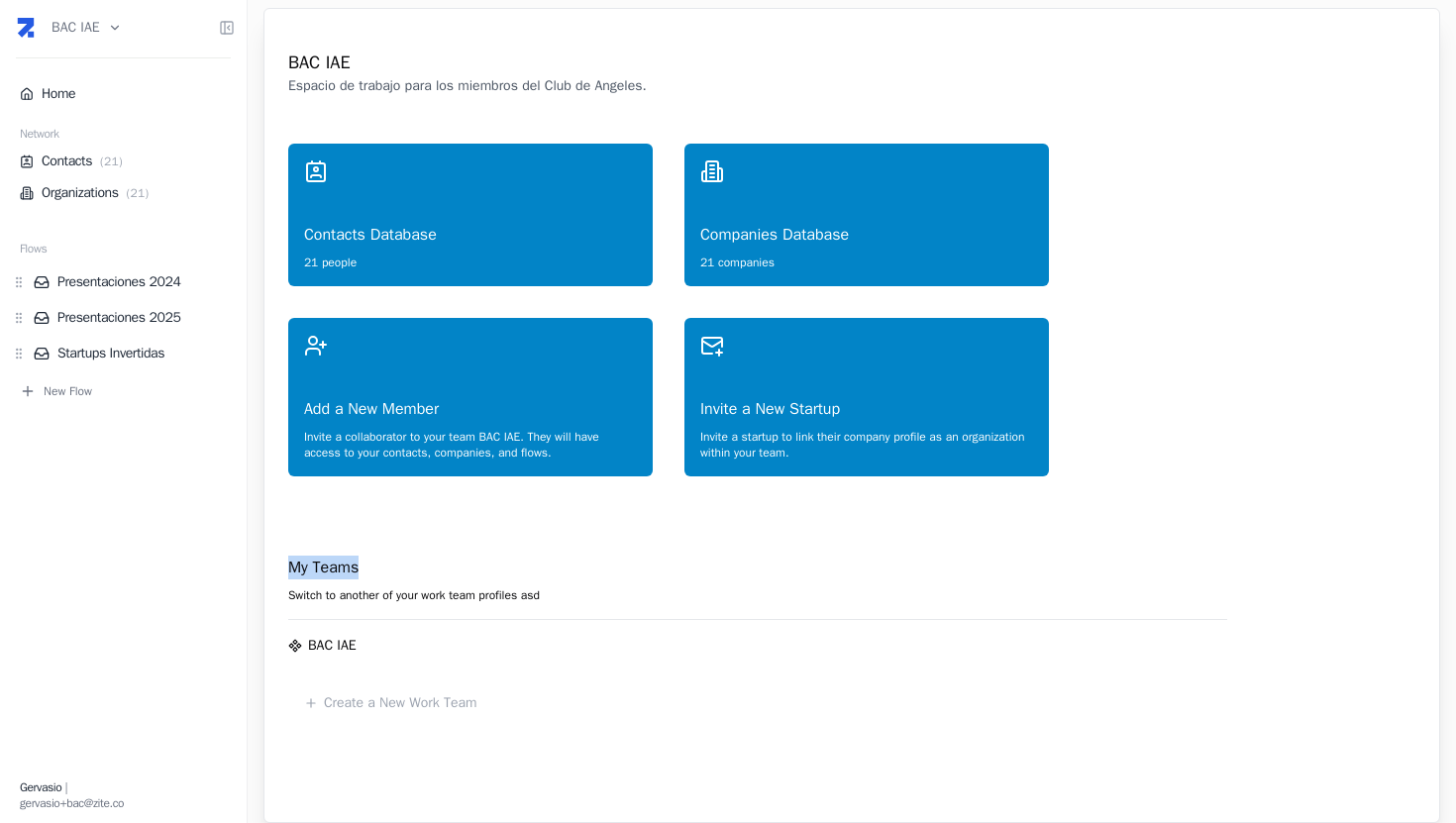 drag, startPoint x: 285, startPoint y: 573, endPoint x: 371, endPoint y: 567, distance: 86.20905 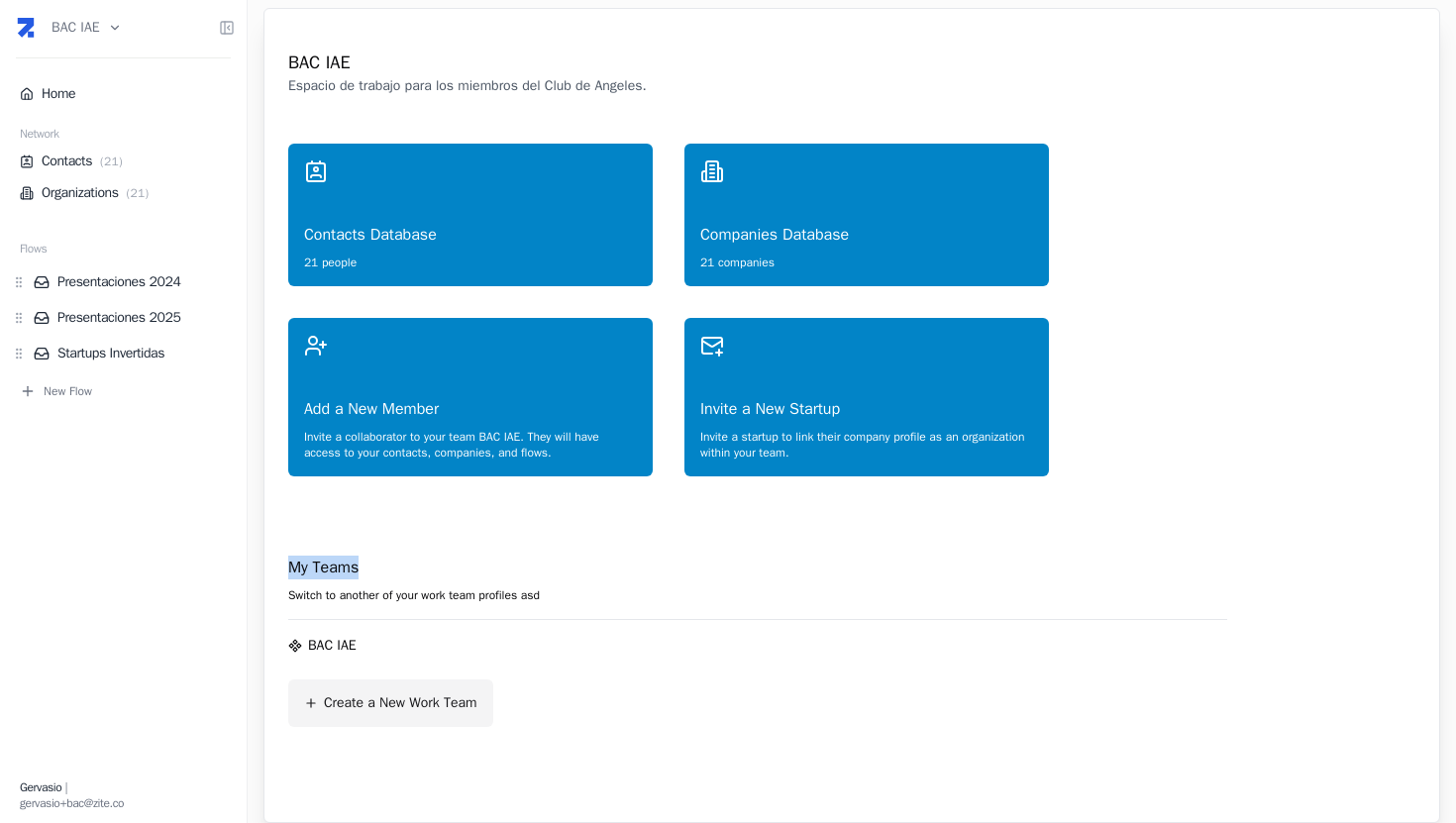 click on "Create a New Work Team" at bounding box center (390, 703) 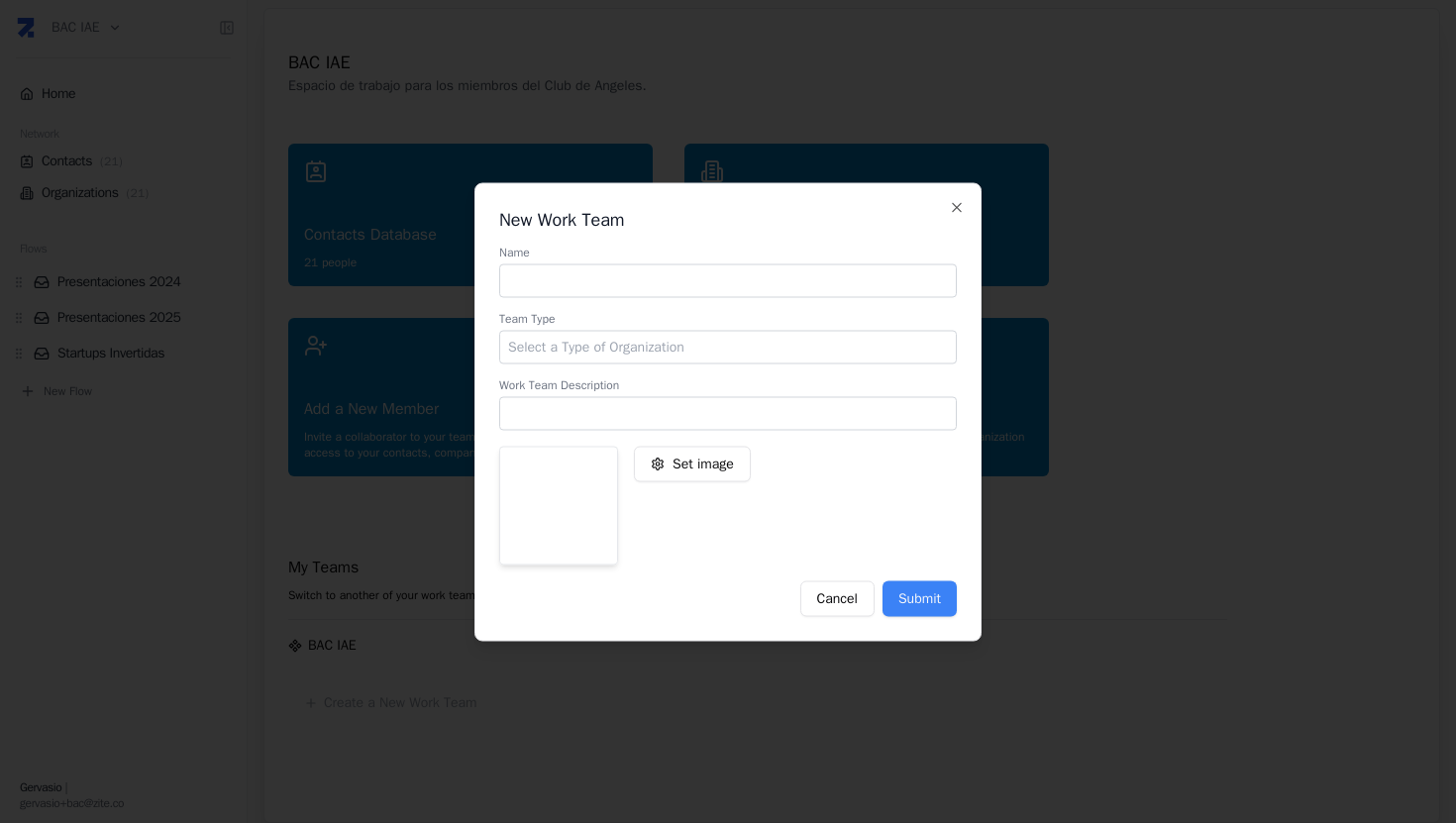 click at bounding box center [728, 280] 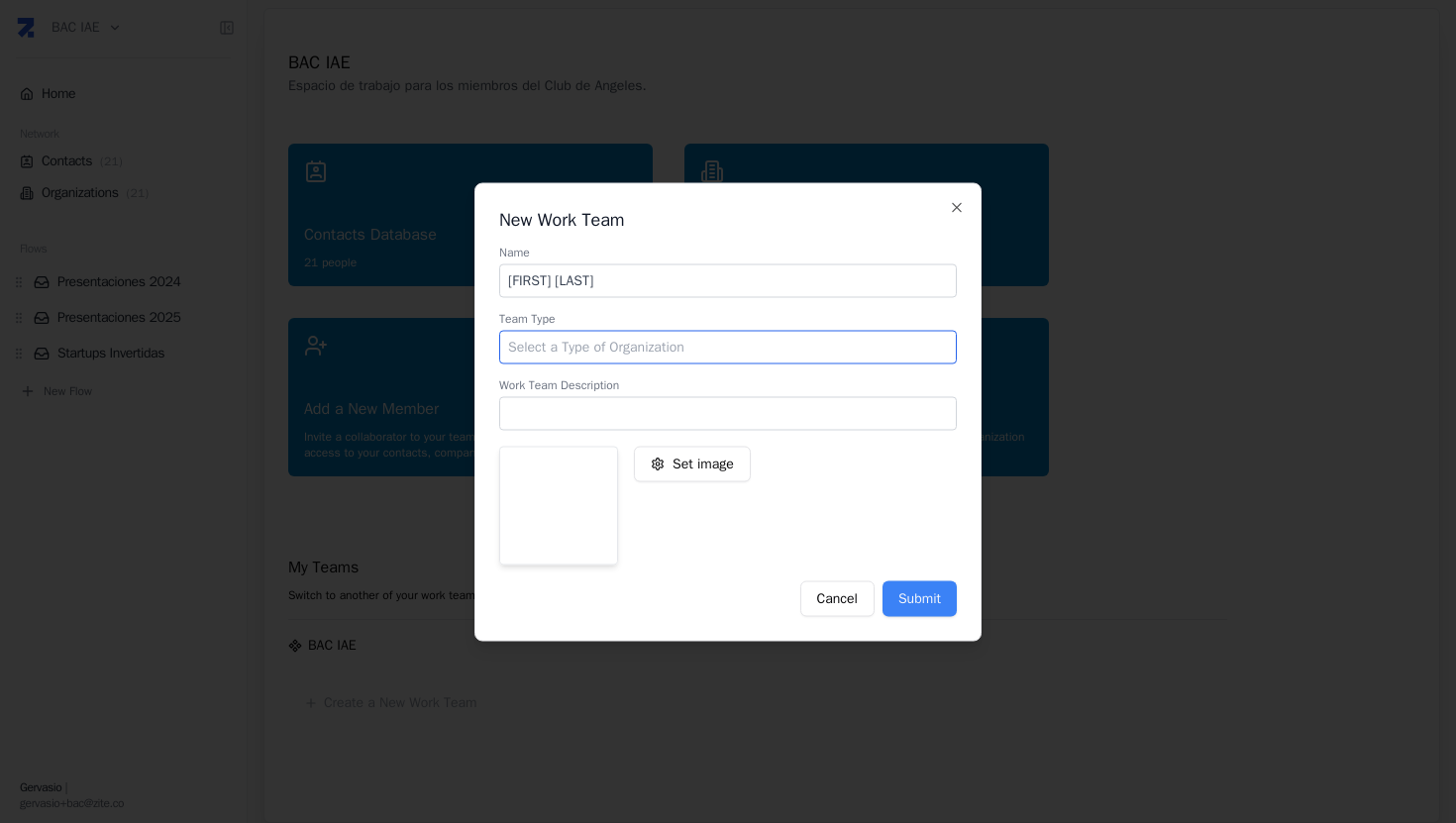 click at bounding box center (728, 347) 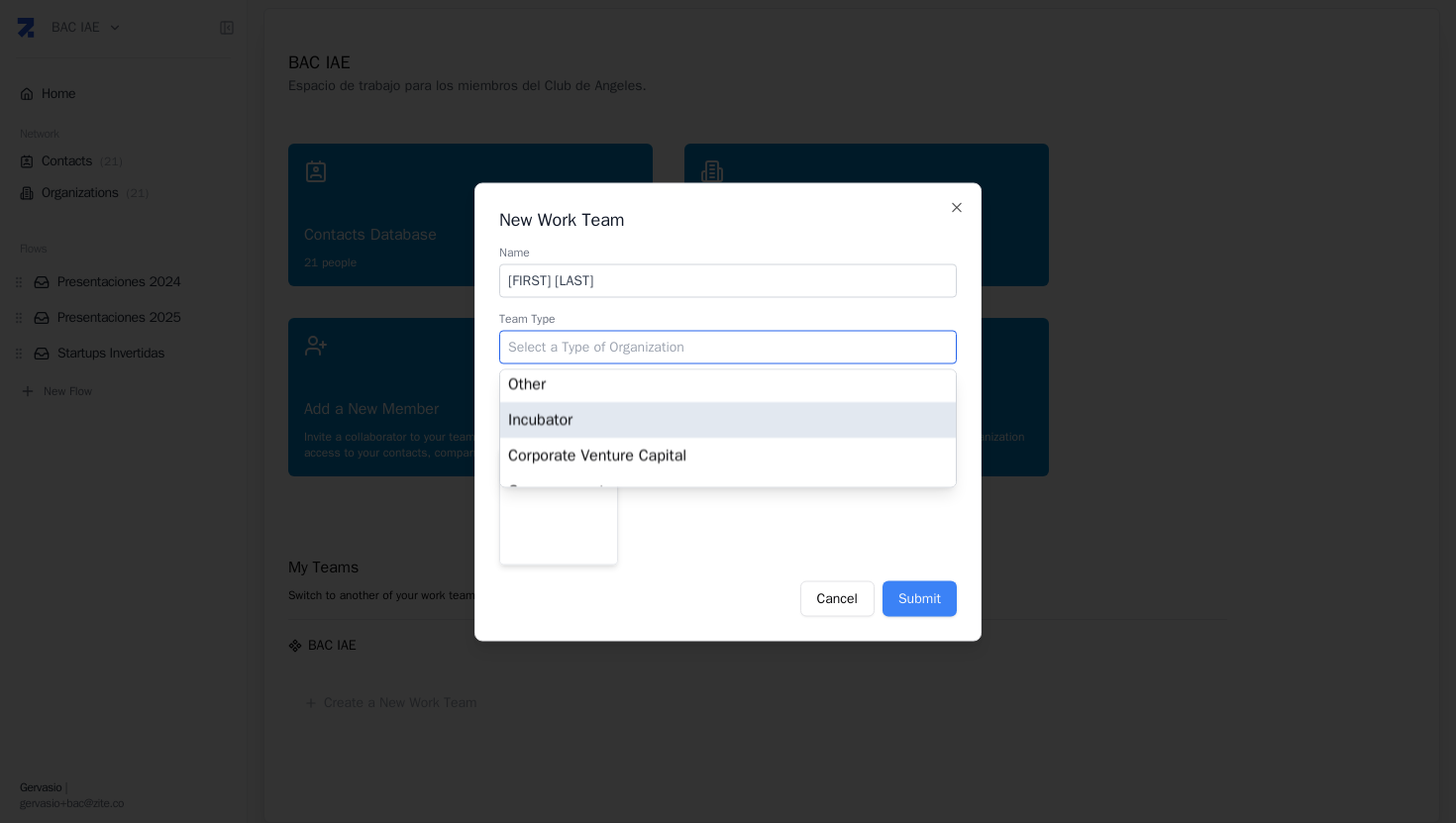 scroll, scrollTop: 607, scrollLeft: 0, axis: vertical 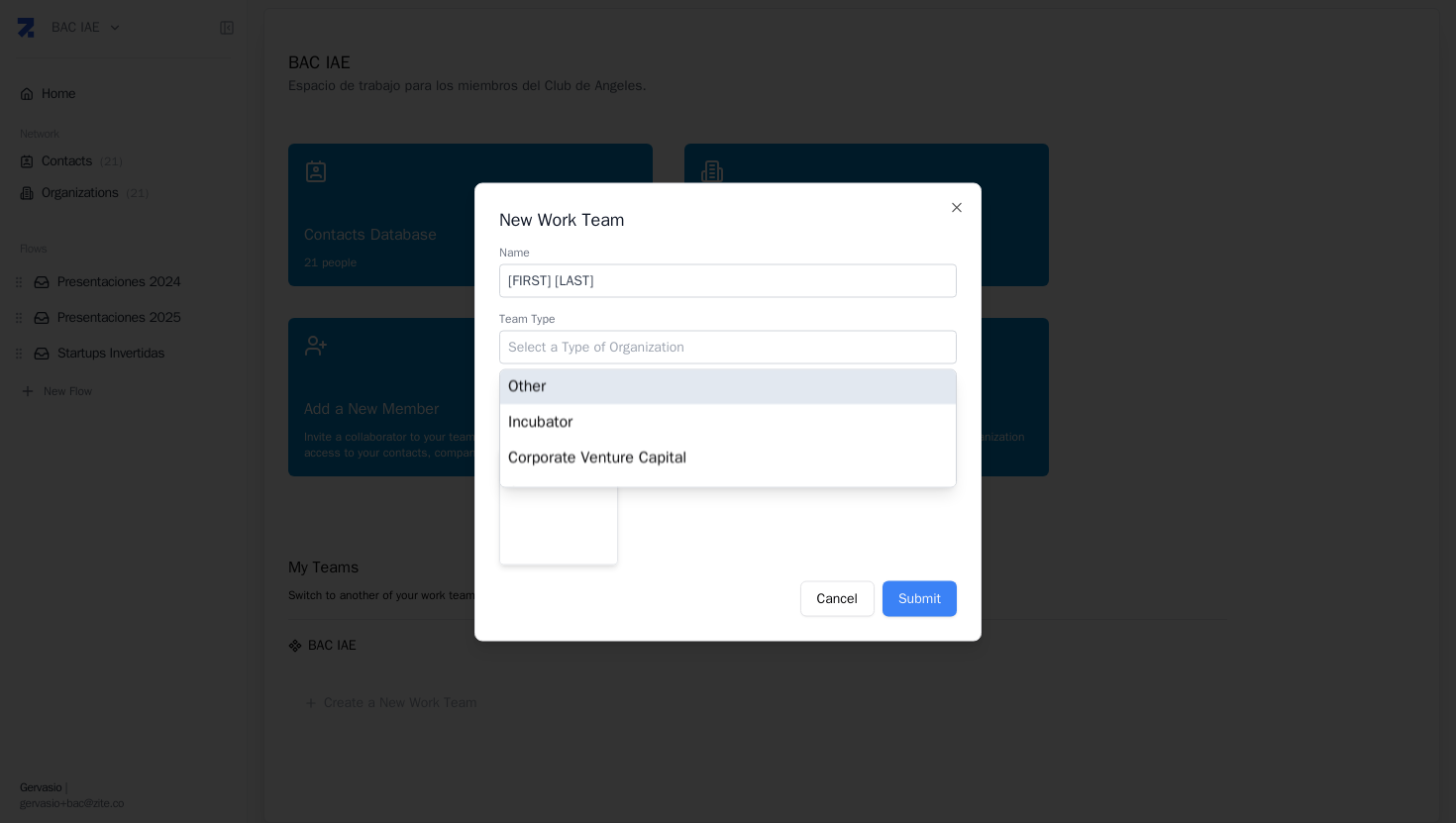 type on "Other" 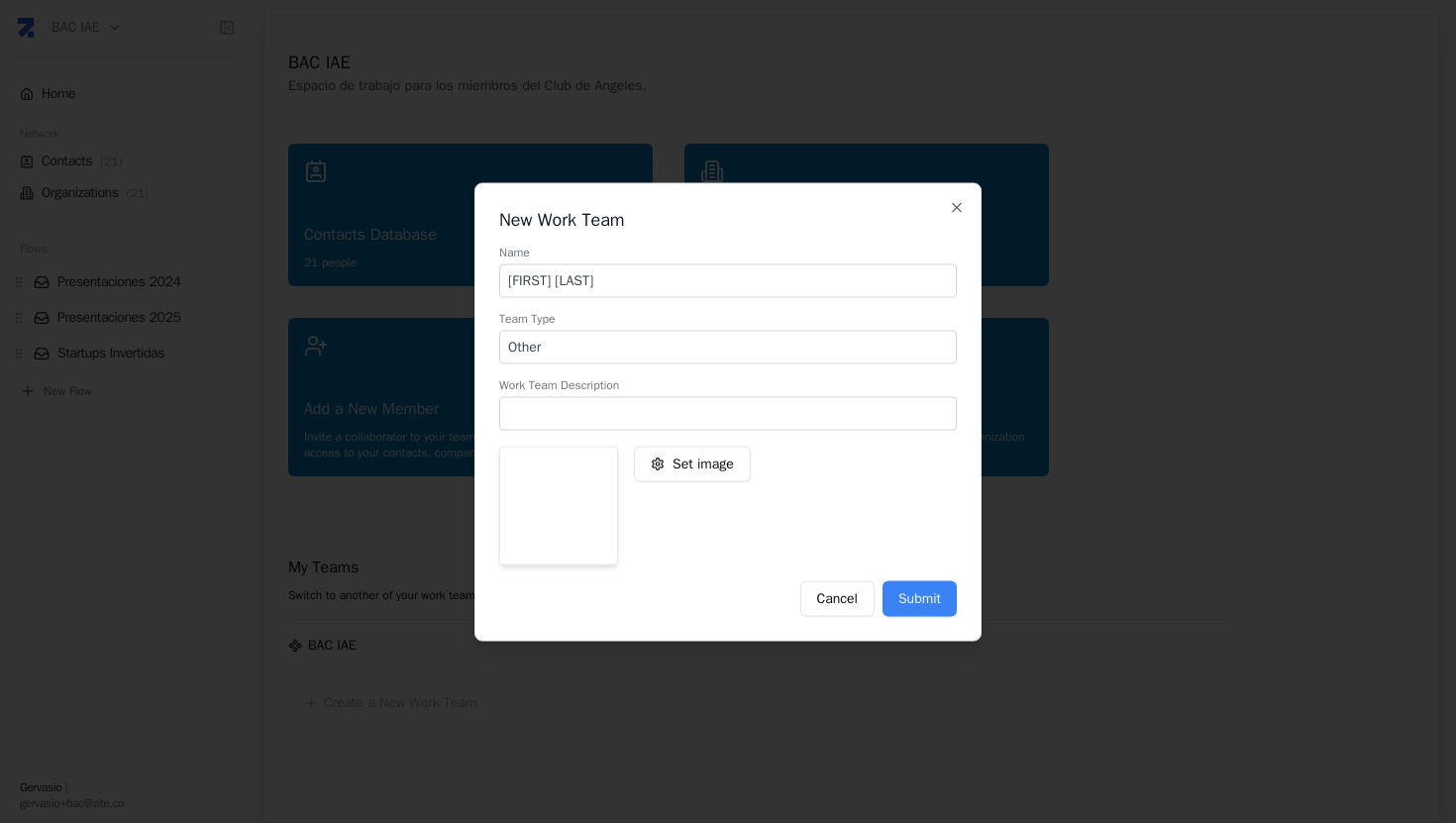 click on "Name Gervasio de Zabaleta Clerici Team Type Other Company Builder Private Equity Fund Real Estate Fund Private Equity Other Real Estate Other Angels Club Accelerator LP Family Office Fund of Funds Venture Capital Private Equity Real Estate Corporation SMB Green Field Project Real Estate Development Other Incubator Corporate Venture Capital Governmment Fund Trade Non profit Work Team Description Set image Cancel Submit" at bounding box center [728, 427] 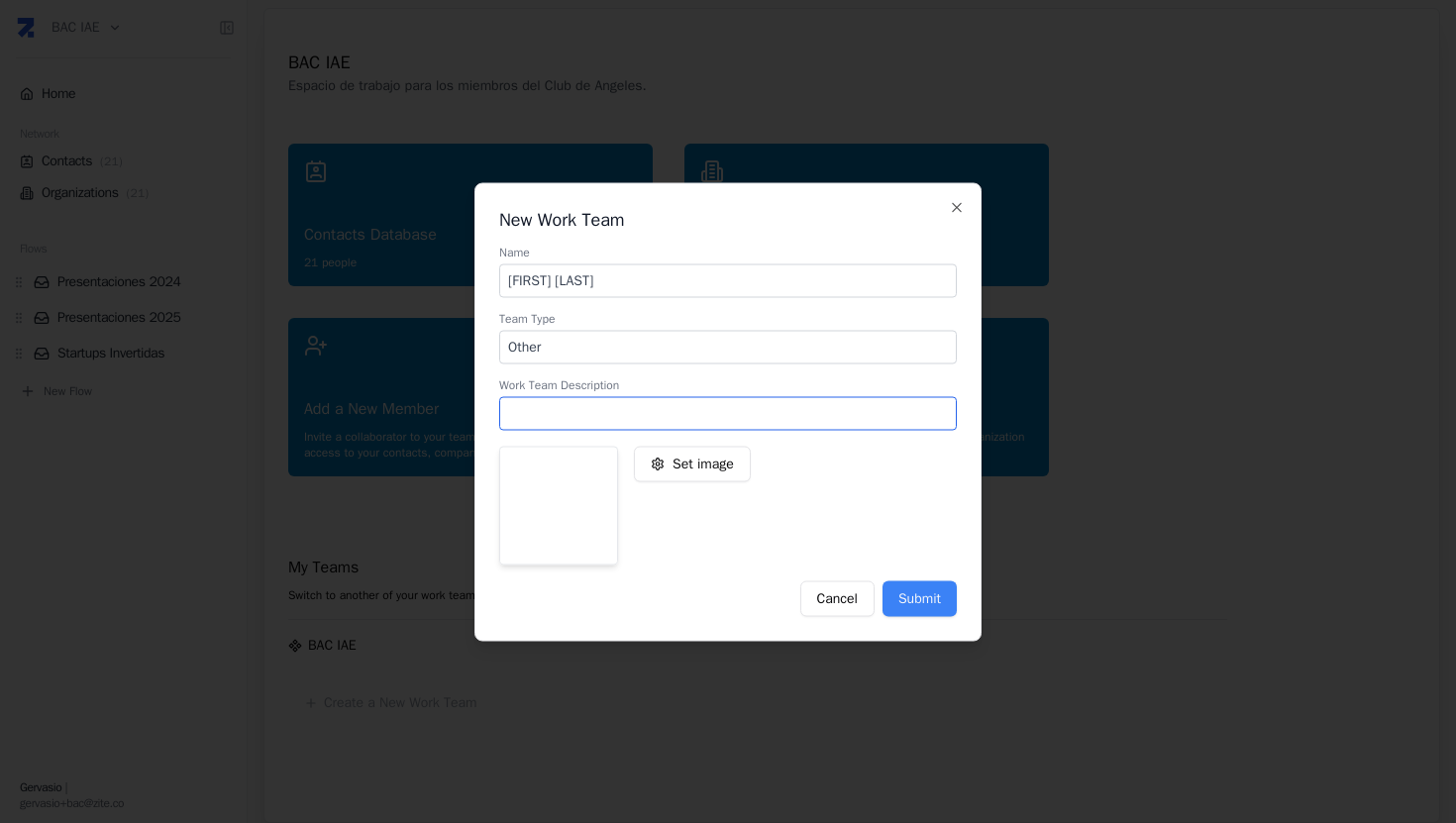 click at bounding box center [728, 413] 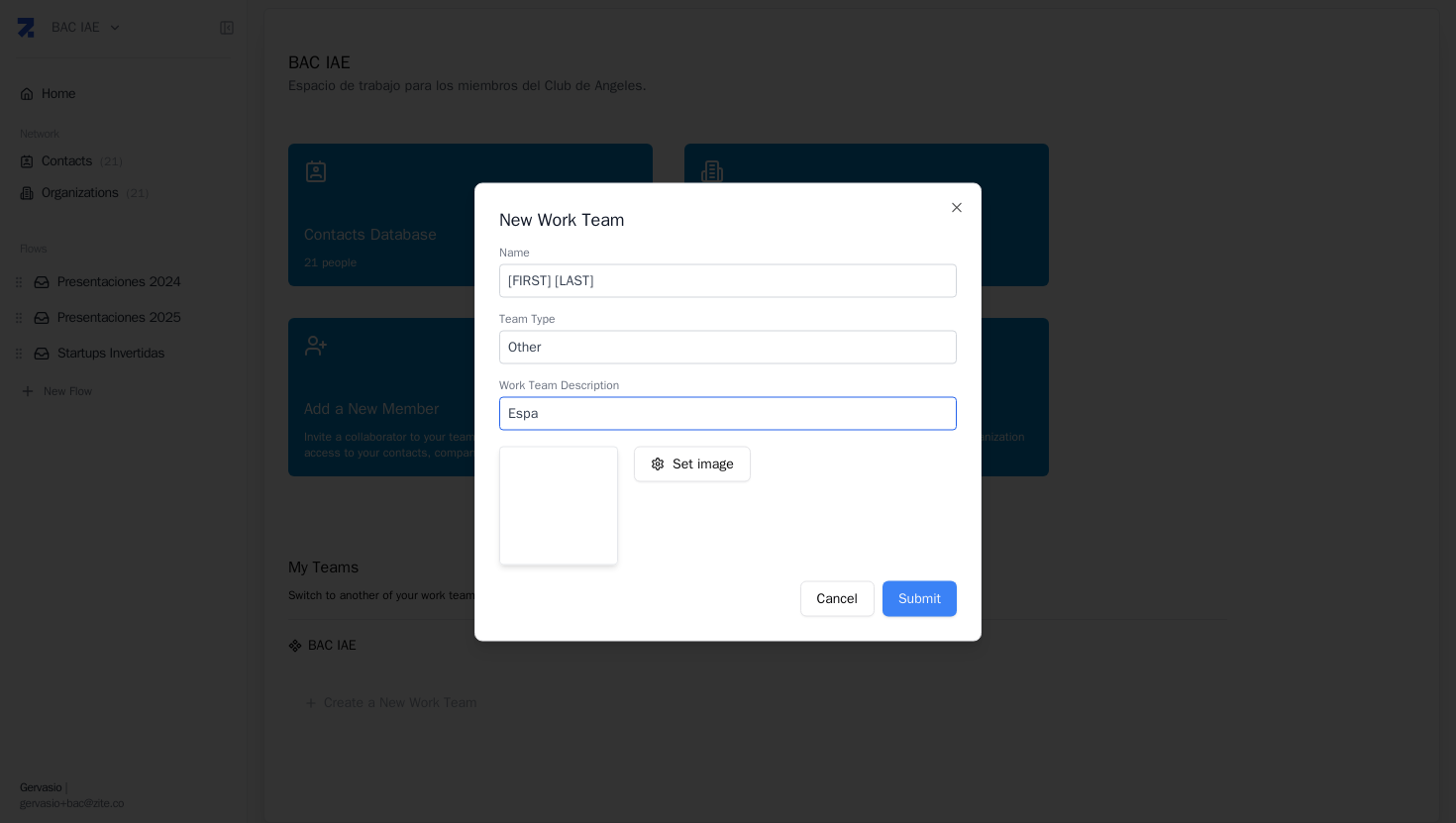 type on "Espacio de trabajo de Gervasio de Zabaleta" 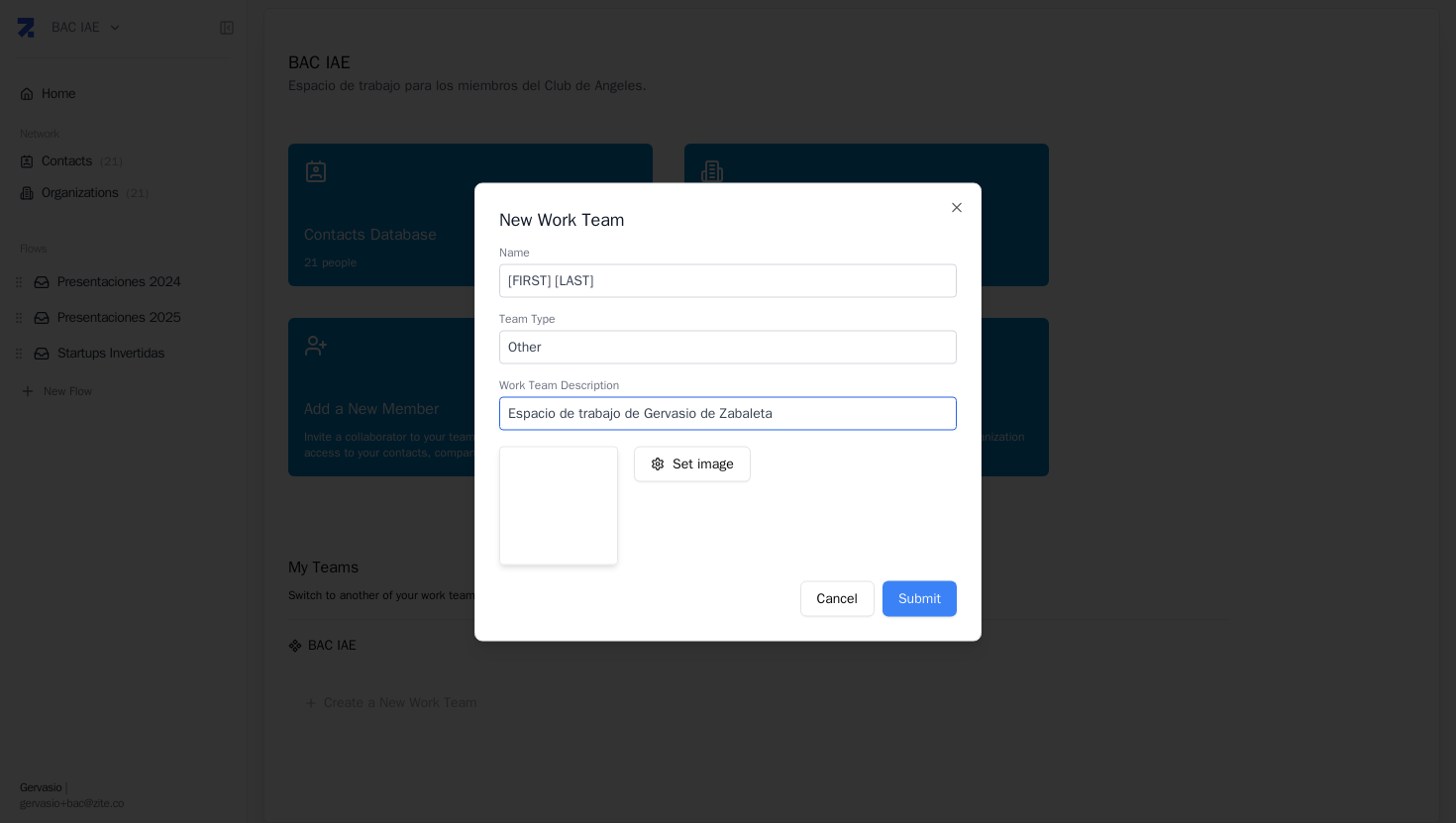click on "Espacio de trabajo de Gervasio de Zabaleta" at bounding box center [728, 413] 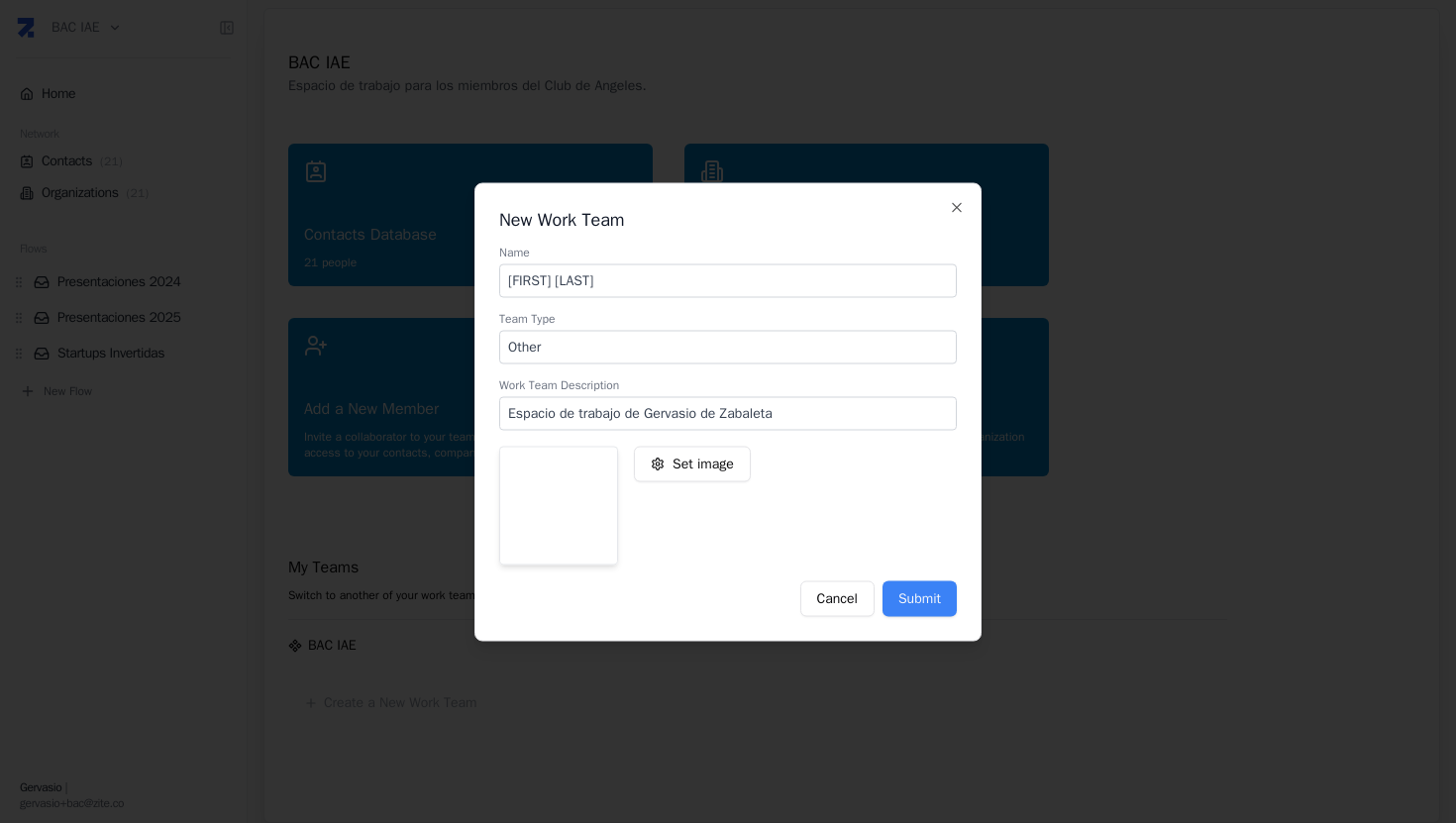 click on "Name Gervasio de Zabaleta Clerici Team Type Other Company Builder Private Equity Fund Real Estate Fund Private Equity Other Real Estate Other Angels Club Accelerator LP Family Office Fund of Funds Venture Capital Private Equity Real Estate Corporation SMB Green Field Project Real Estate Development Other Incubator Corporate Venture Capital Governmment Fund Trade Non profit Work Team Description Espacio de trabajo de Gervasio de Zabaleta Set image Cancel Submit" at bounding box center (728, 427) 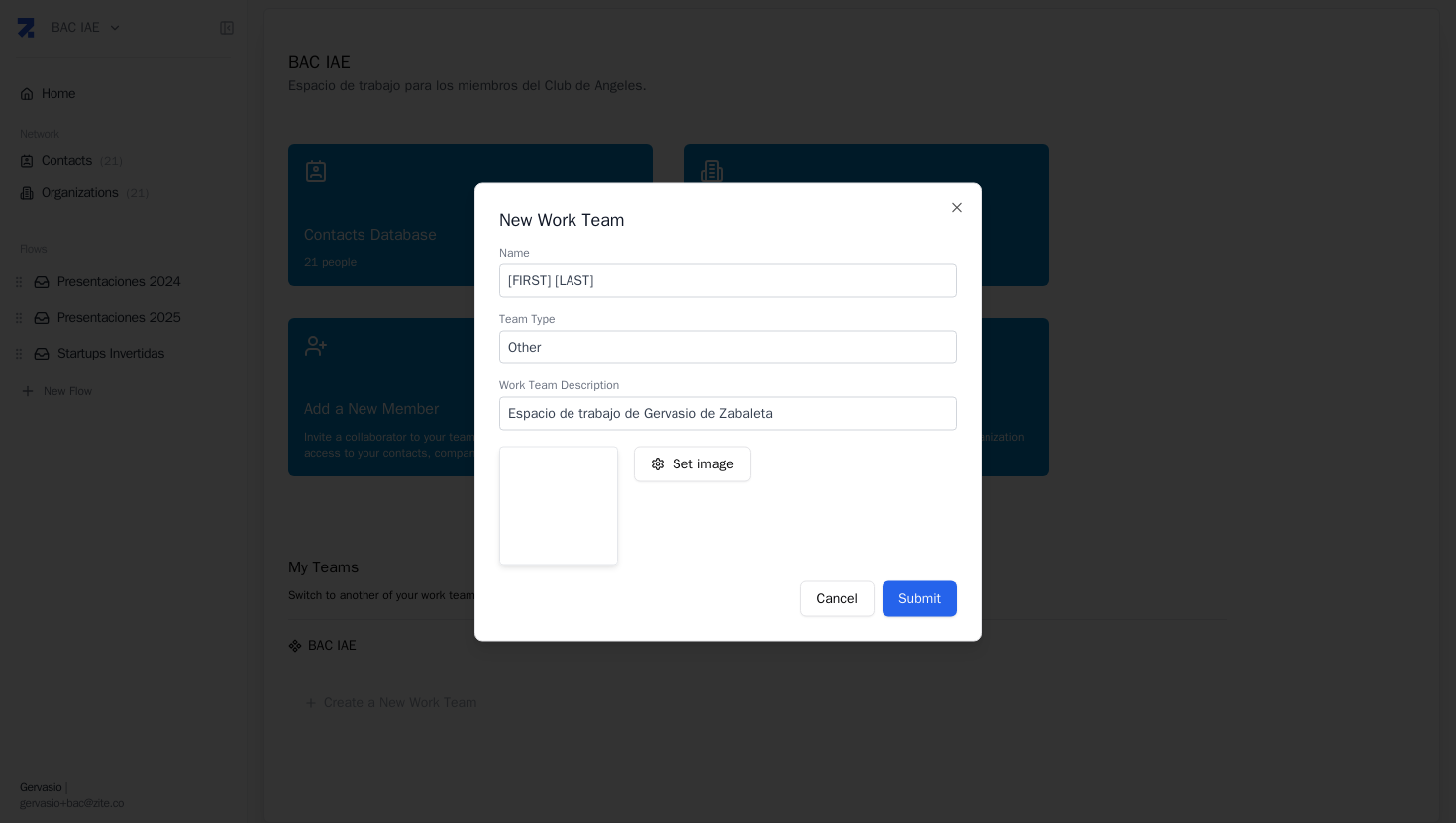 click on "Submit" at bounding box center (919, 598) 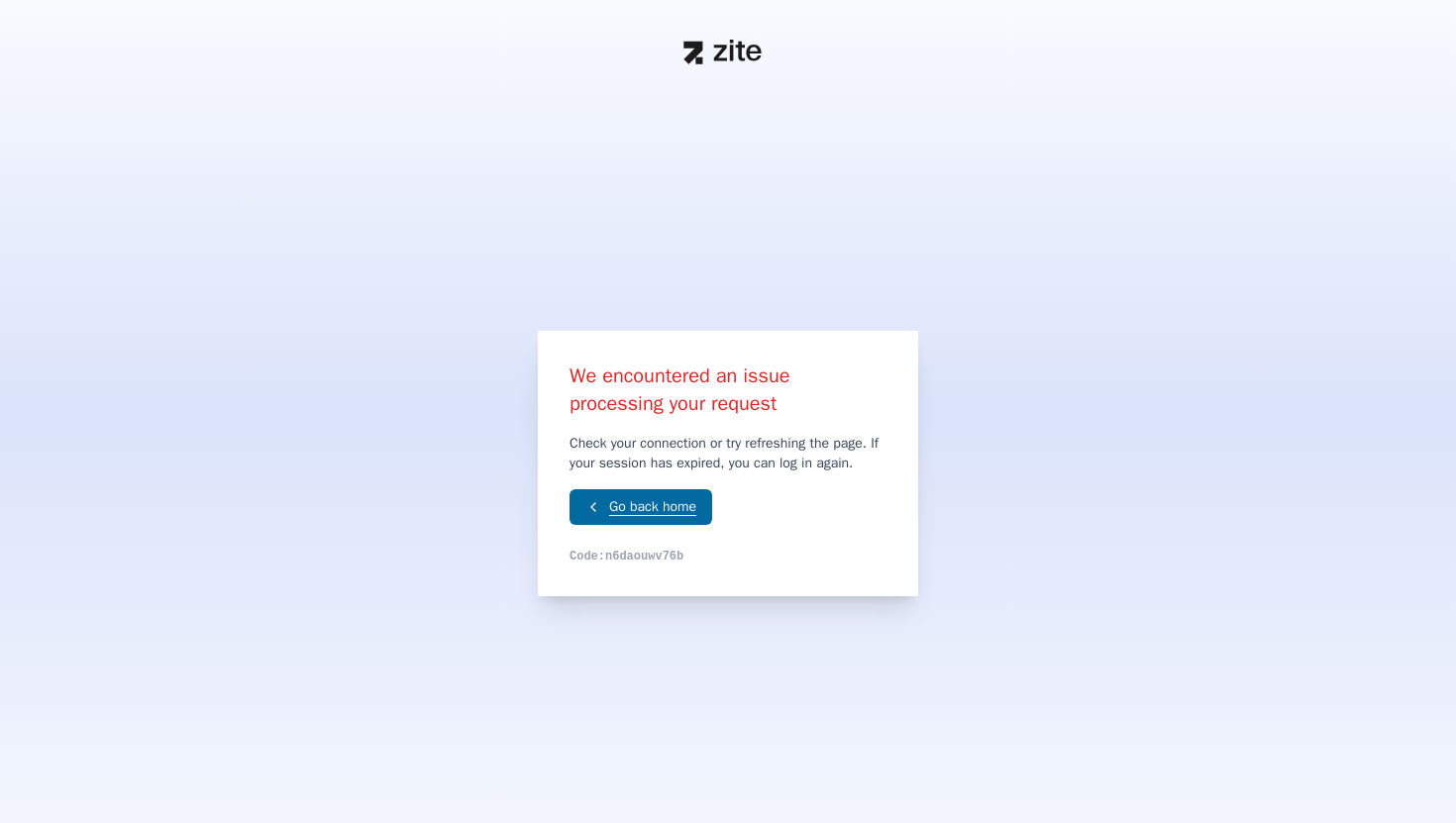 click on "Go back home" at bounding box center [641, 507] 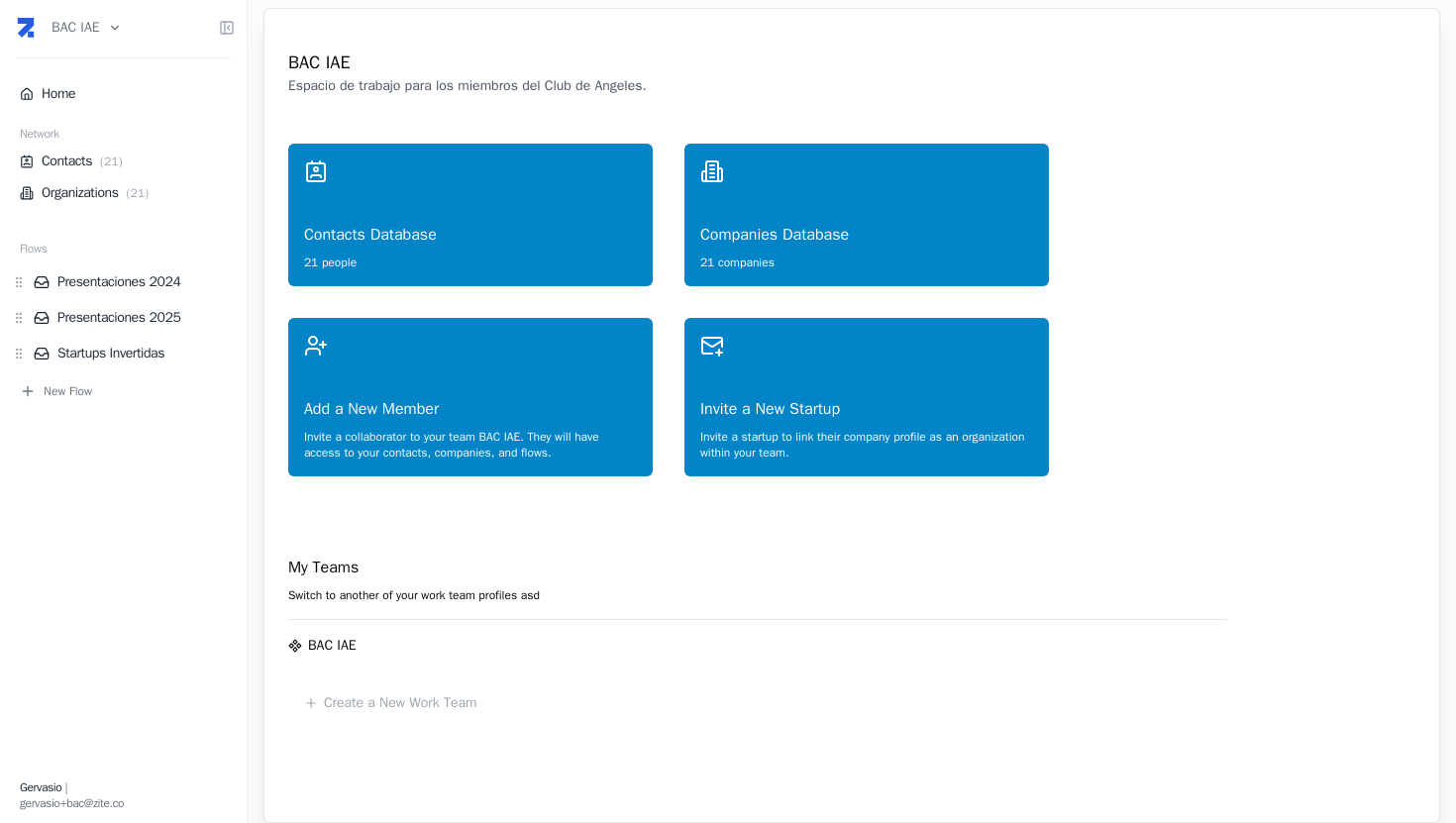 click on "BAC IAE Home Network Contacts ( 21 ) Organizations ( 21 ) Flows Presentaciones 2024 Presentaciones 2025 Startups Invertidas New Flow Gervasio   |  gervasio+bac@zite.co BAC IAE Espacio de trabajo para los miembros del Club de Angeles.  Contacts Database 21   people Companies Database 21   companies Add a New Member Invite a collaborator to your team   BAC IAE . They will have access to your contacts, companies, and flows. Invite a New Startup Invite a startup to link their company profile as an organization within your team. My Teams Switch to another of your work team profiles   asd BAC IAE Create a New Work Team © Zite 2024. On alpha testing by invitation only. Version 0.2b.
Press space bar to start a drag.
When dragging you can use the arrow keys to move the item around and escape to cancel.
Some screen readers may require you to be in focus mode or to use your pass through key" at bounding box center [728, 411] 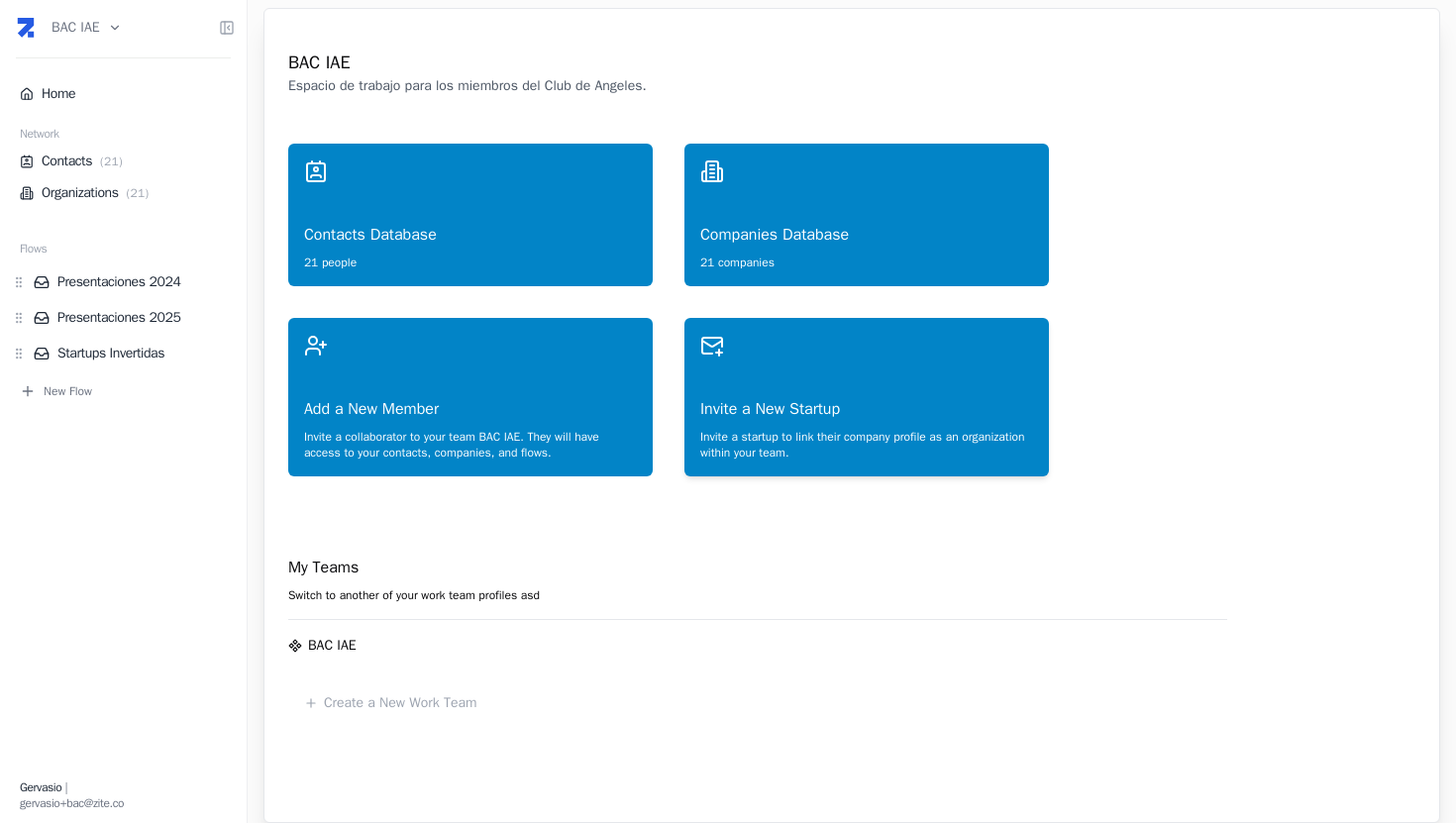 type 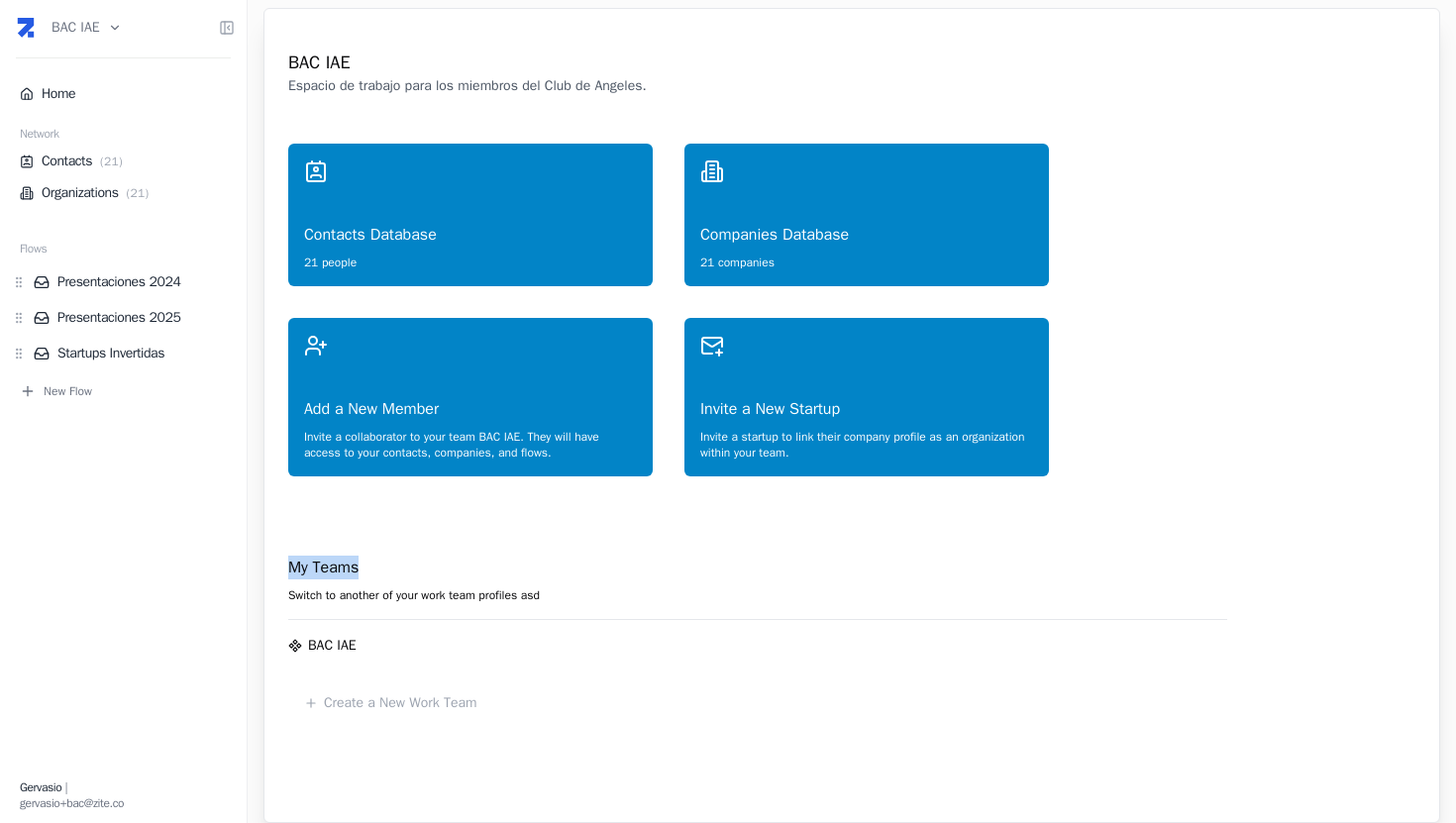 drag, startPoint x: 290, startPoint y: 567, endPoint x: 366, endPoint y: 568, distance: 76.00658 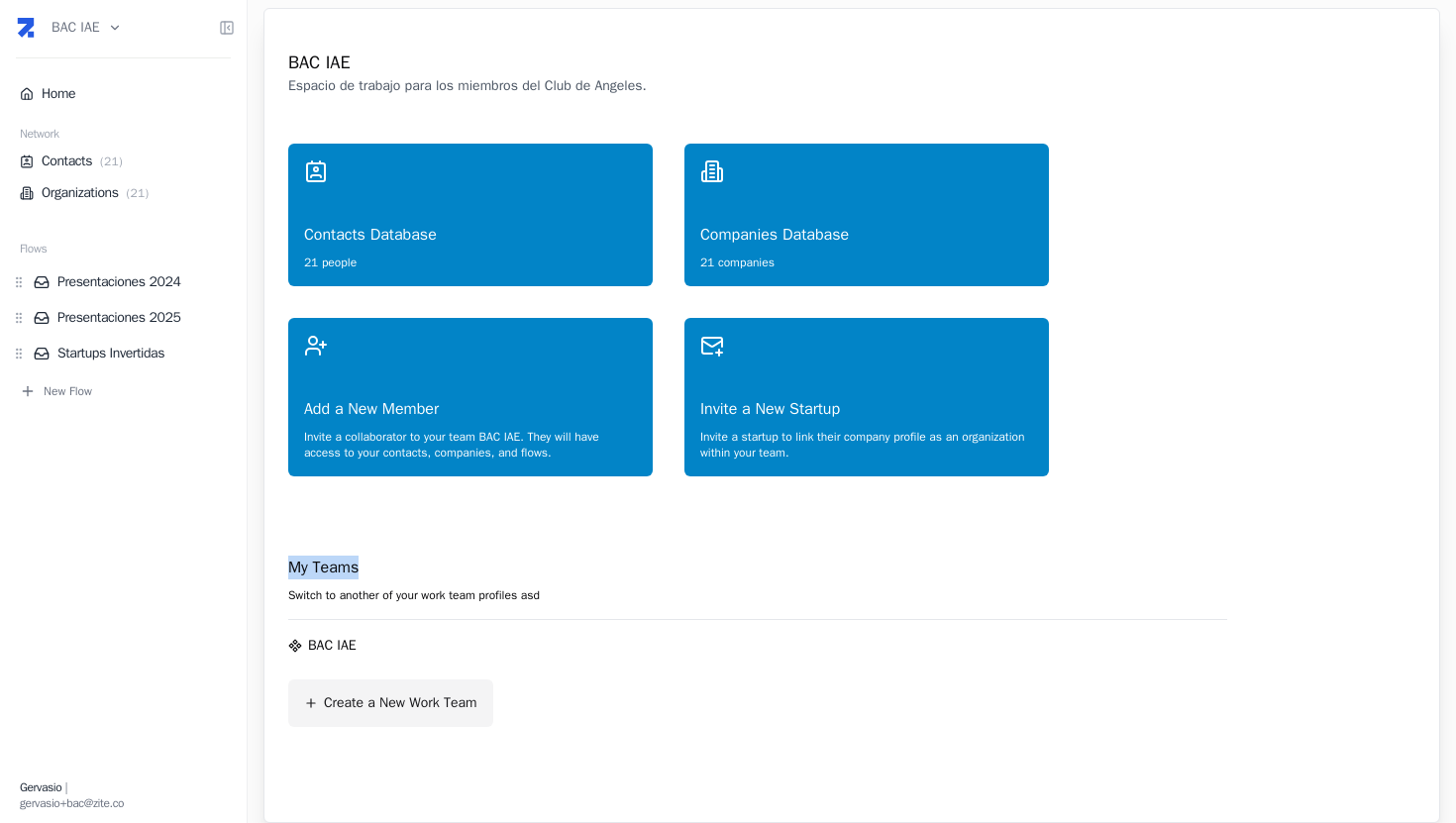 click on "Create a New Work Team" at bounding box center [400, 703] 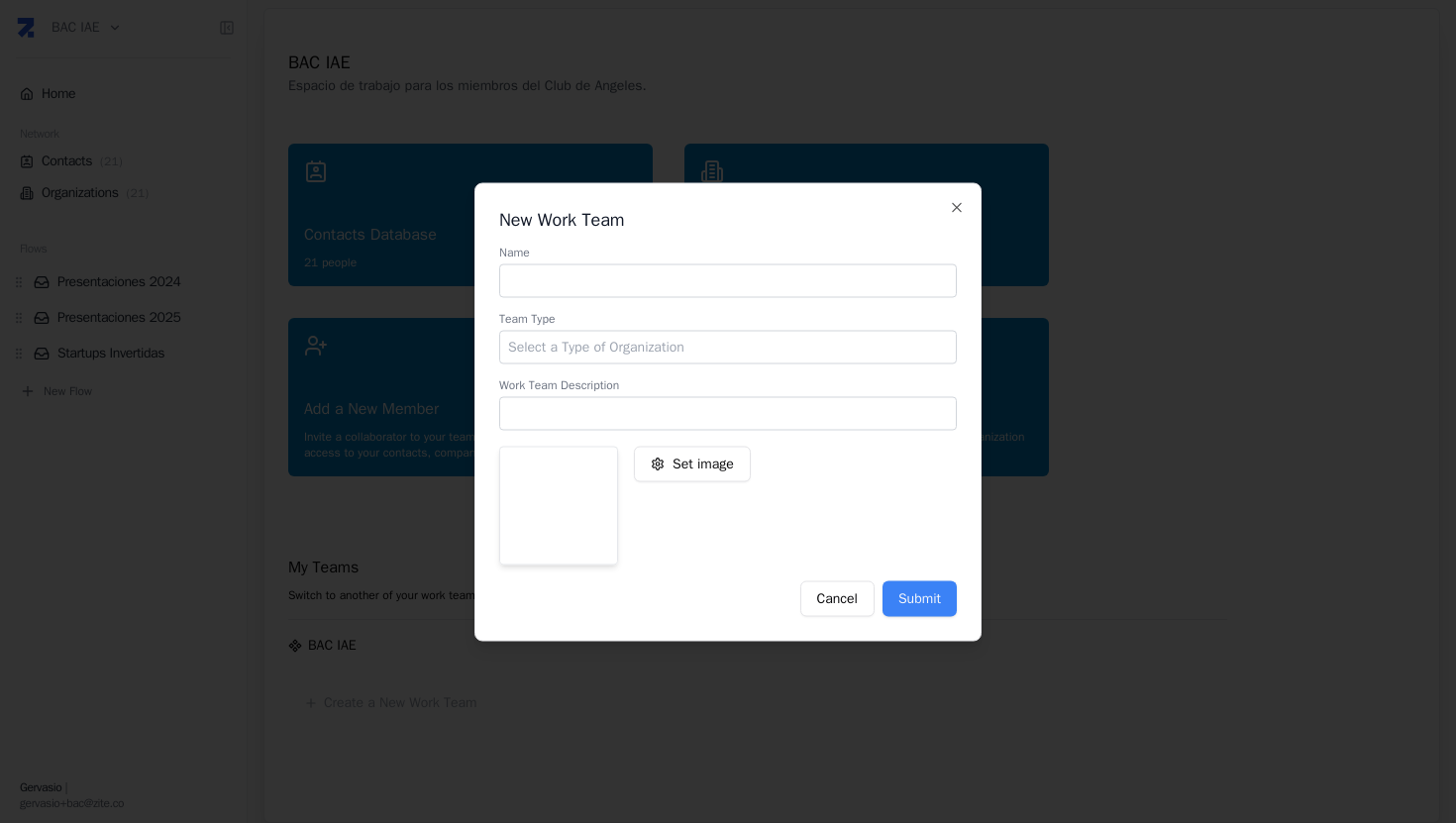 click at bounding box center (728, 280) 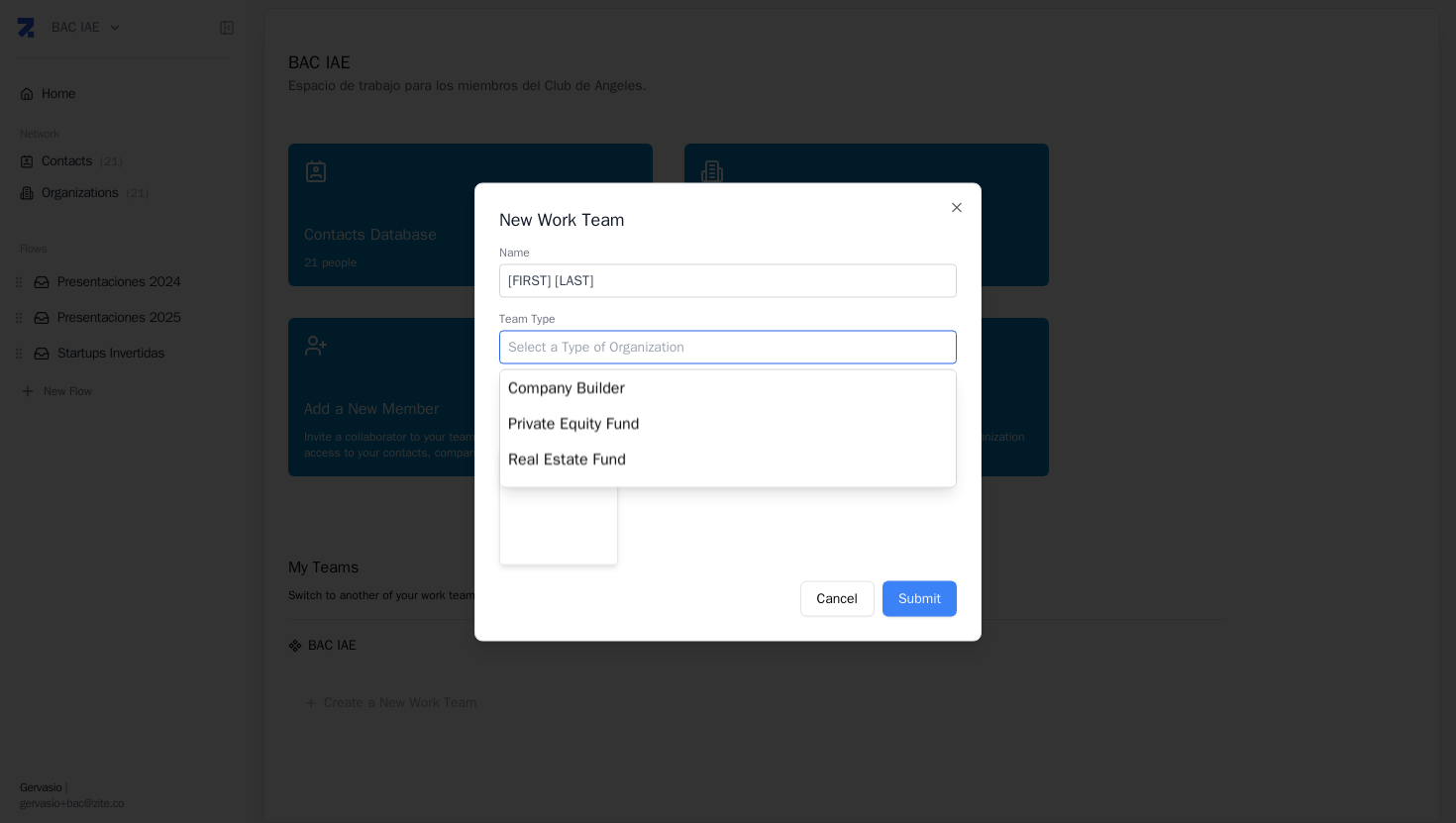 click at bounding box center [728, 347] 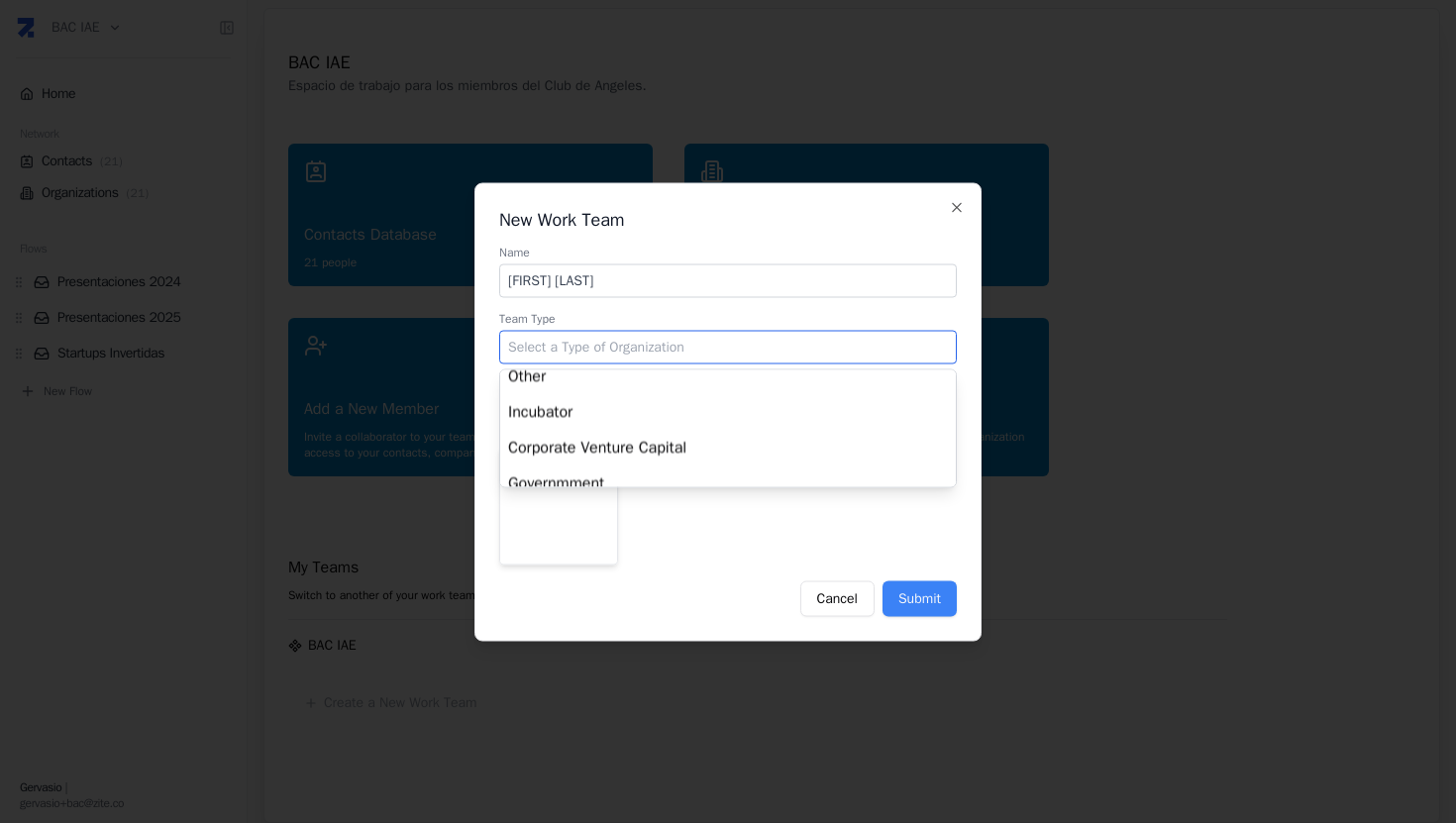 scroll, scrollTop: 609, scrollLeft: 0, axis: vertical 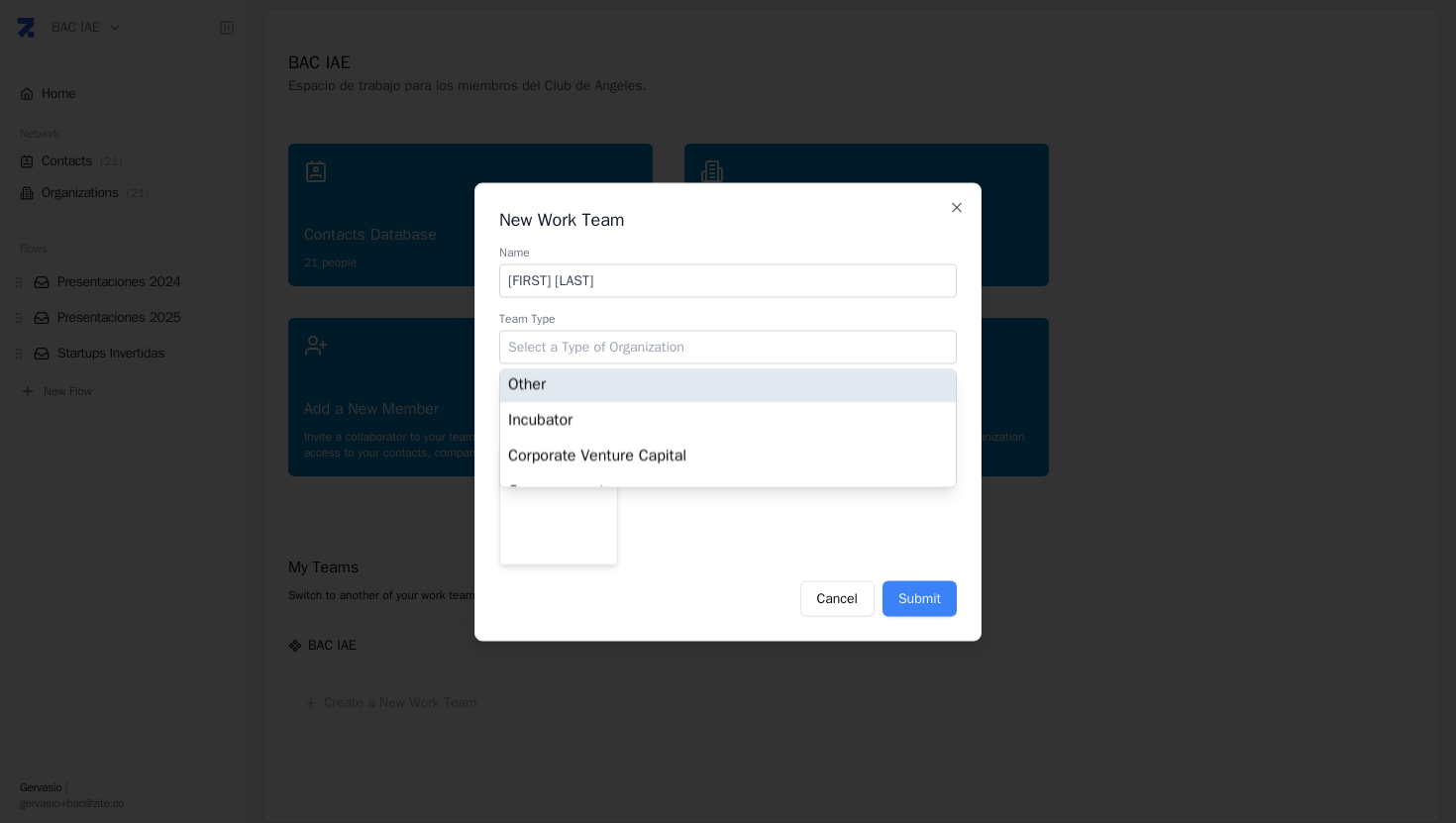type on "Other" 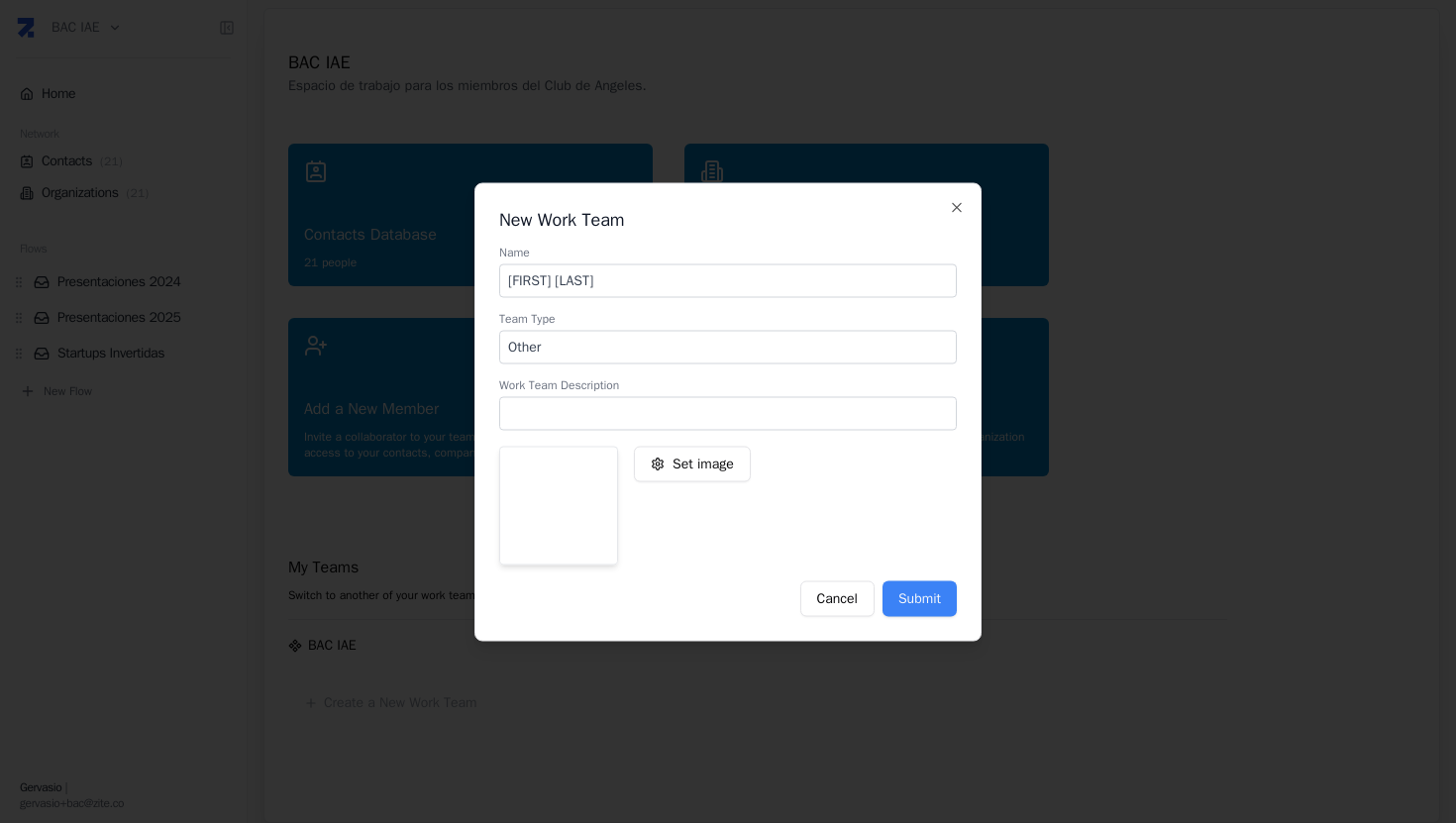 click on "Name Gervasio de Zabaleta Clerici Team Type Other Company Builder Private Equity Fund Real Estate Fund Private Equity Other Real Estate Other Angels Club Accelerator LP Family Office Fund of Funds Venture Capital Private Equity Real Estate Corporation SMB Green Field Project Real Estate Development Other Incubator Corporate Venture Capital Governmment Fund Trade Non profit Work Team Description Set image Cancel Submit" at bounding box center (728, 427) 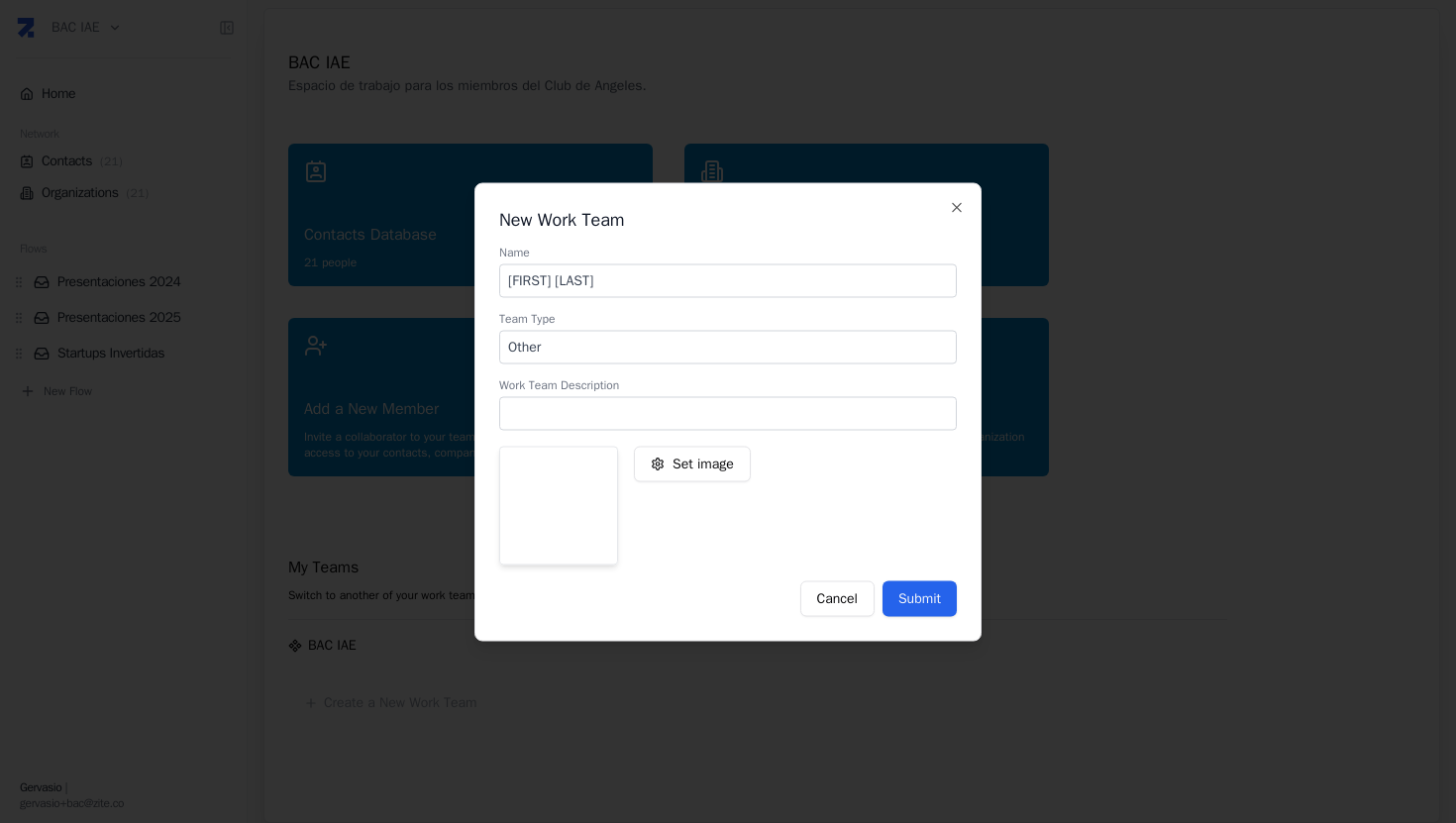 click on "Submit" at bounding box center [919, 598] 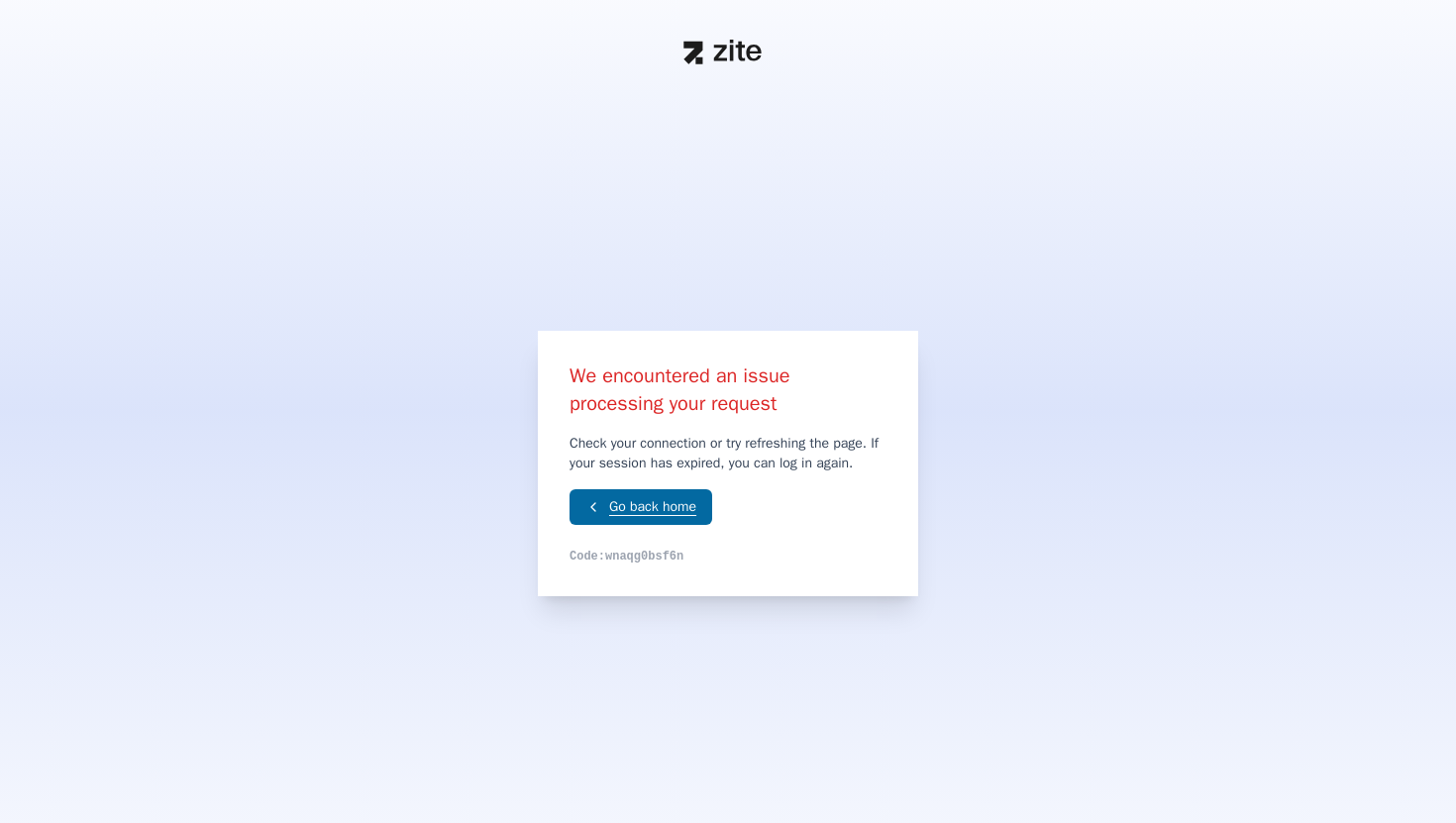 click on "Go back home" at bounding box center [641, 507] 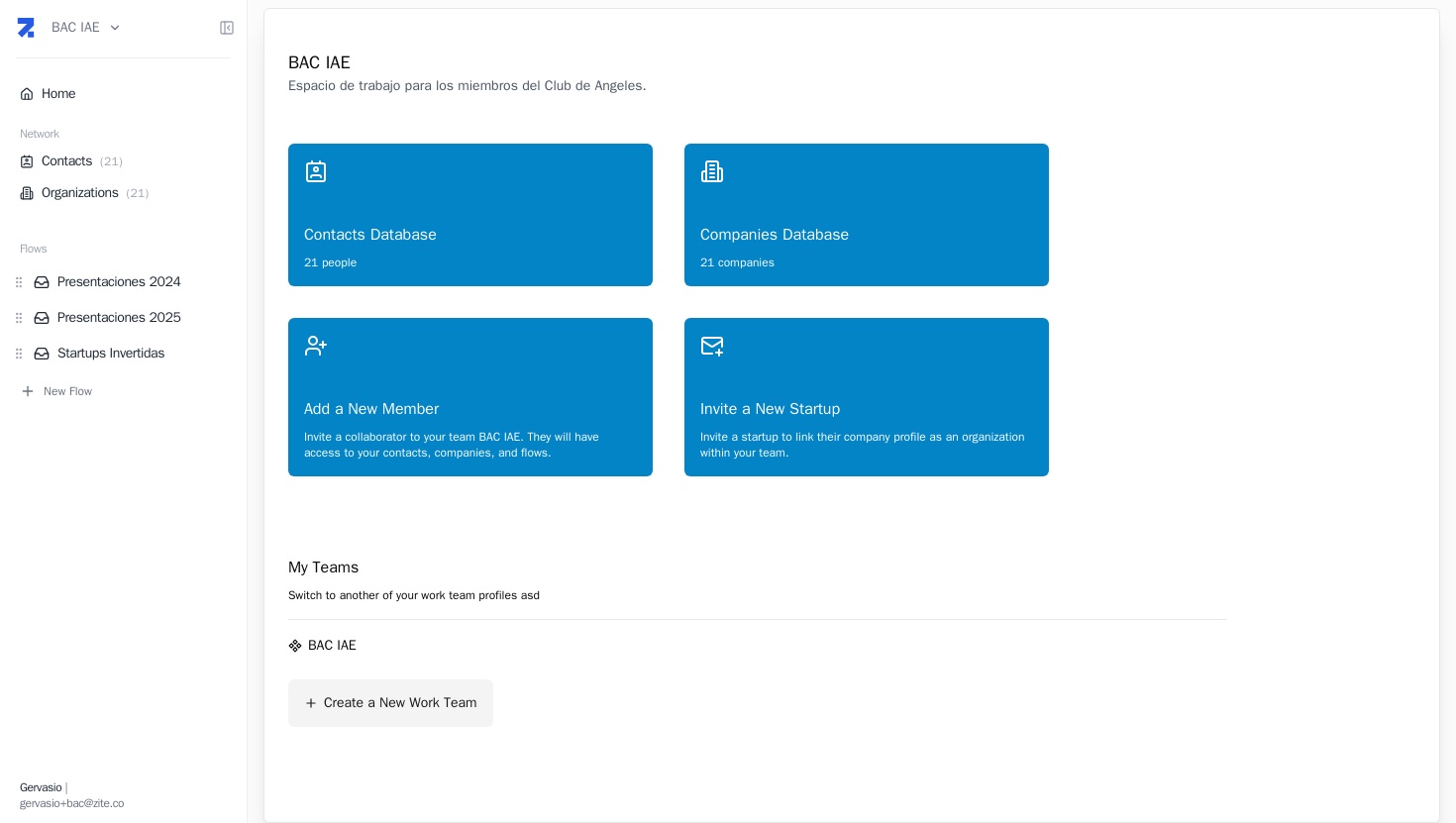 click on "Create a New Work Team" at bounding box center (390, 703) 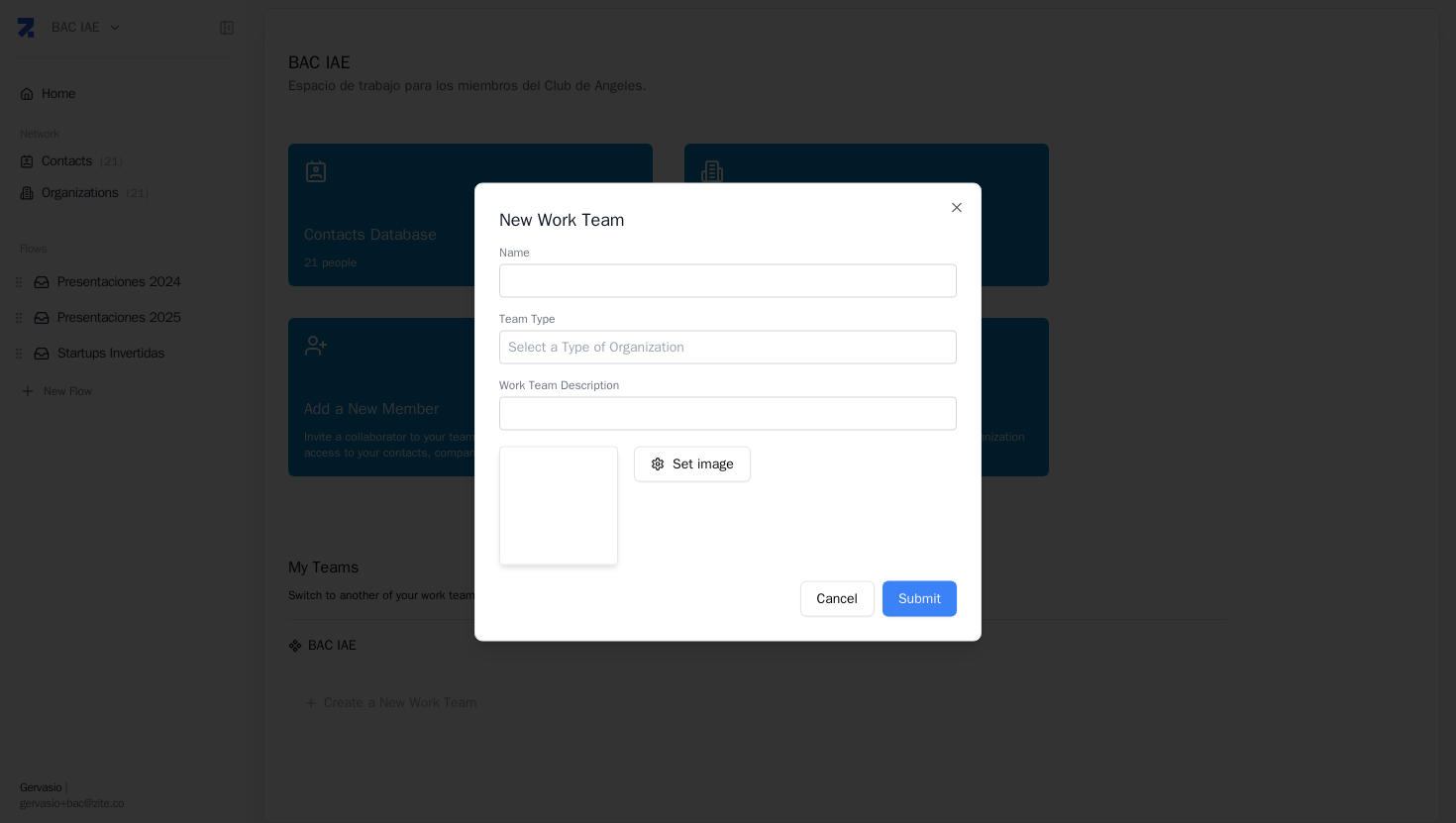 click at bounding box center [728, 280] 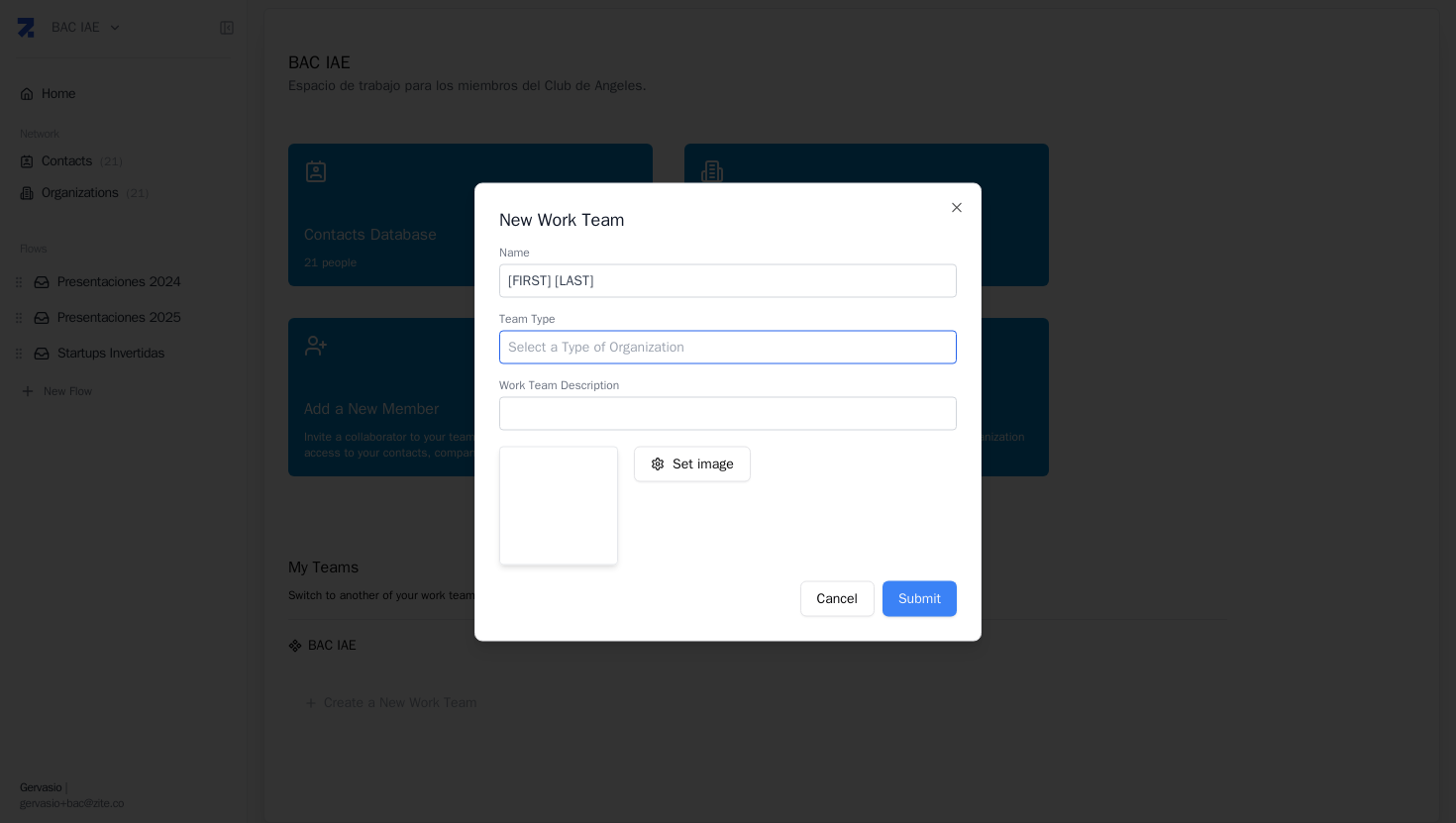 click at bounding box center [728, 347] 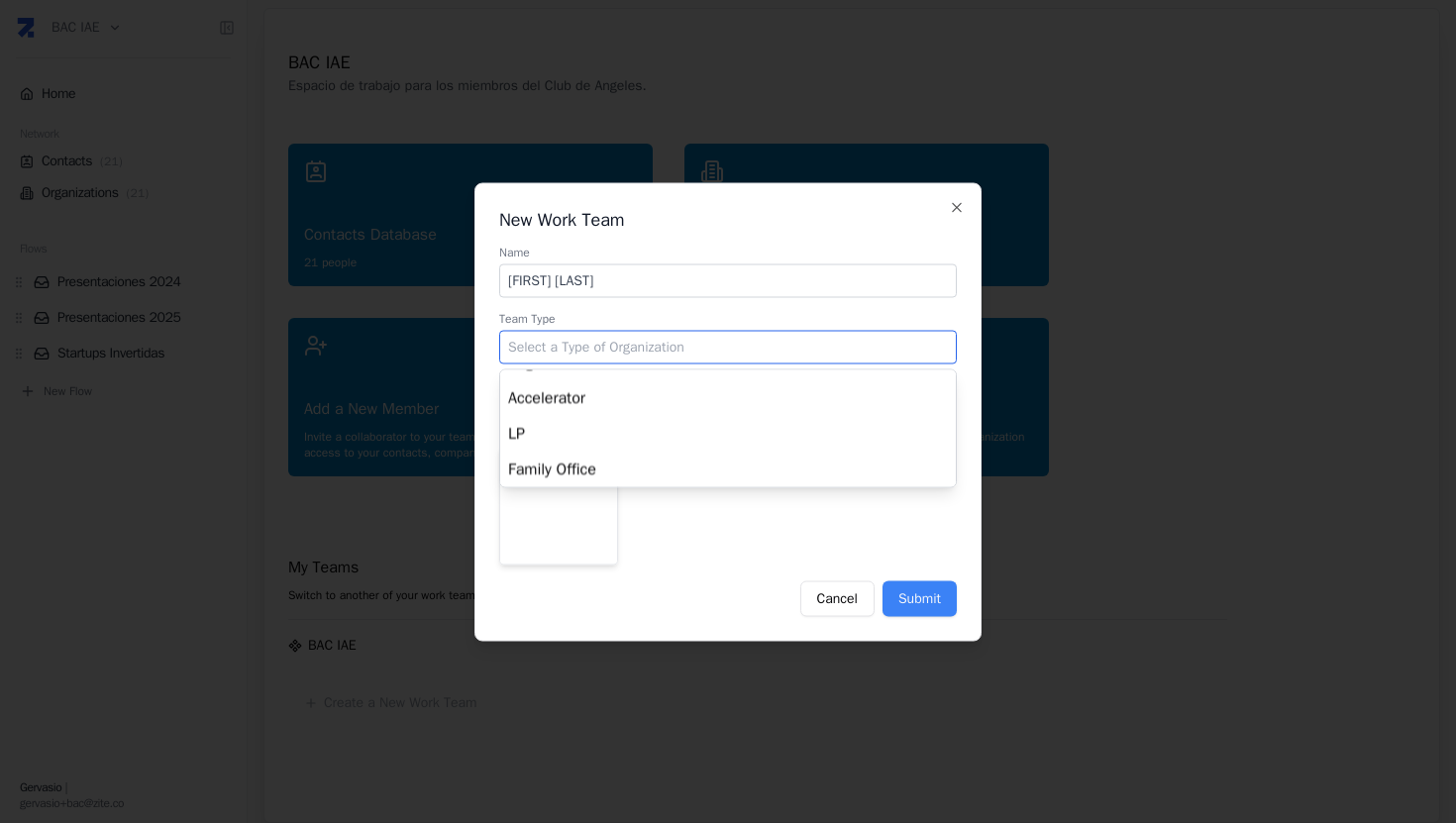 scroll, scrollTop: 223, scrollLeft: 0, axis: vertical 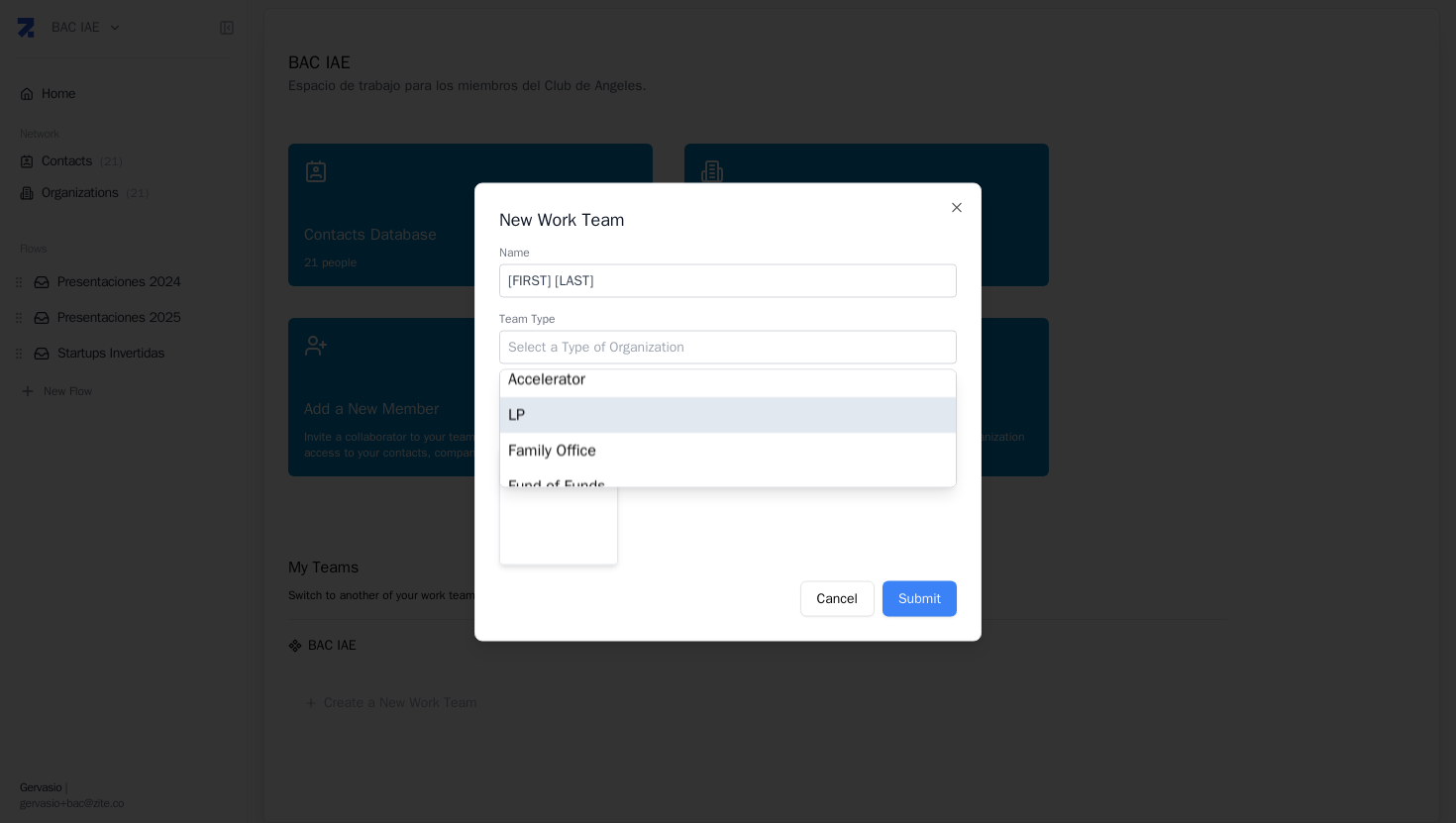 type on "LP" 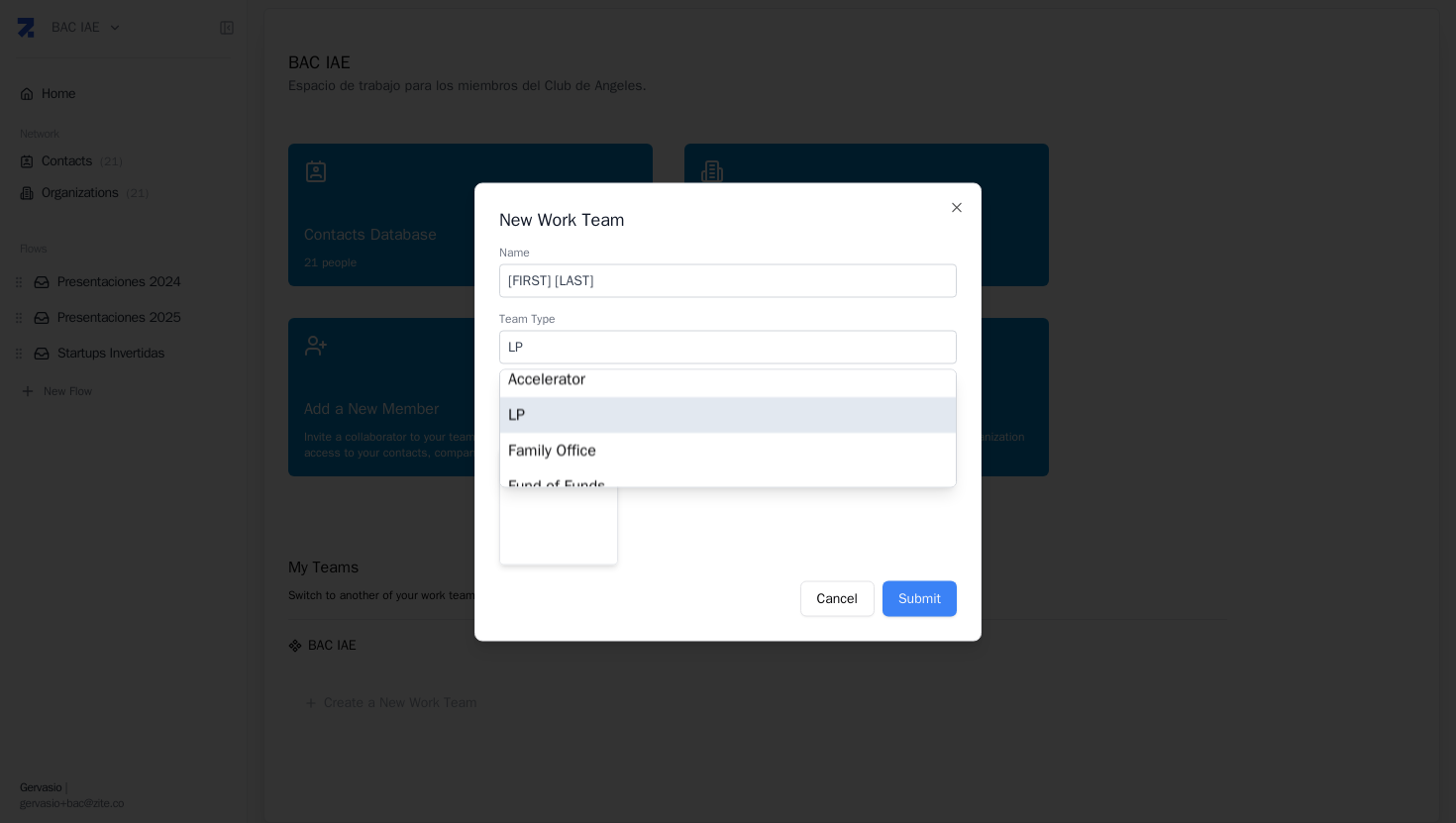 click on "Name Gervasio de Zabaleta Clerici Team Type LP Company Builder Private Equity Fund Real Estate Fund Private Equity Other Real Estate Other Angels Club Accelerator LP Family Office Fund of Funds Venture Capital Private Equity Real Estate Corporation SMB Green Field Project Real Estate Development Other Incubator Corporate Venture Capital Governmment Fund Trade Non profit Work Team Description Set image Cancel Submit" at bounding box center (728, 427) 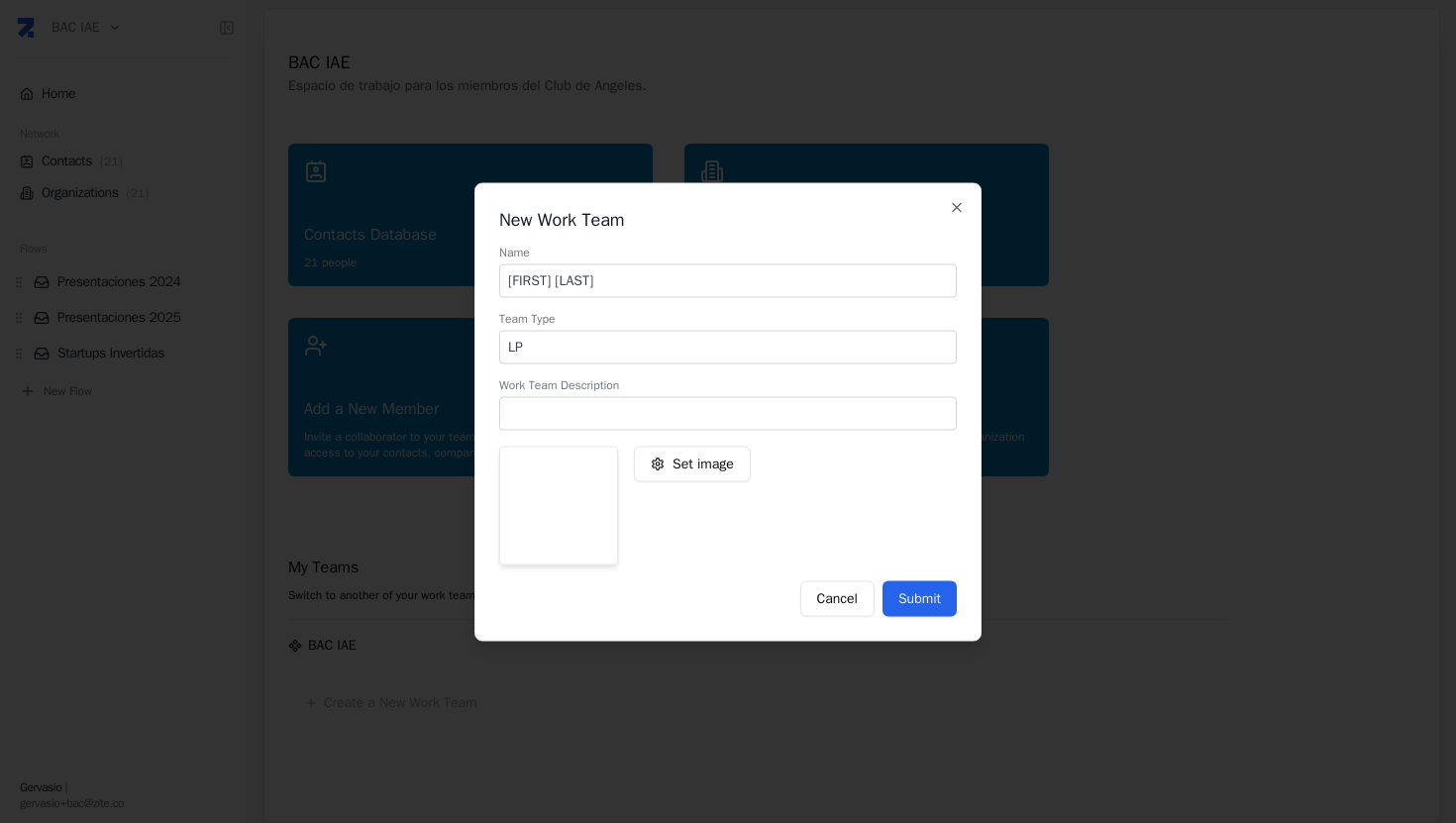 click on "Submit" at bounding box center (919, 598) 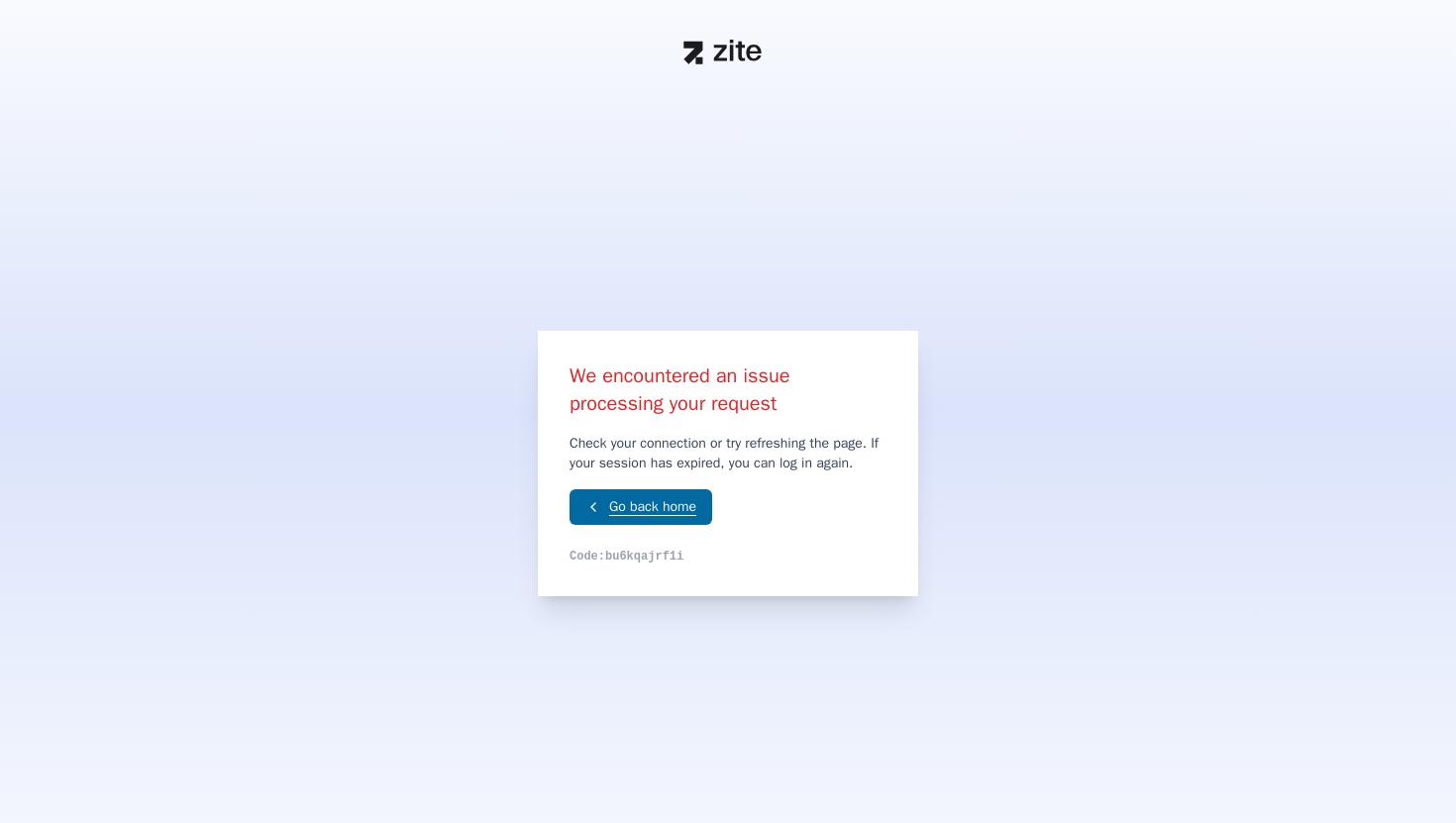 click on "Go back home" at bounding box center [641, 507] 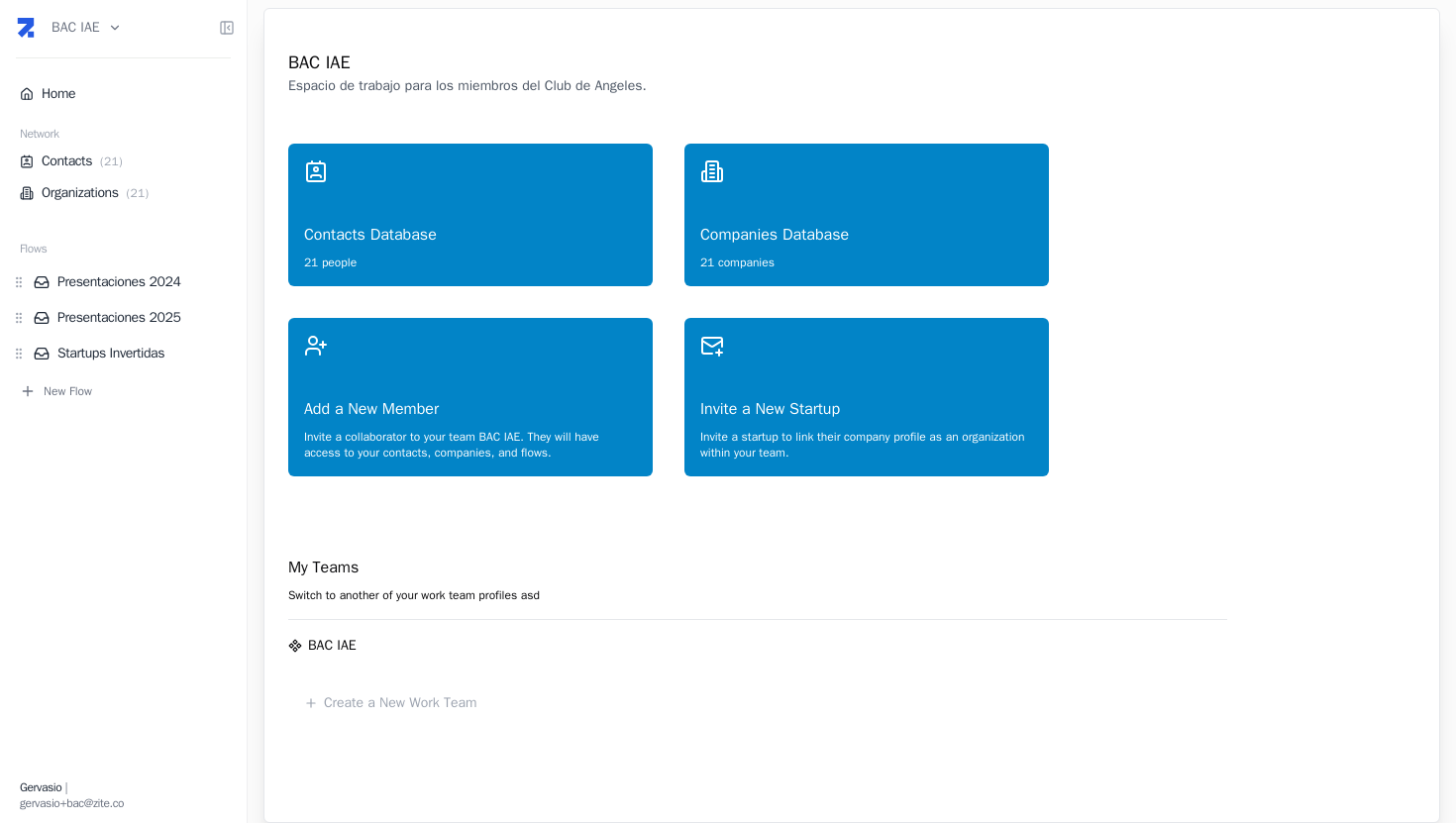 click on "BAC IAE Home Network Contacts ( 21 ) Organizations ( 21 ) Flows Presentaciones 2024 Presentaciones 2025 Startups Invertidas New Flow Gervasio   |  gervasio+bac@zite.co BAC IAE Espacio de trabajo para los miembros del Club de Angeles.  Contacts Database 21   people Companies Database 21   companies Add a New Member Invite a collaborator to your team   BAC IAE . They will have access to your contacts, companies, and flows. Invite a New Startup Invite a startup to link their company profile as an organization within your team. My Teams Switch to another of your work team profiles   asd BAC IAE Create a New Work Team © Zite 2024. On alpha testing by invitation only. Version 0.2b.
Press space bar to start a drag.
When dragging you can use the arrow keys to move the item around and escape to cancel.
Some screen readers may require you to be in focus mode or to use your pass through key" at bounding box center (728, 411) 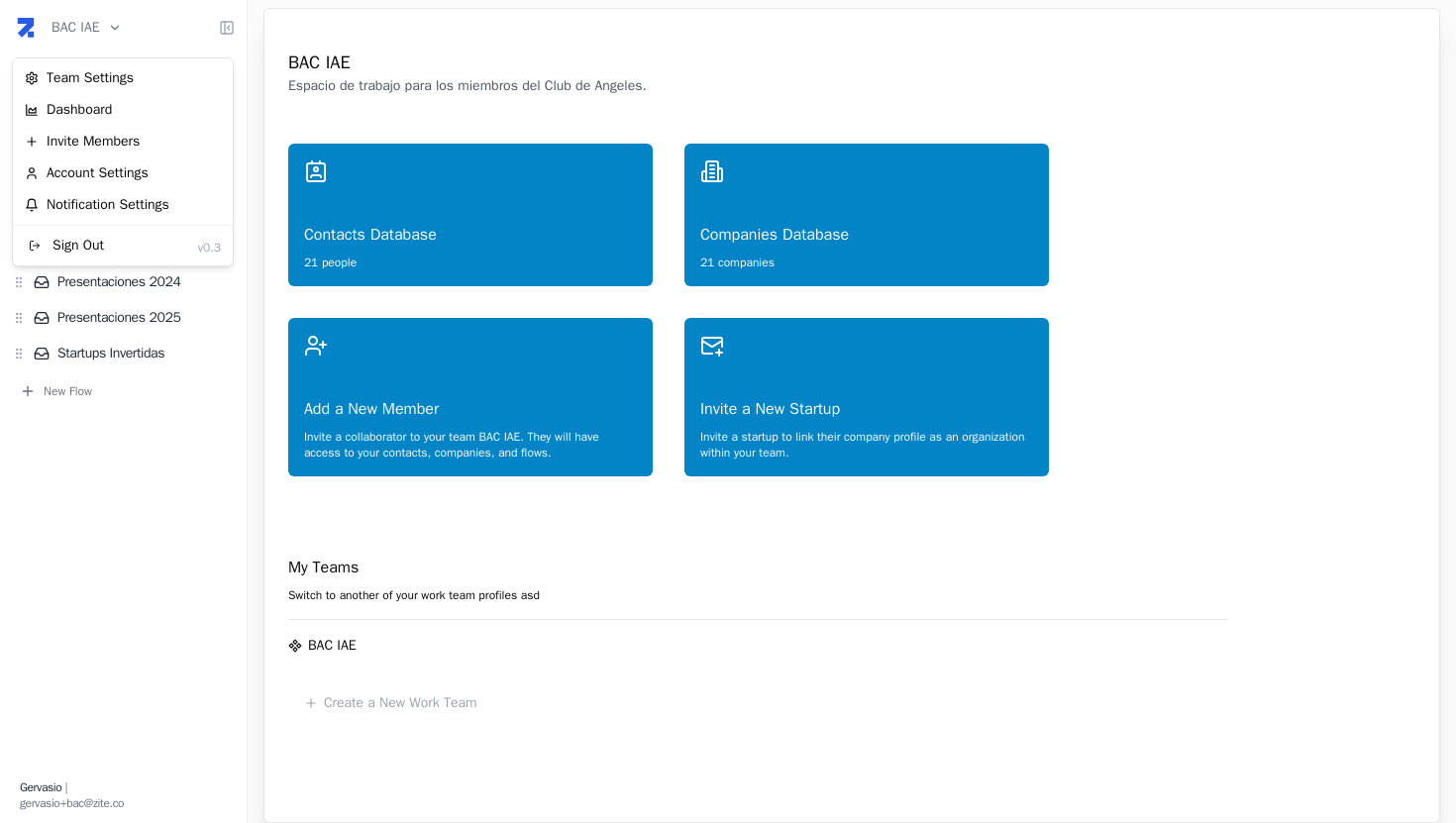 click on "BAC IAE Home Network Contacts ( 21 ) Organizations ( 21 ) Flows Presentaciones 2024 Presentaciones 2025 Startups Invertidas New Flow Gervasio   |  gervasio+bac@zite.co BAC IAE Espacio de trabajo para los miembros del Club de Angeles.  Contacts Database 21   people Companies Database 21   companies Add a New Member Invite a collaborator to your team   BAC IAE . They will have access to your contacts, companies, and flows. Invite a New Startup Invite a startup to link their company profile as an organization within your team. My Teams Switch to another of your work team profiles   asd BAC IAE Create a New Work Team © Zite 2024. On alpha testing by invitation only. Version 0.2b.
Press space bar to start a drag.
When dragging you can use the arrow keys to move the item around and escape to cancel.
Some screen readers may require you to be in focus mode or to use your pass through key
Team Settings Dashboard Invite Members Account Settings Notification Settings   Sign Out   v0.3" at bounding box center (728, 411) 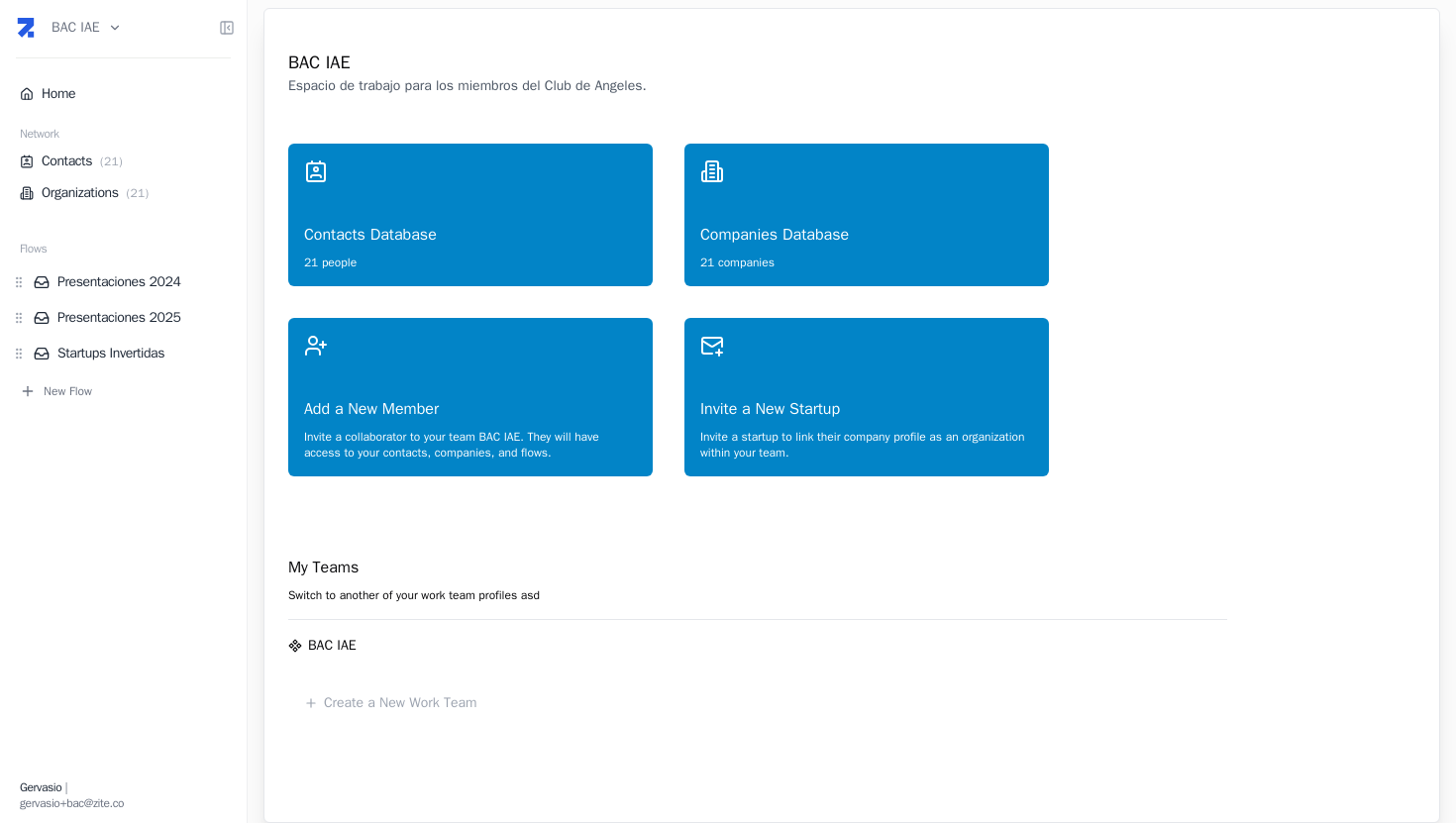 type 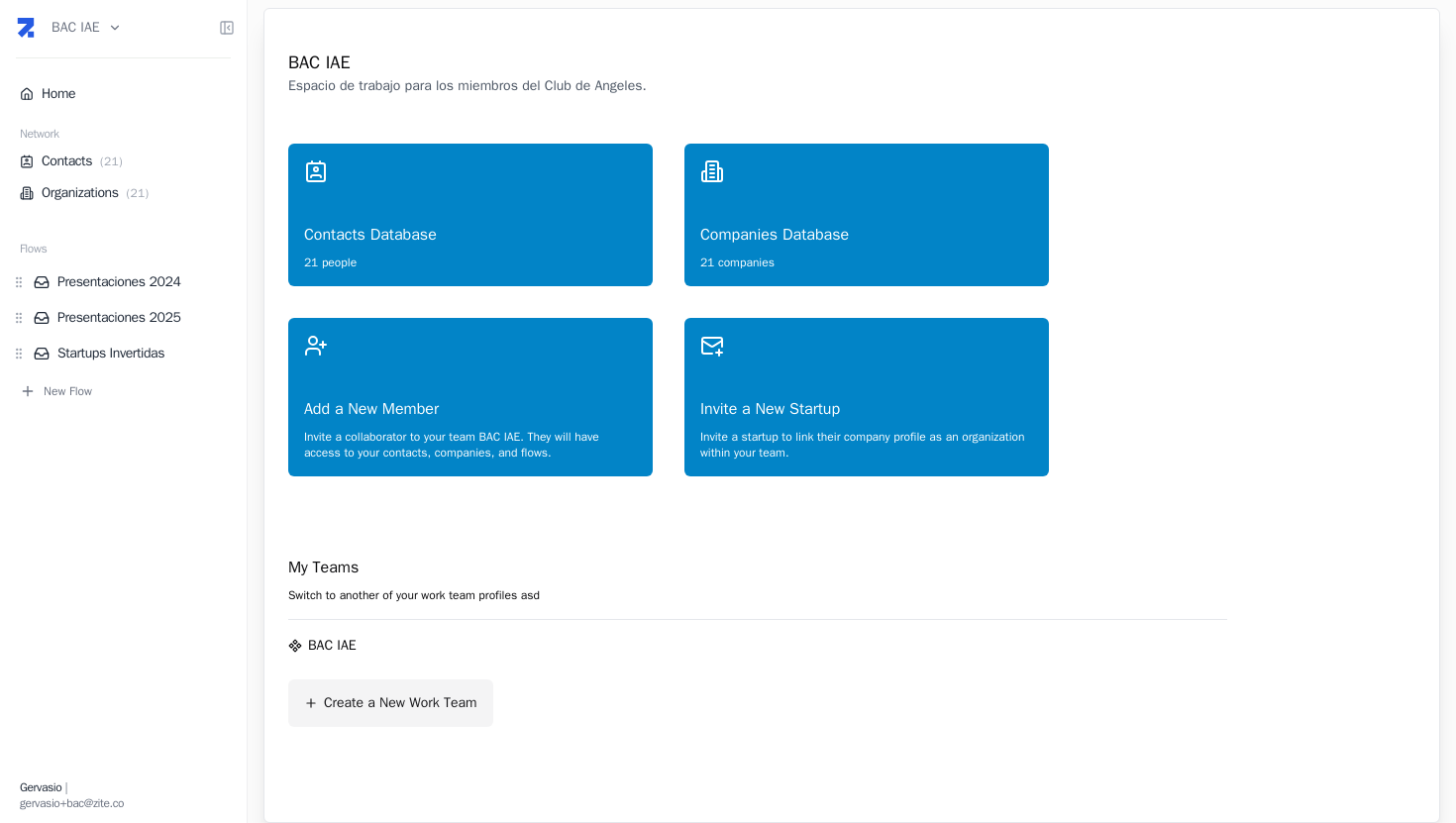 click on "Create a New Work Team" at bounding box center (400, 703) 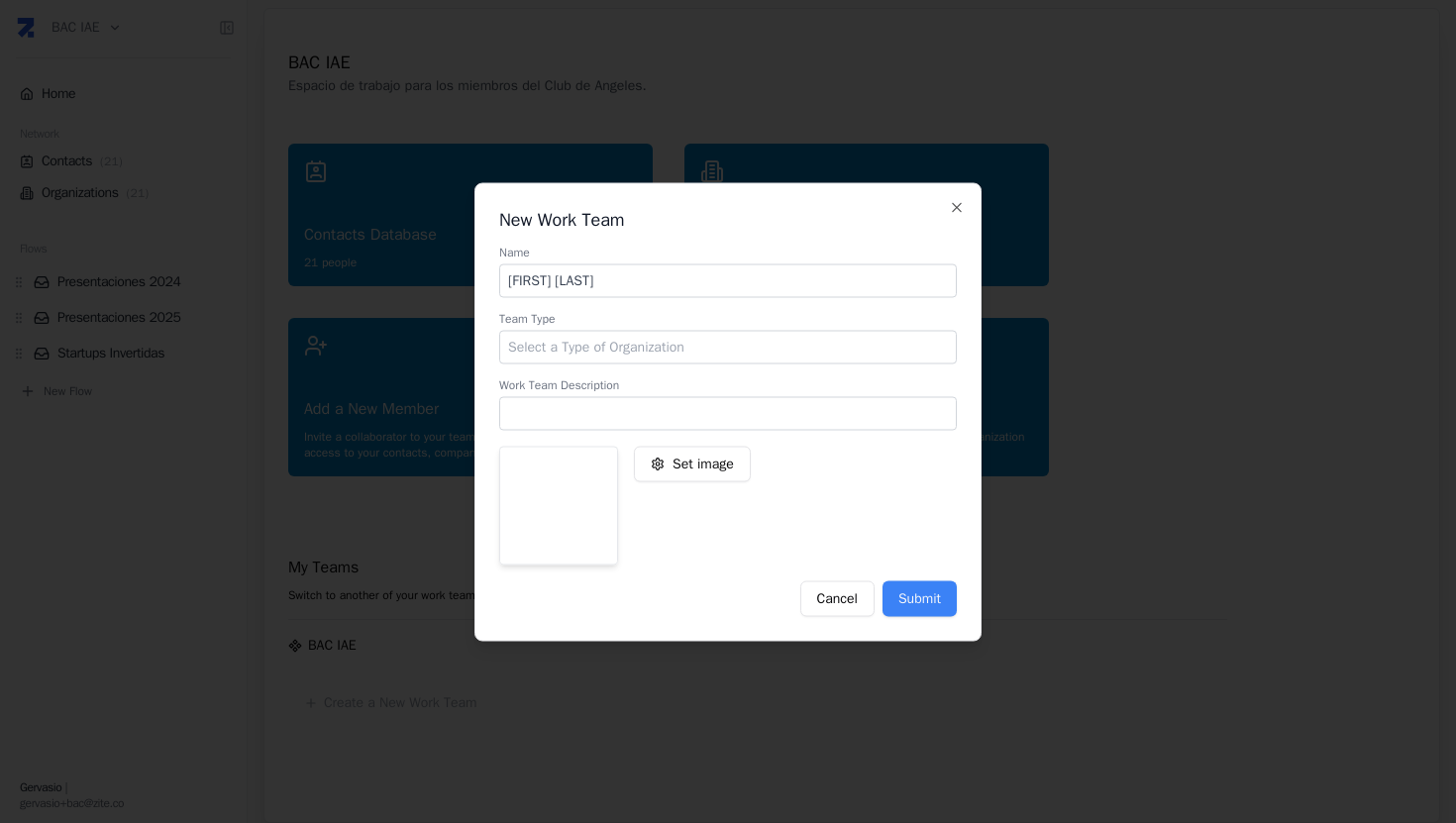 type on "Gervasio de Zabaleta" 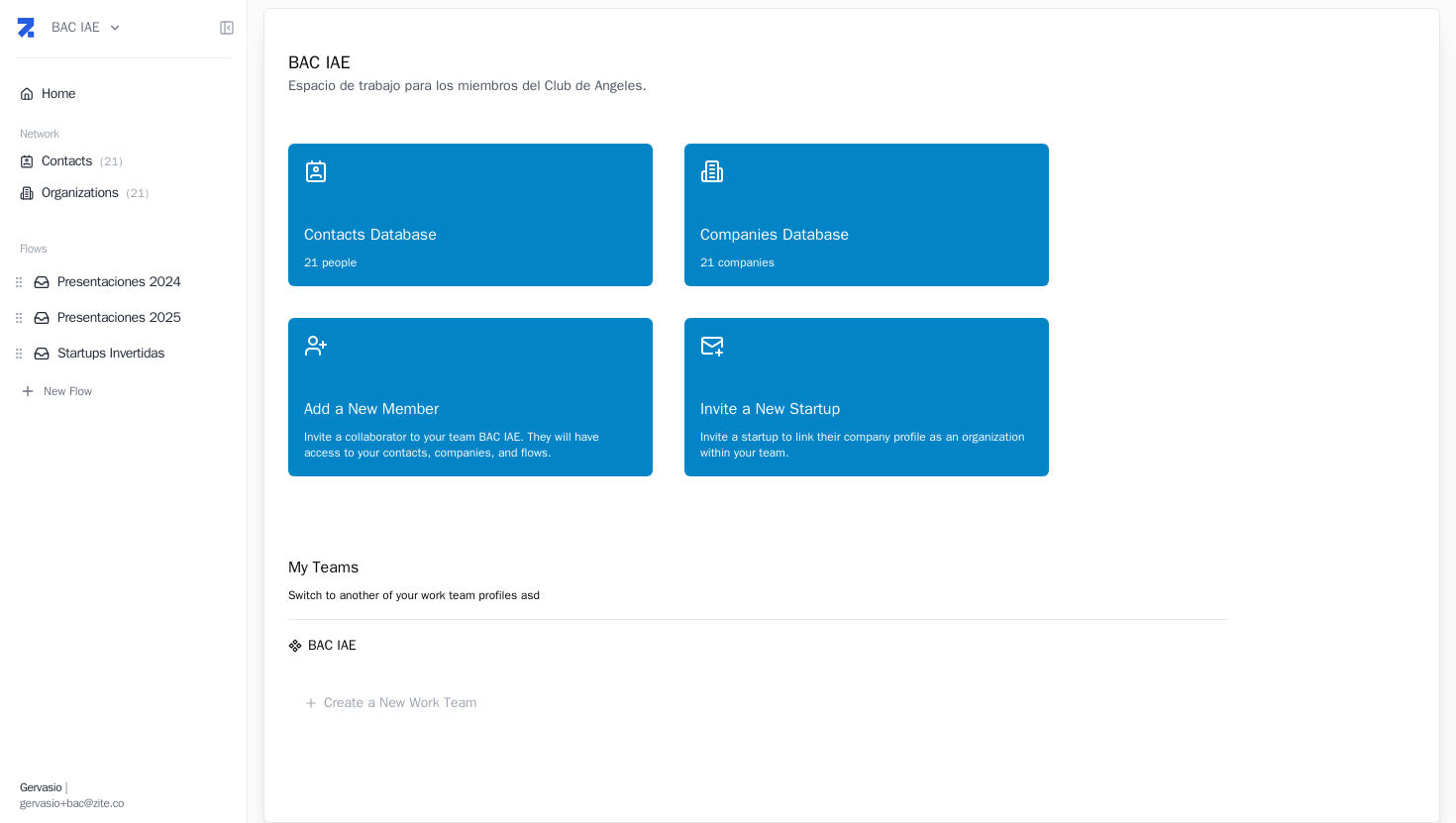 type 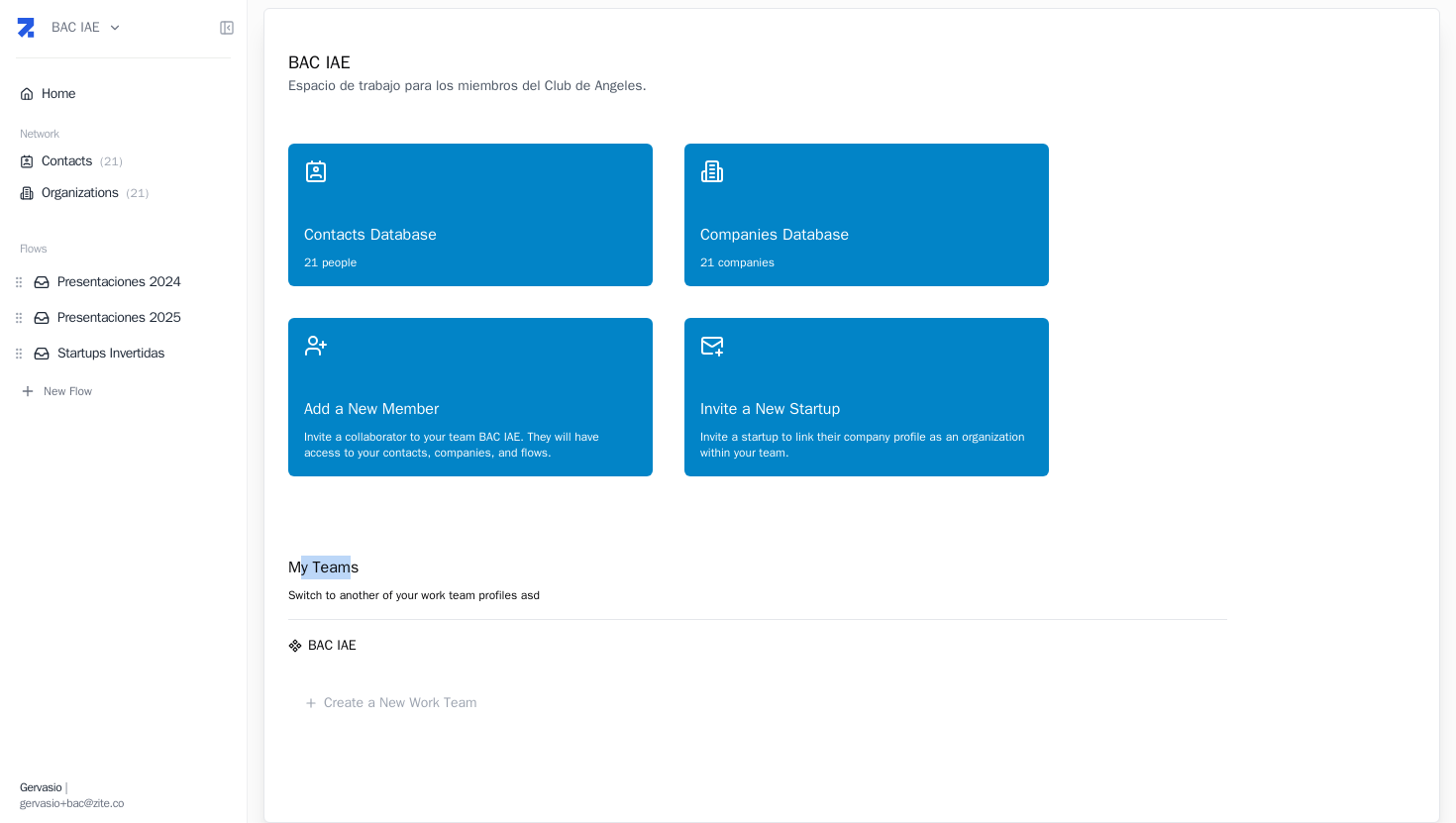 drag, startPoint x: 298, startPoint y: 577, endPoint x: 352, endPoint y: 577, distance: 54 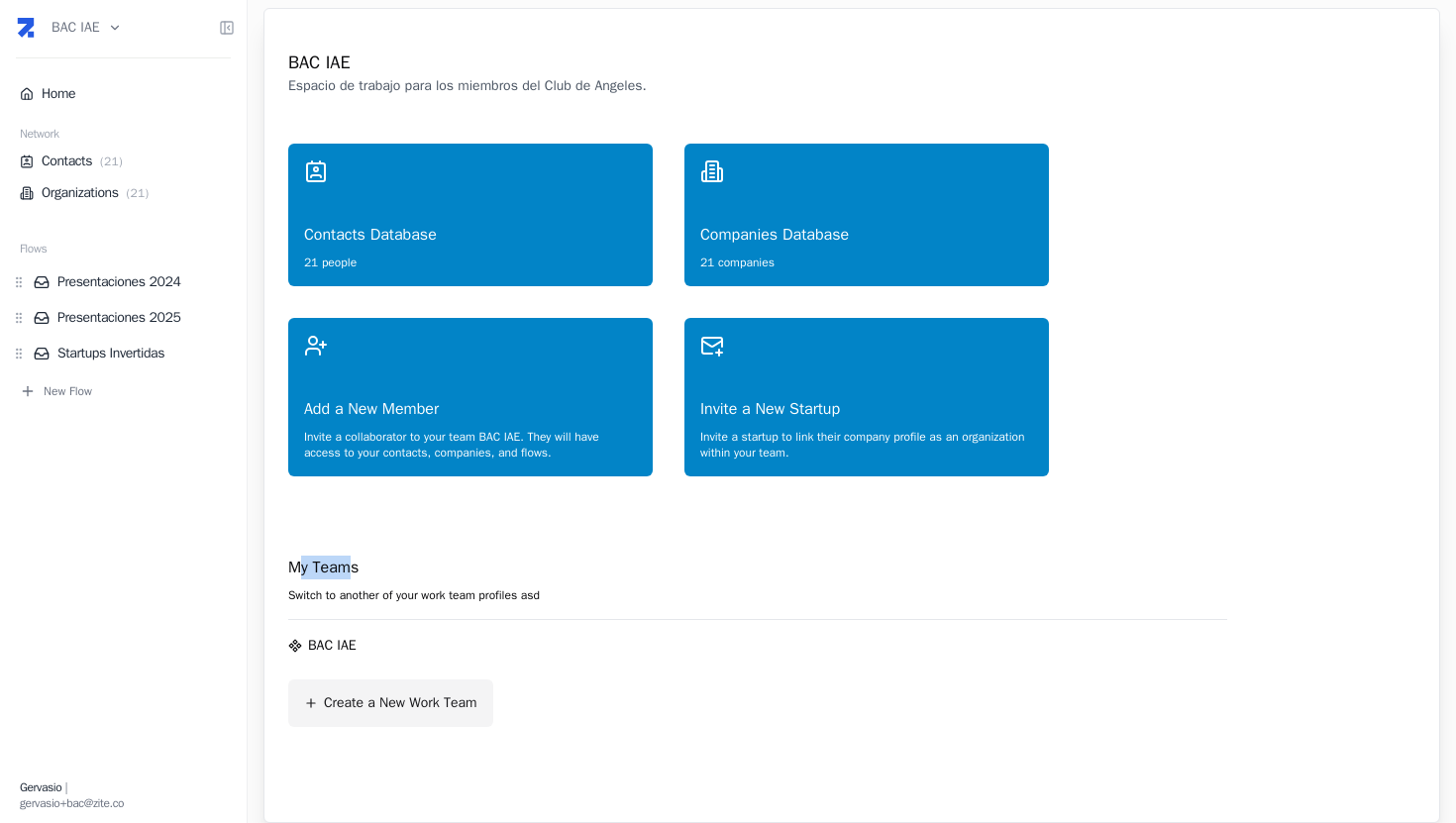 click on "Create a New Work Team" at bounding box center (400, 703) 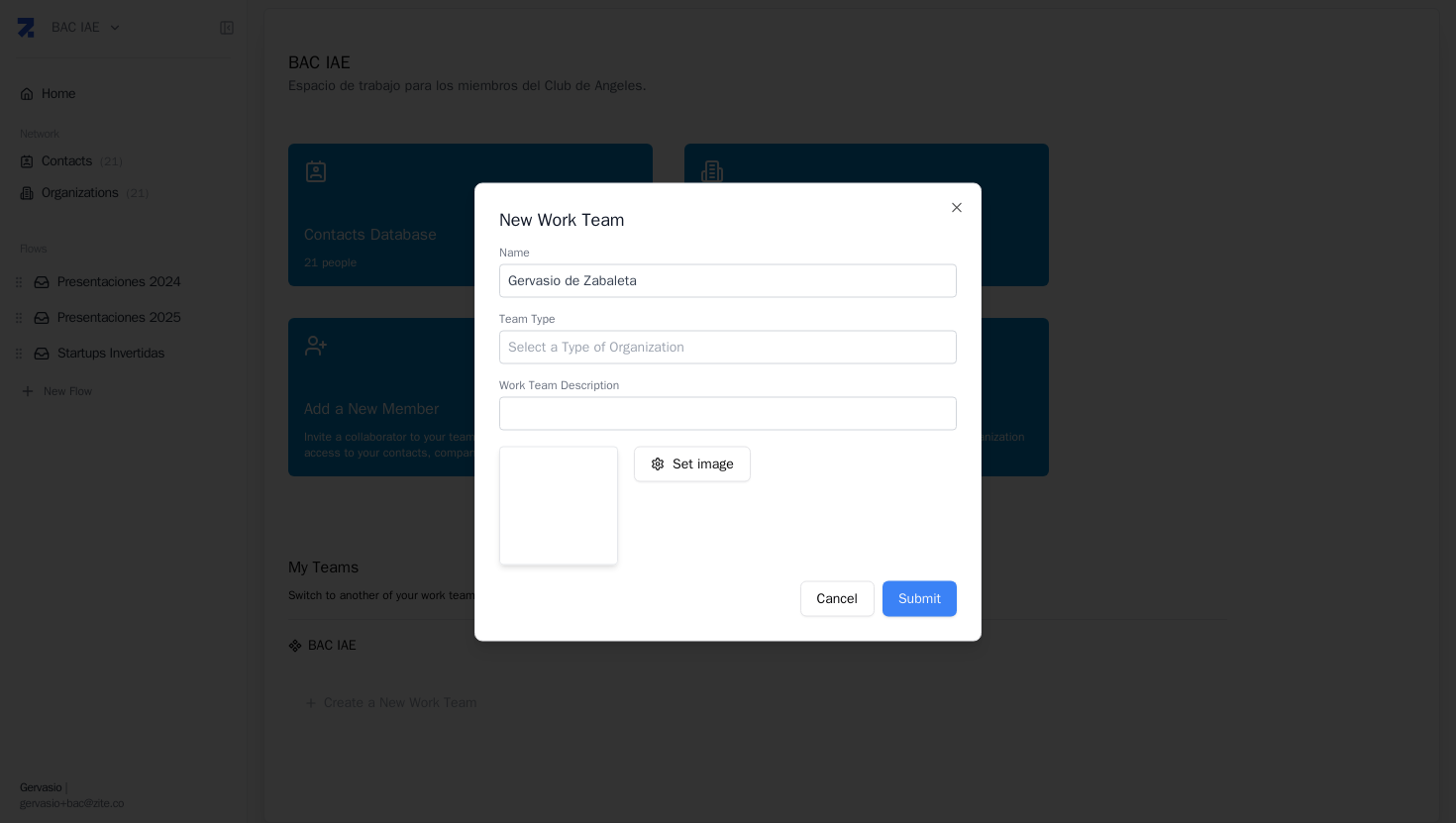 type on "Gervasio de Zabaleta" 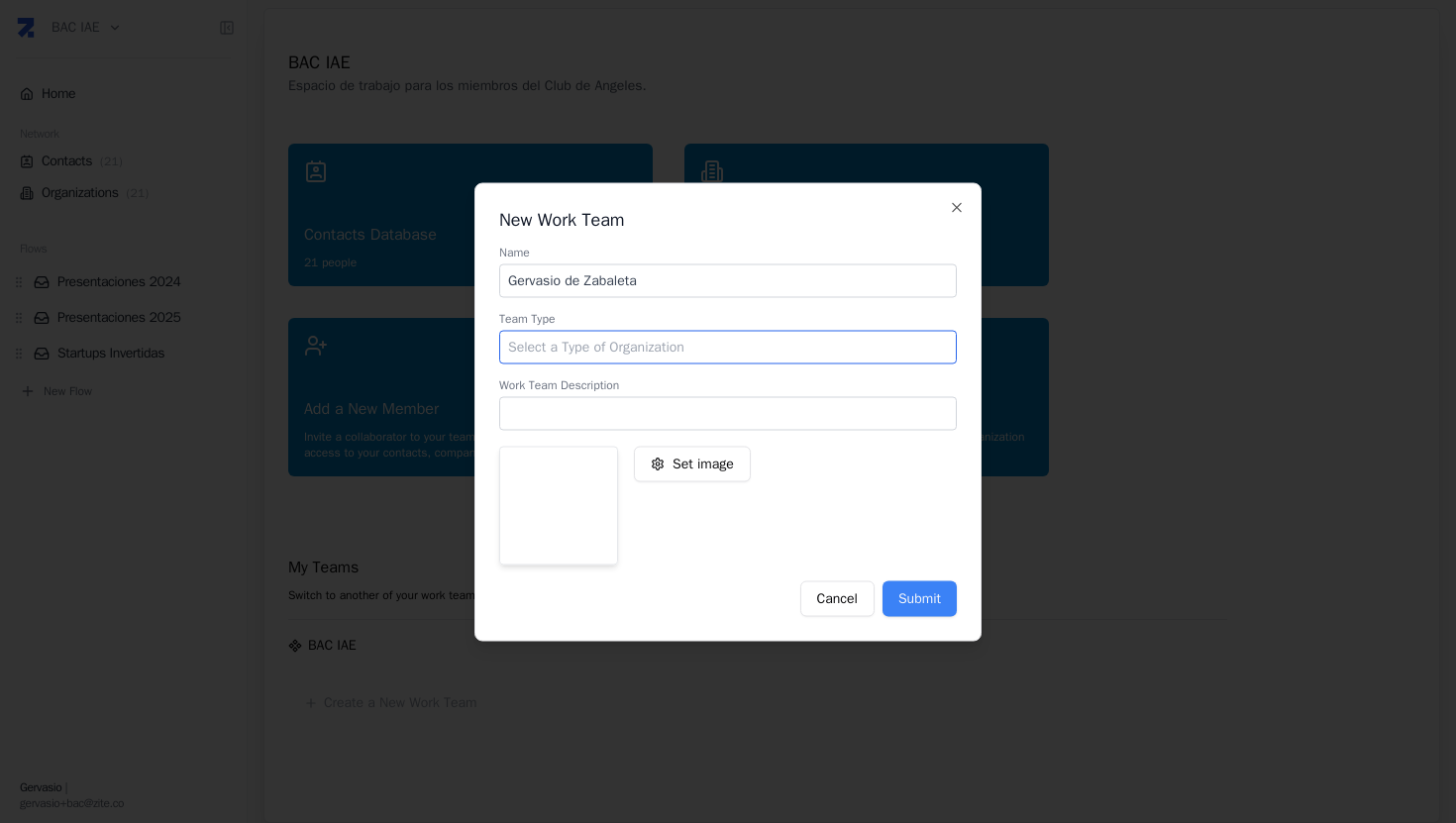 click at bounding box center [728, 347] 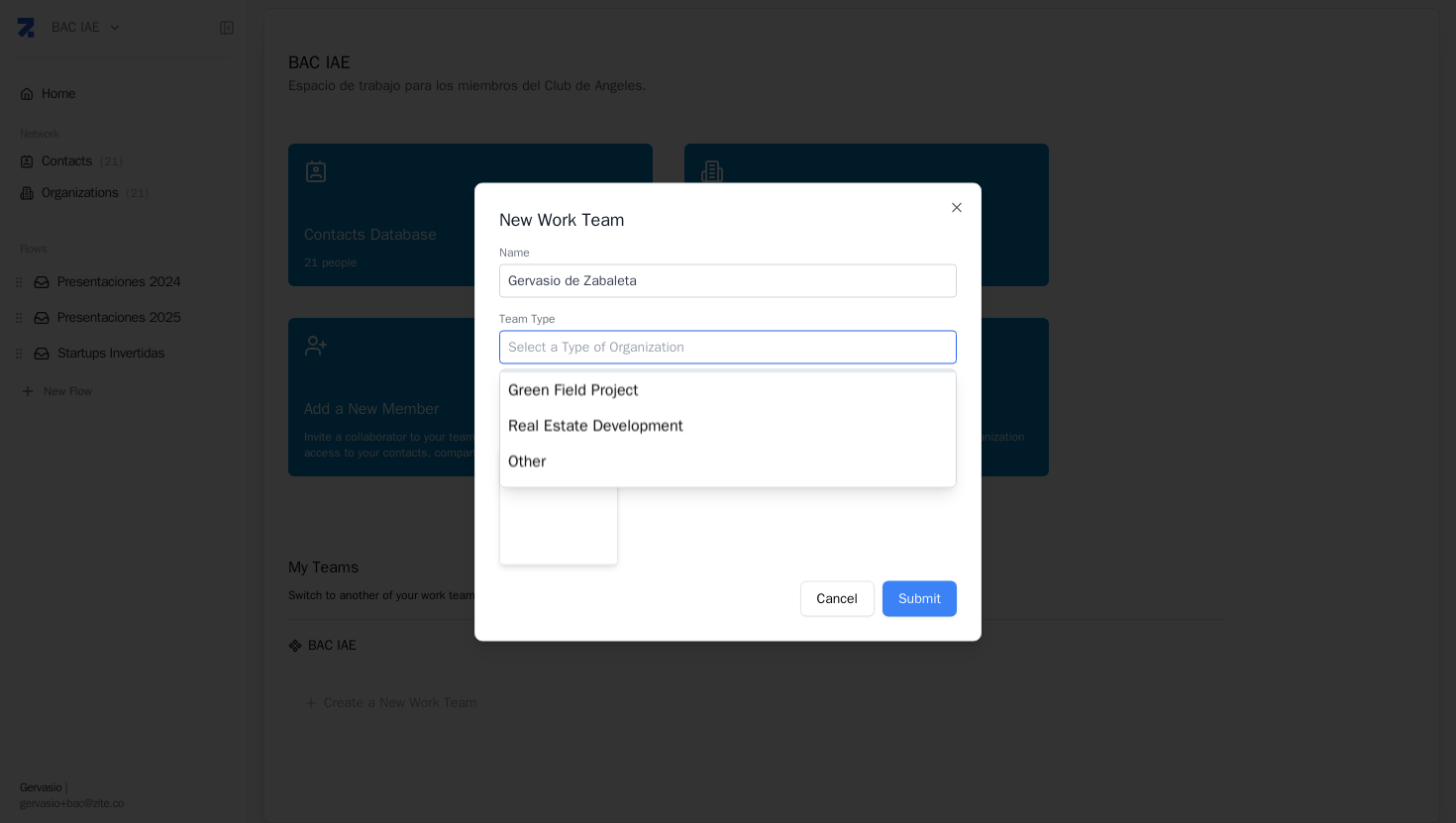 scroll, scrollTop: 536, scrollLeft: 0, axis: vertical 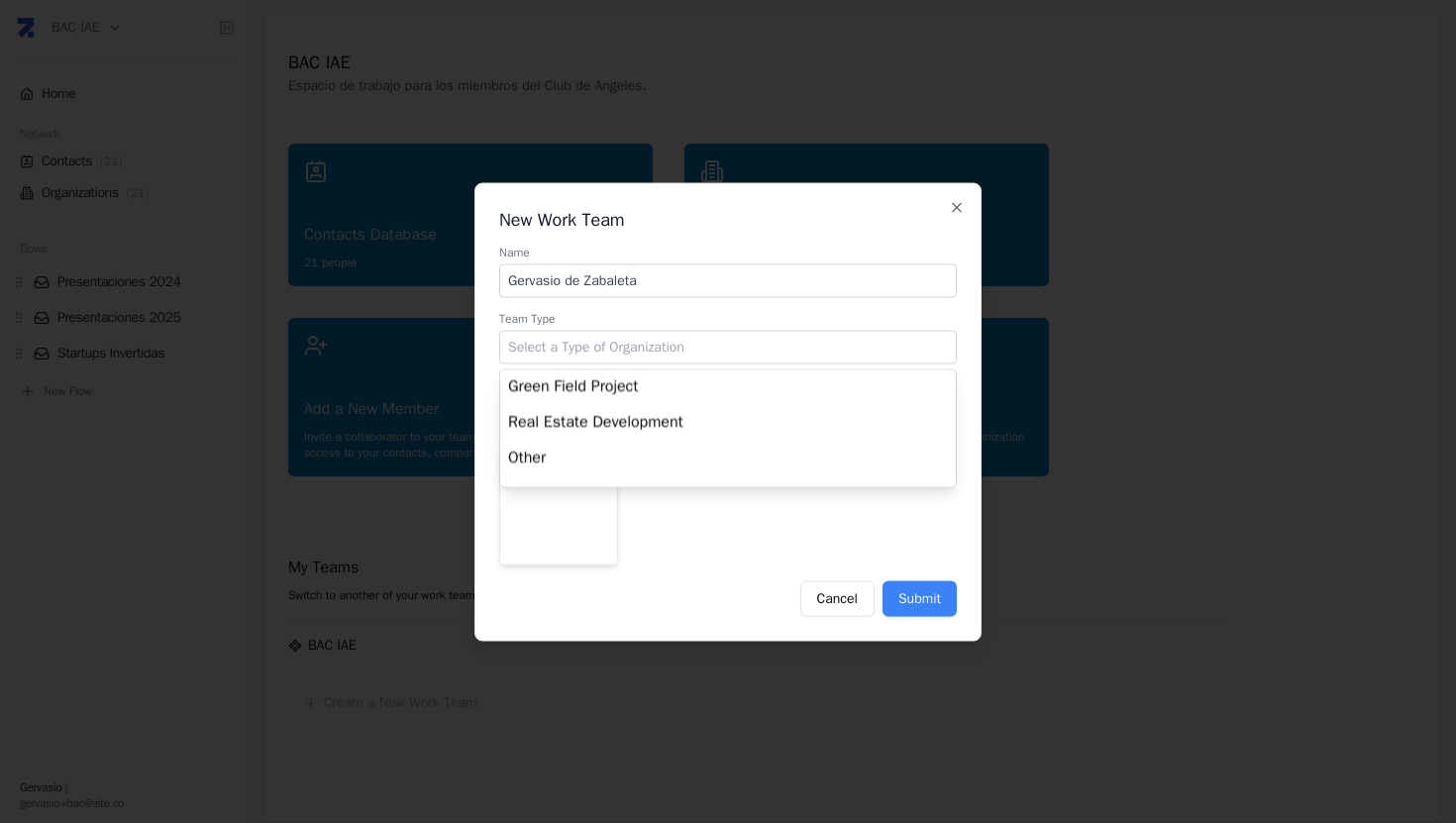type on "Other" 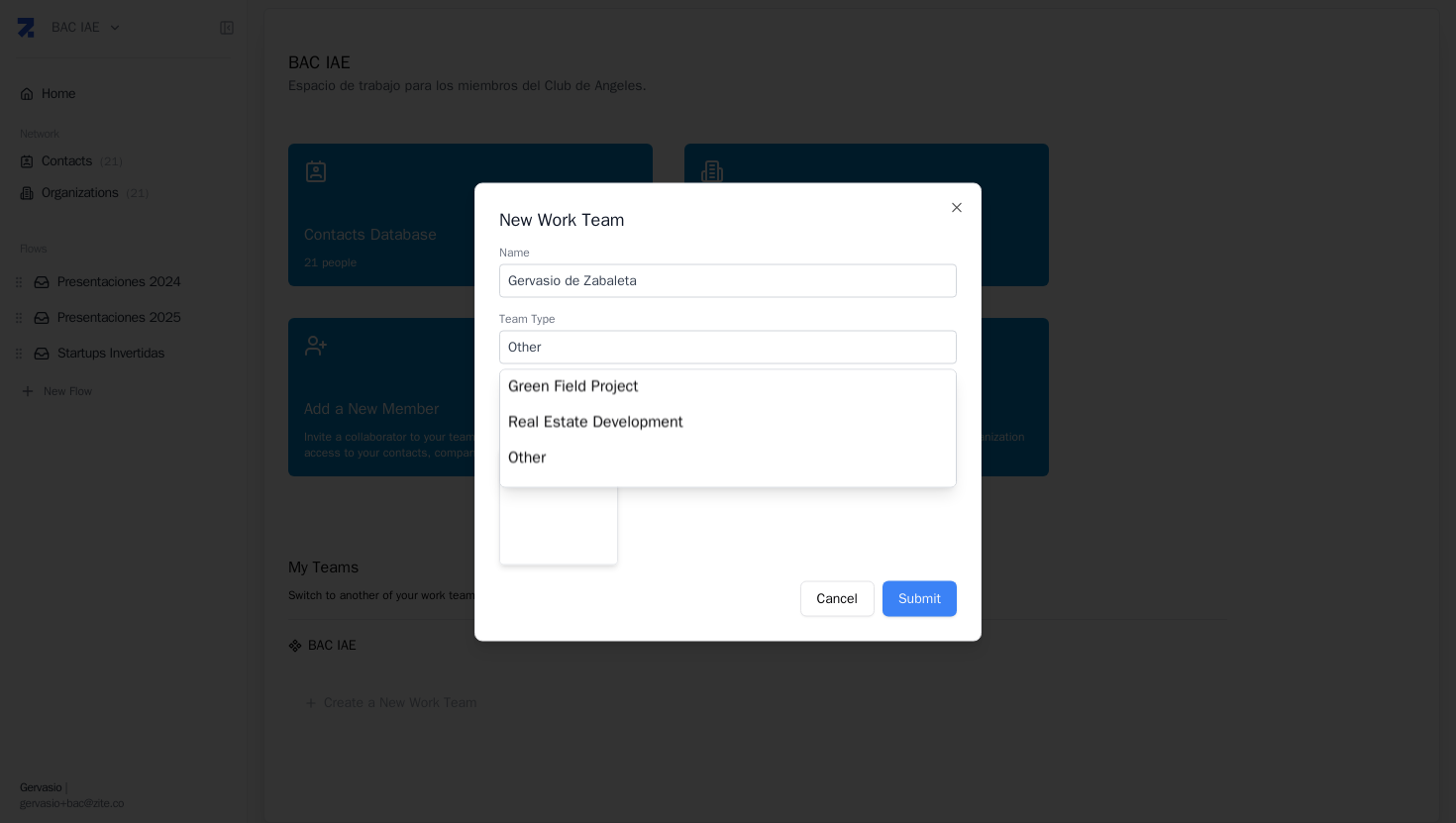 click on "Name Gervasio de Zabaleta Team Type Other Company Builder Private Equity Fund Real Estate Fund Private Equity Other Real Estate Other Angels Club Accelerator LP Family Office Fund of Funds Venture Capital Private Equity Real Estate Corporation SMB Green Field Project Real Estate Development Other Incubator Corporate Venture Capital Governmment Fund Trade Non profit Work Team Description Set image Cancel Submit" at bounding box center (728, 427) 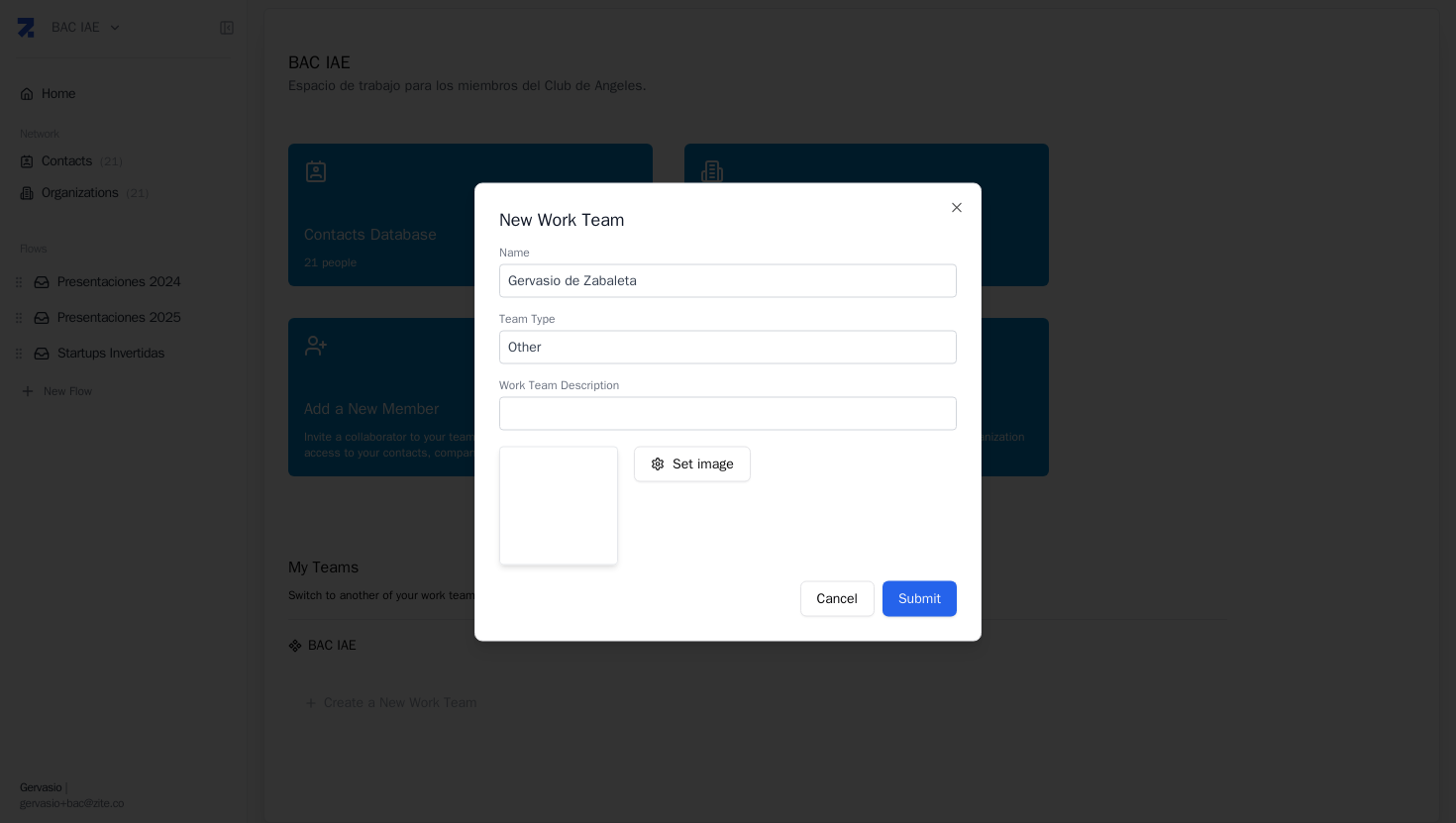 click on "Submit" at bounding box center [919, 598] 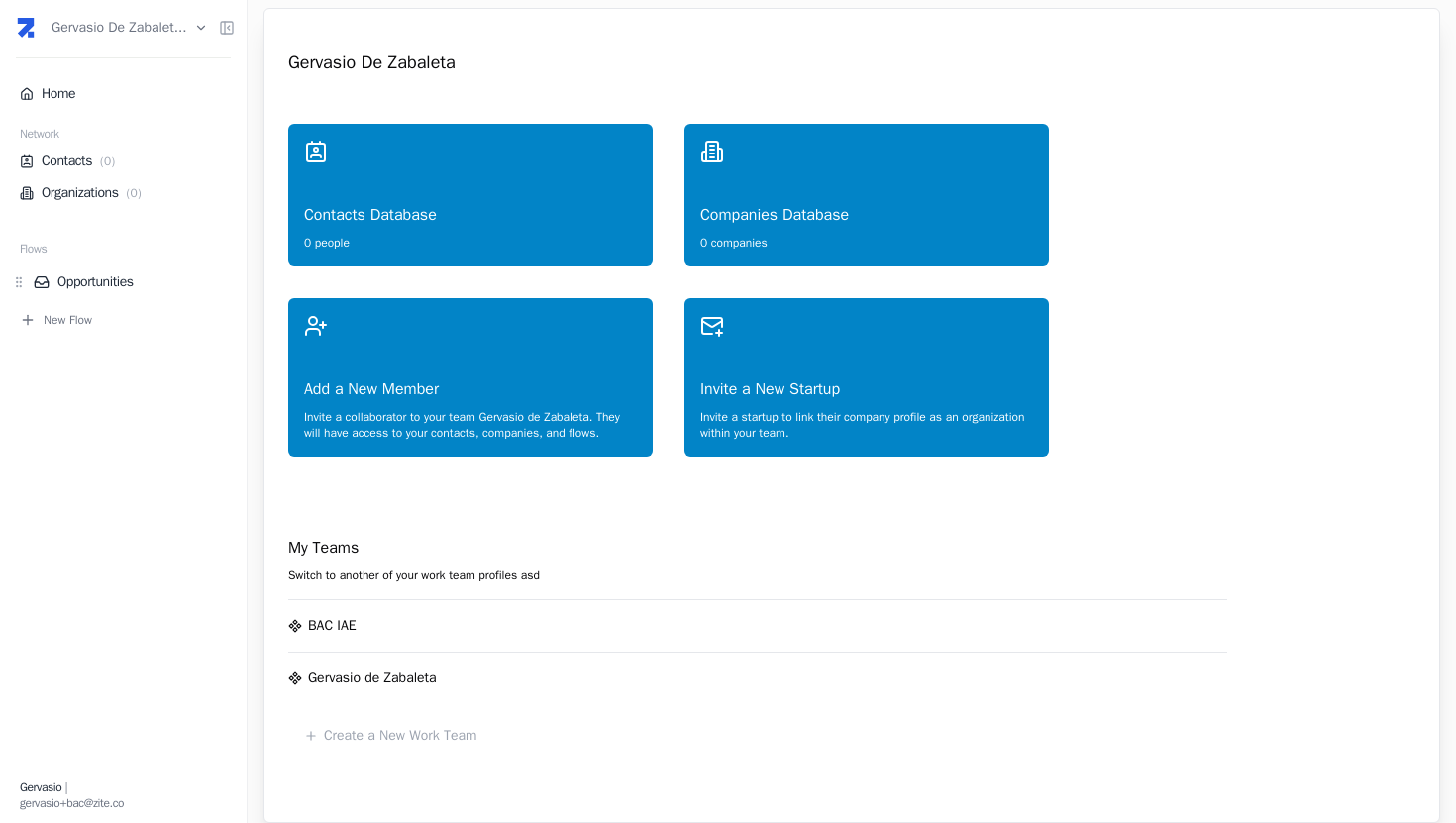 click on "Gervasio de Zabalet... Home Network Contacts ( 0 ) Organizations ( 0 ) Flows Opportunities New Flow Gervasio   |  gervasio+bac@zite.co Gervasio de Zabaleta Contacts Database 0   people Companies Database 0   companies Add a New Member Invite a collaborator to your team   Gervasio de Zabaleta . They will have access to your contacts, companies, and flows. Invite a New Startup Invite a startup to link their company profile as an organization within your team. My Teams Switch to another of your work team profiles   asd BAC IAE Gervasio de Zabaleta Create a New Work Team © Zite 2024. On alpha testing by invitation only. Version 0.2b.
Press space bar to start a drag.
When dragging you can use the arrow keys to move the item around and escape to cancel.
Some screen readers may require you to be in focus mode or to use your pass through key" at bounding box center (728, 411) 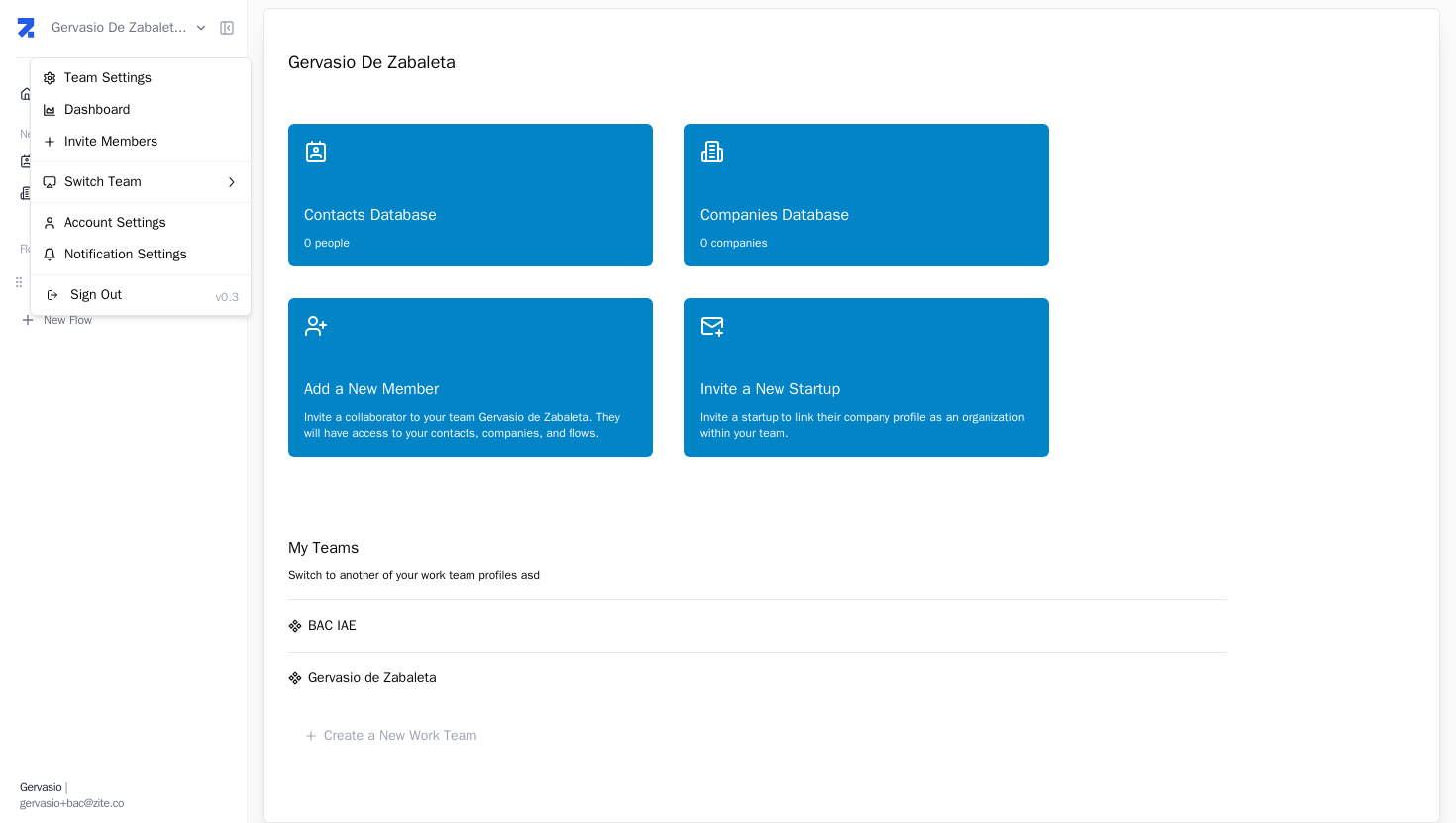 click on "Gervasio de Zabalet... Home Network Contacts ( 0 ) Organizations ( 0 ) Flows Opportunities New Flow Gervasio   |  gervasio+bac@zite.co Gervasio de Zabaleta Contacts Database 0   people Companies Database 0   companies Add a New Member Invite a collaborator to your team   Gervasio de Zabaleta . They will have access to your contacts, companies, and flows. Invite a New Startup Invite a startup to link their company profile as an organization within your team. My Teams Switch to another of your work team profiles   asd BAC IAE Gervasio de Zabaleta Create a New Work Team © Zite 2024. On alpha testing by invitation only. Version 0.2b.
Press space bar to start a drag.
When dragging you can use the arrow keys to move the item around and escape to cancel.
Some screen readers may require you to be in focus mode or to use your pass through key
Team Settings Dashboard Invite Members Switch Team Account Settings Notification Settings   Sign Out   v0.3" at bounding box center [728, 411] 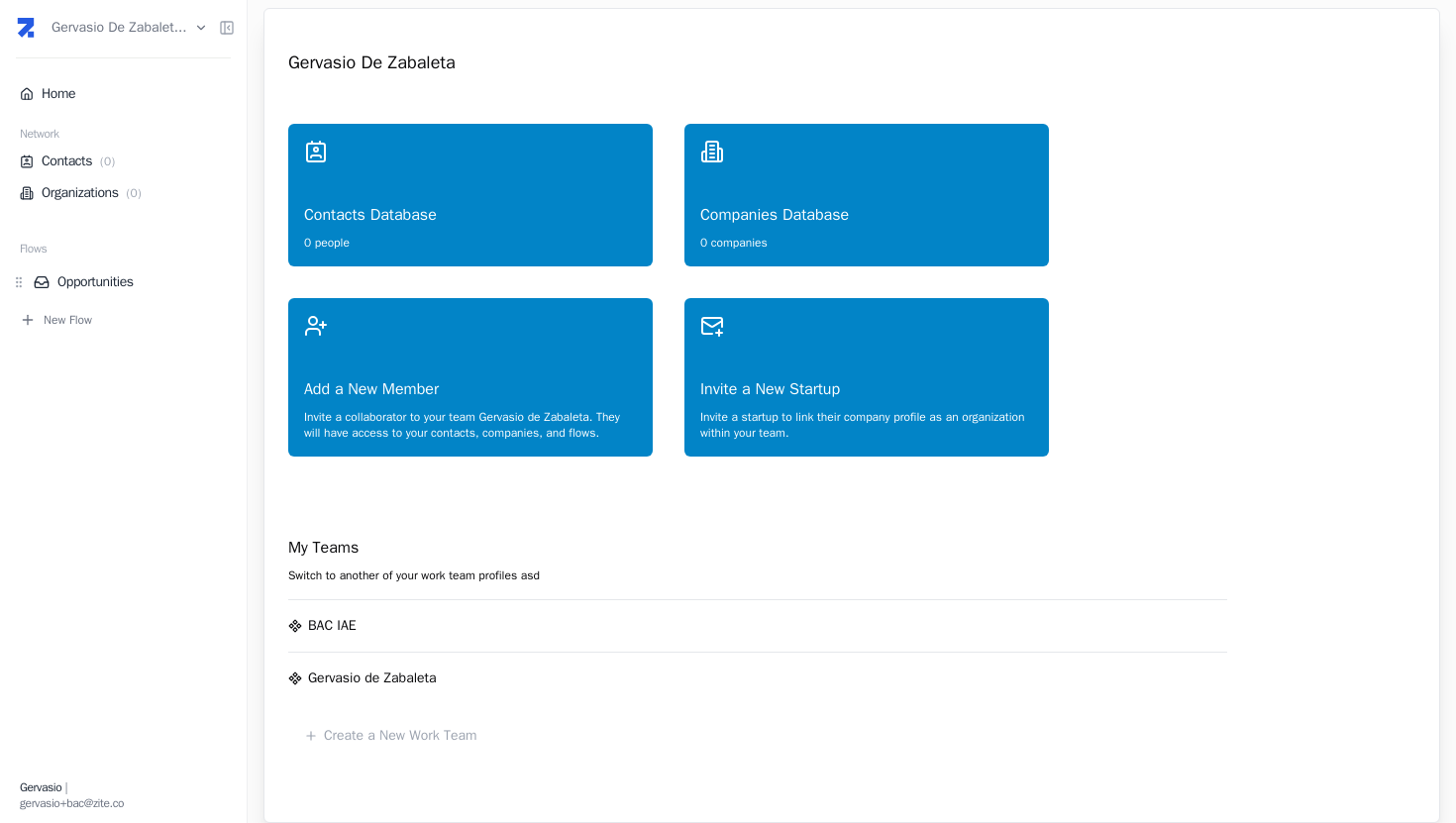 click on "Gervasio de Zabalet... Home Network Contacts ( 0 ) Organizations ( 0 ) Flows Opportunities New Flow Gervasio   |  gervasio+bac@zite.co Gervasio de Zabaleta Contacts Database 0   people Companies Database 0   companies Add a New Member Invite a collaborator to your team   Gervasio de Zabaleta . They will have access to your contacts, companies, and flows. Invite a New Startup Invite a startup to link their company profile as an organization within your team. My Teams Switch to another of your work team profiles   asd BAC IAE Gervasio de Zabaleta Create a New Work Team © Zite 2024. On alpha testing by invitation only. Version 0.2b.
Press space bar to start a drag.
When dragging you can use the arrow keys to move the item around and escape to cancel.
Some screen readers may require you to be in focus mode or to use your pass through key" at bounding box center [728, 411] 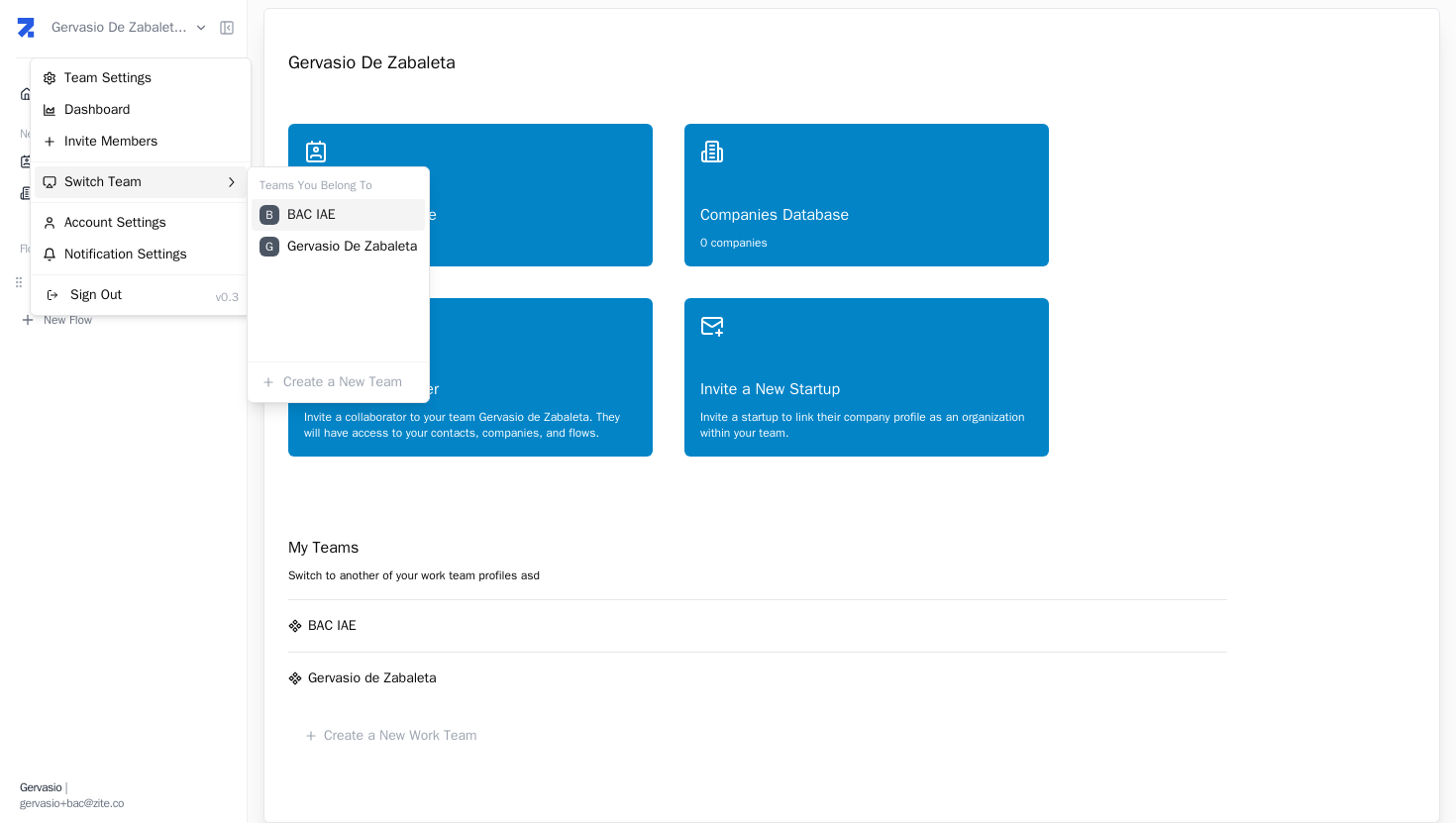click on "B BAC IAE" at bounding box center (338, 215) 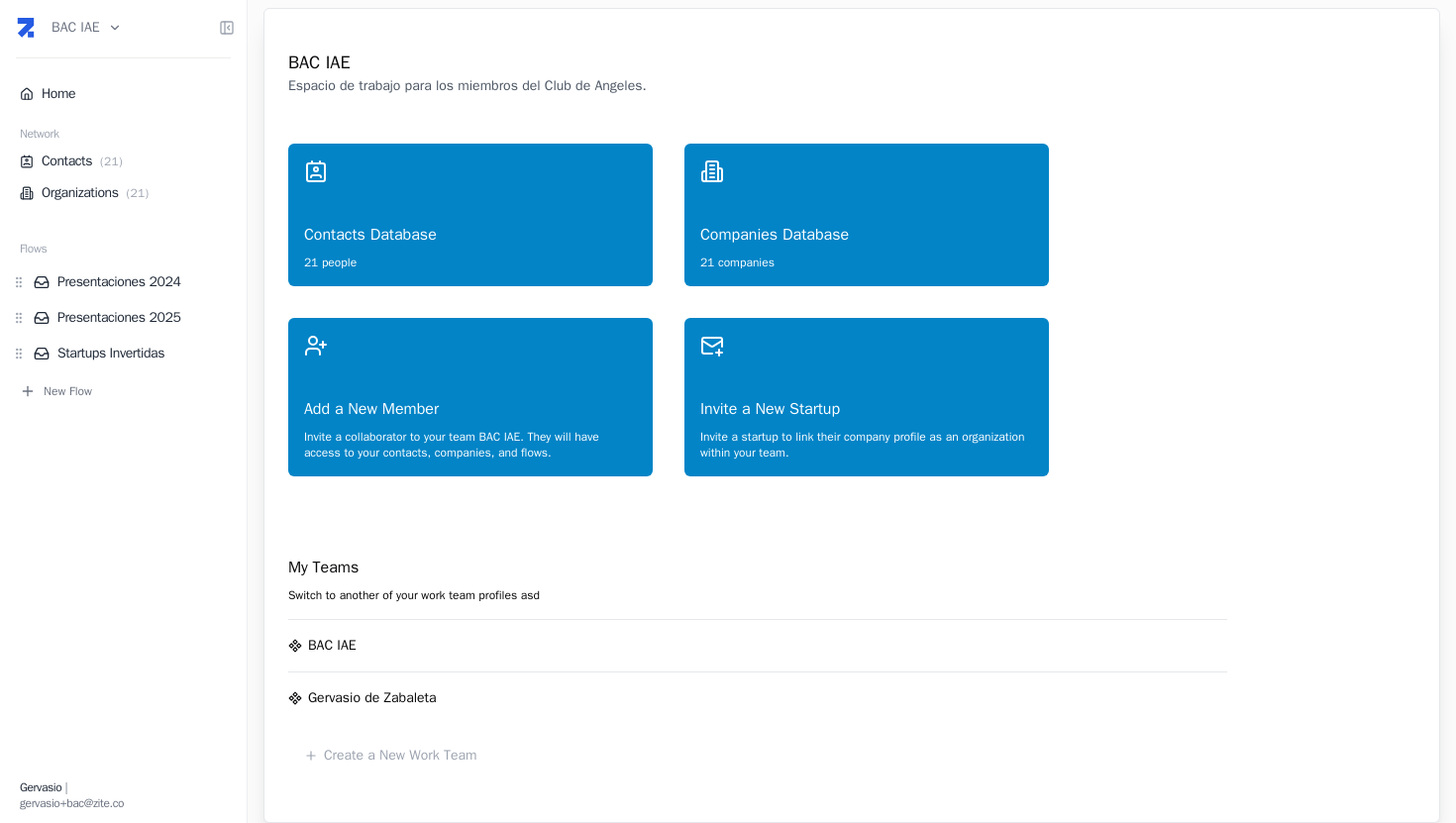 click on "Gervasio de Zabaleta" at bounding box center (372, 698) 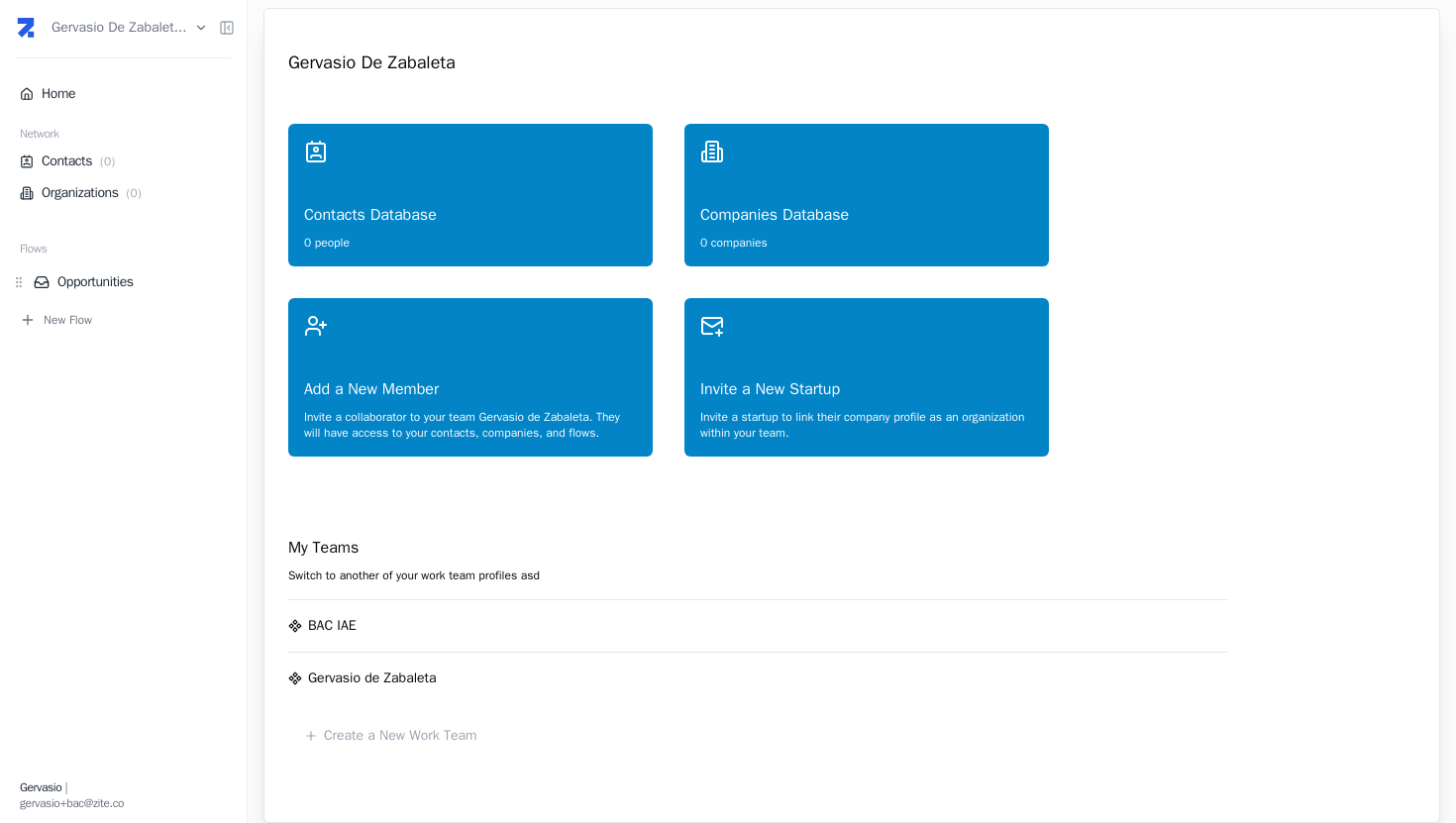 click on "Gervasio de Zabalet... Home Network Contacts ( 0 ) Organizations ( 0 ) Flows Opportunities New Flow Gervasio   |  gervasio+bac@zite.co Gervasio de Zabaleta Contacts Database 0   people Companies Database 0   companies Add a New Member Invite a collaborator to your team   Gervasio de Zabaleta . They will have access to your contacts, companies, and flows. Invite a New Startup Invite a startup to link their company profile as an organization within your team. My Teams Switch to another of your work team profiles   asd BAC IAE Gervasio de Zabaleta Create a New Work Team © Zite 2024. On alpha testing by invitation only. Version 0.2b.
Press space bar to start a drag.
When dragging you can use the arrow keys to move the item around and escape to cancel.
Some screen readers may require you to be in focus mode or to use your pass through key" at bounding box center (728, 411) 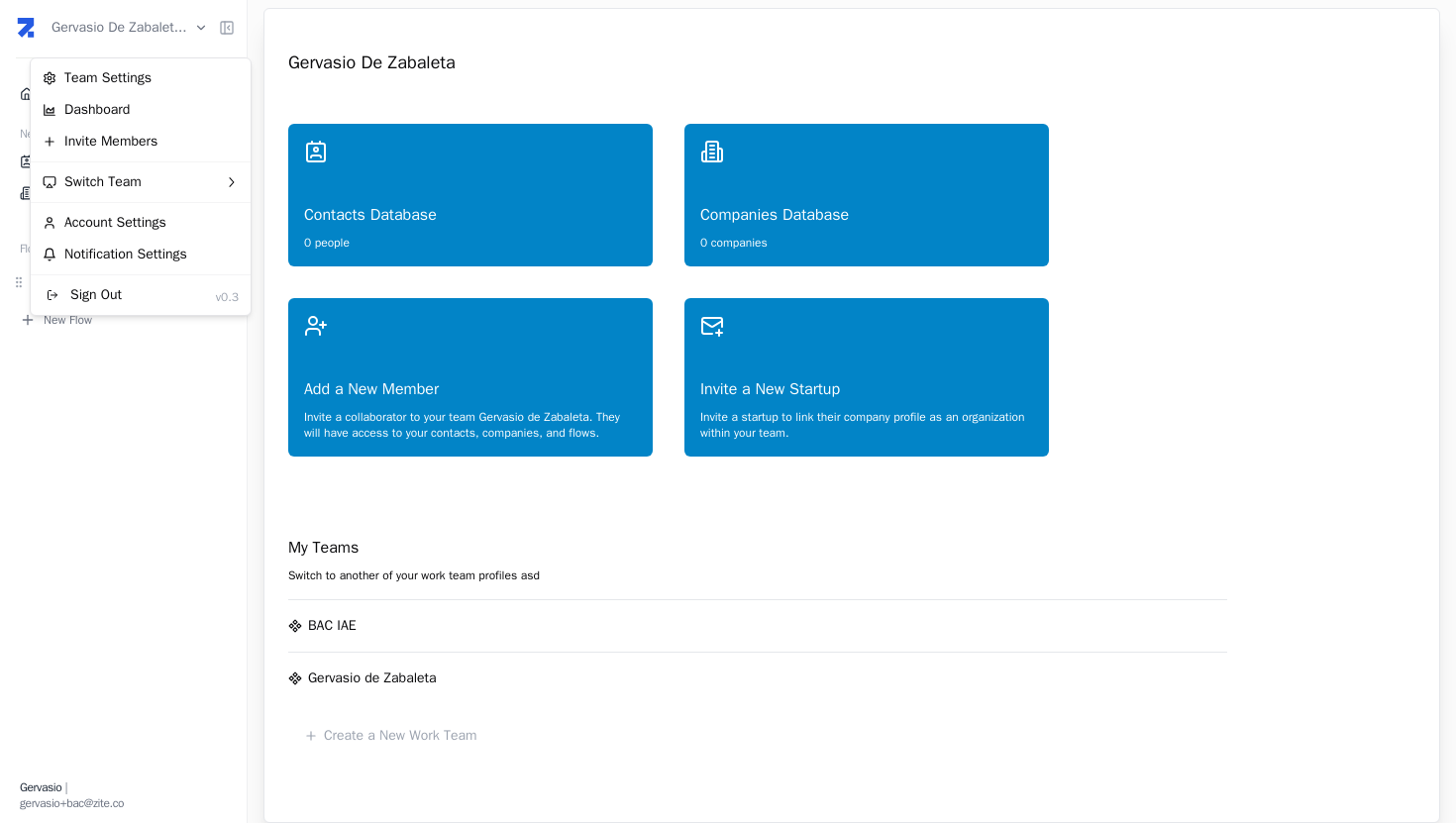 click on "Gervasio de Zabalet... Home Network Contacts ( 0 ) Organizations ( 0 ) Flows Opportunities New Flow Gervasio   |  gervasio+bac@zite.co Gervasio de Zabaleta Contacts Database 0   people Companies Database 0   companies Add a New Member Invite a collaborator to your team   Gervasio de Zabaleta . They will have access to your contacts, companies, and flows. Invite a New Startup Invite a startup to link their company profile as an organization within your team. My Teams Switch to another of your work team profiles   asd BAC IAE Gervasio de Zabaleta Create a New Work Team © Zite 2024. On alpha testing by invitation only. Version 0.2b.
Press space bar to start a drag.
When dragging you can use the arrow keys to move the item around and escape to cancel.
Some screen readers may require you to be in focus mode or to use your pass through key
Team Settings Dashboard Invite Members Switch Team Account Settings Notification Settings   Sign Out   v0.3" at bounding box center (728, 411) 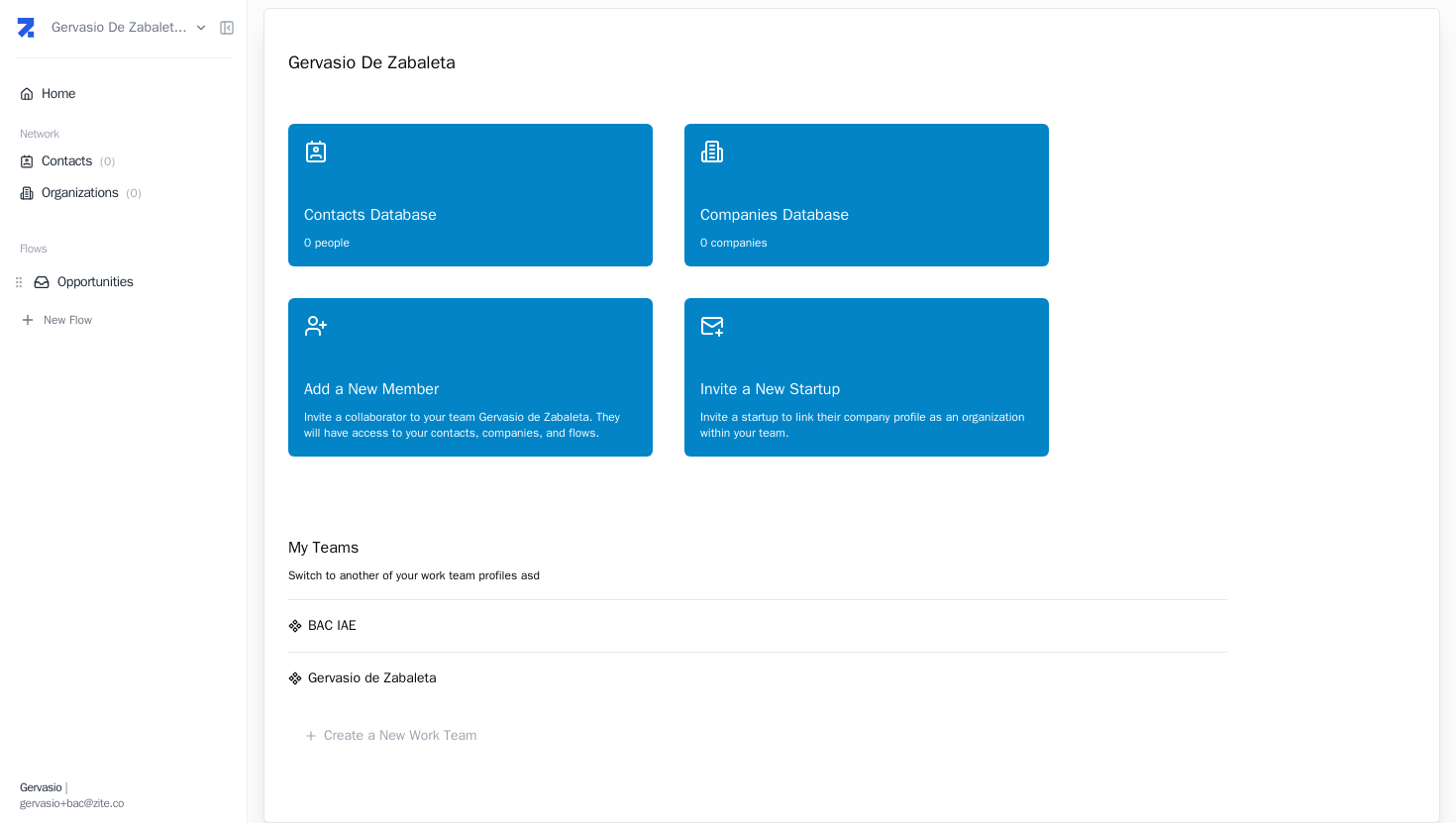 click on "BAC IAE" at bounding box center [332, 626] 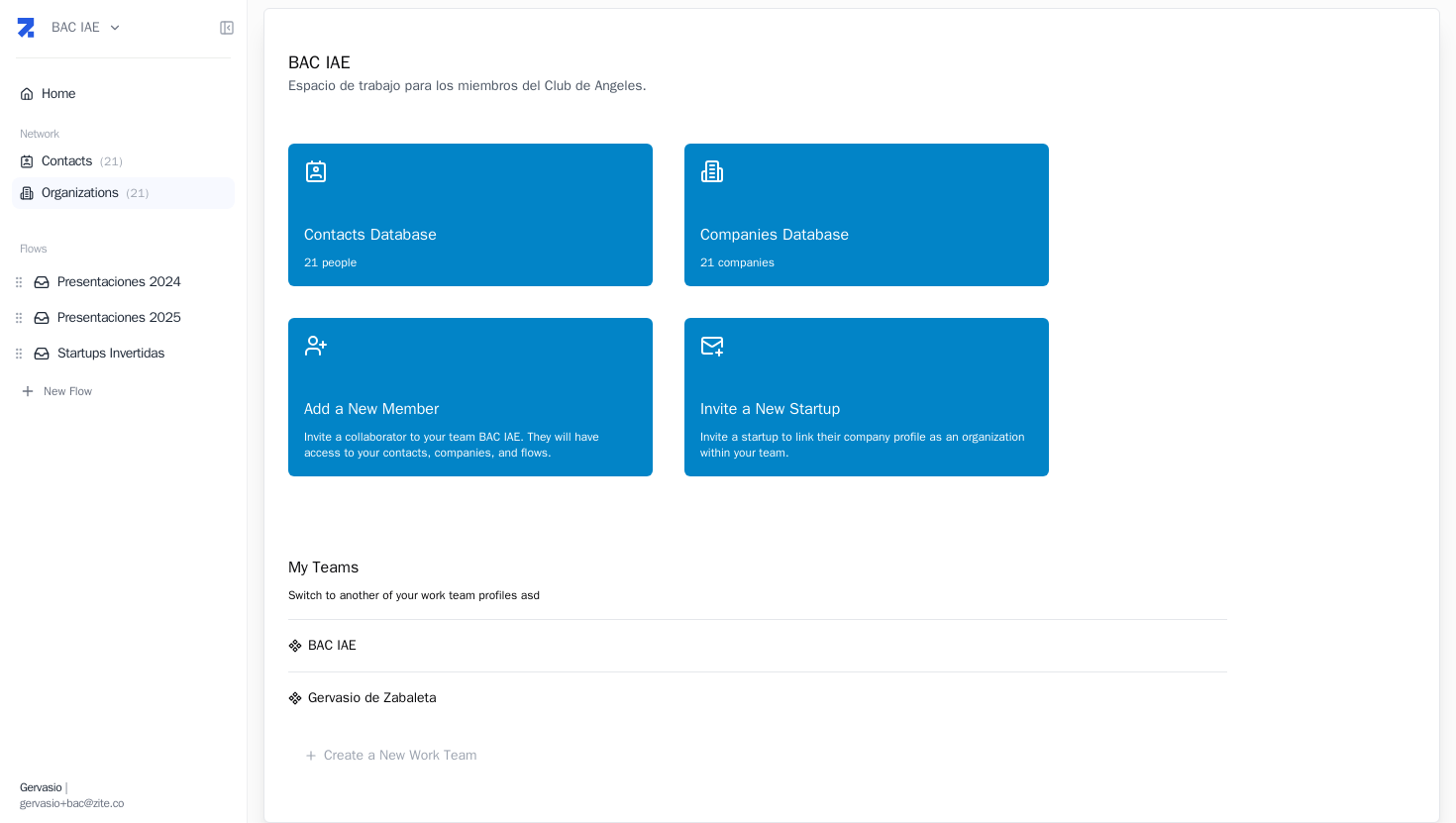 click on "Organizations ( 21 )" at bounding box center [123, 193] 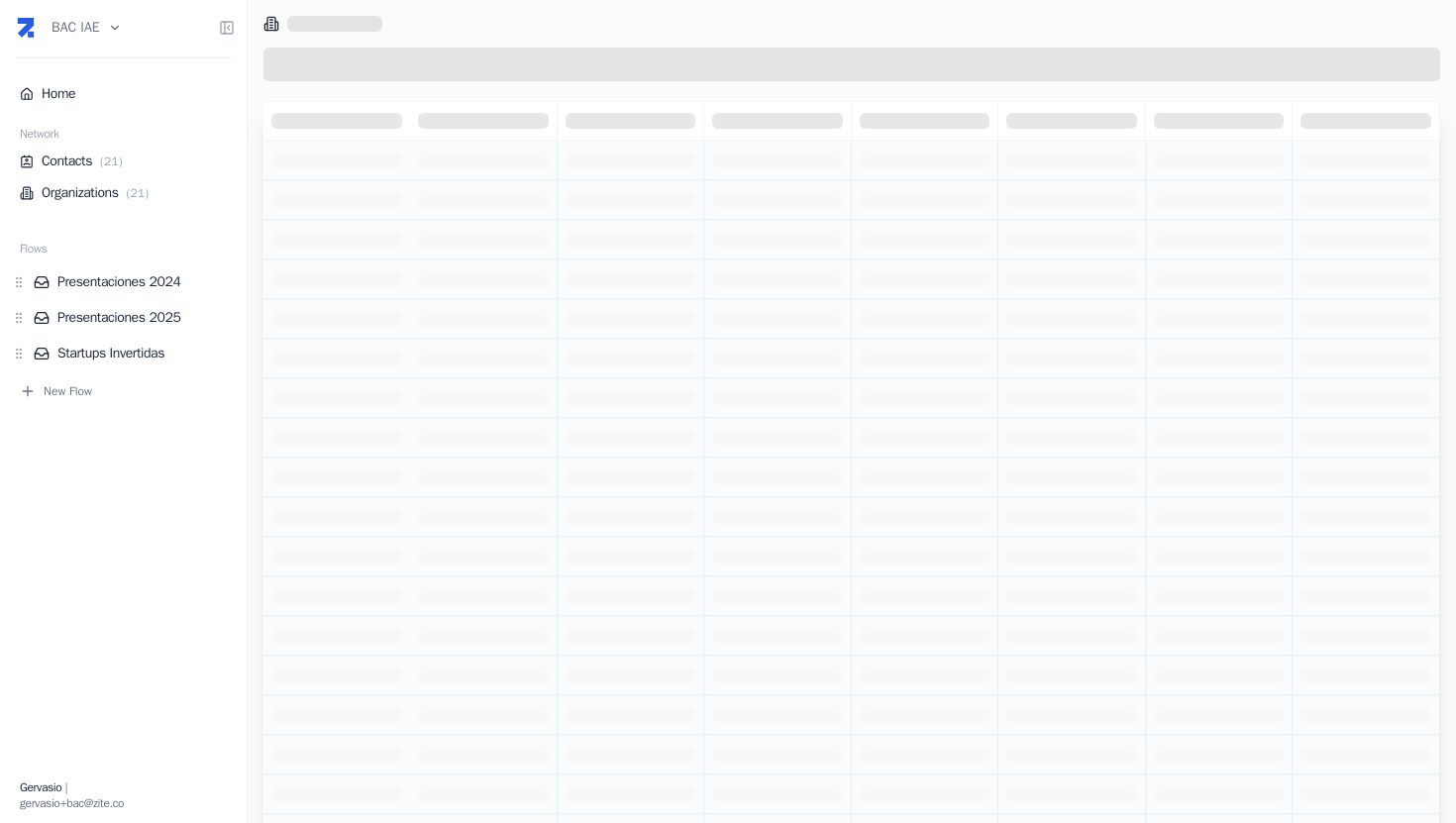 click at bounding box center [123, 65] 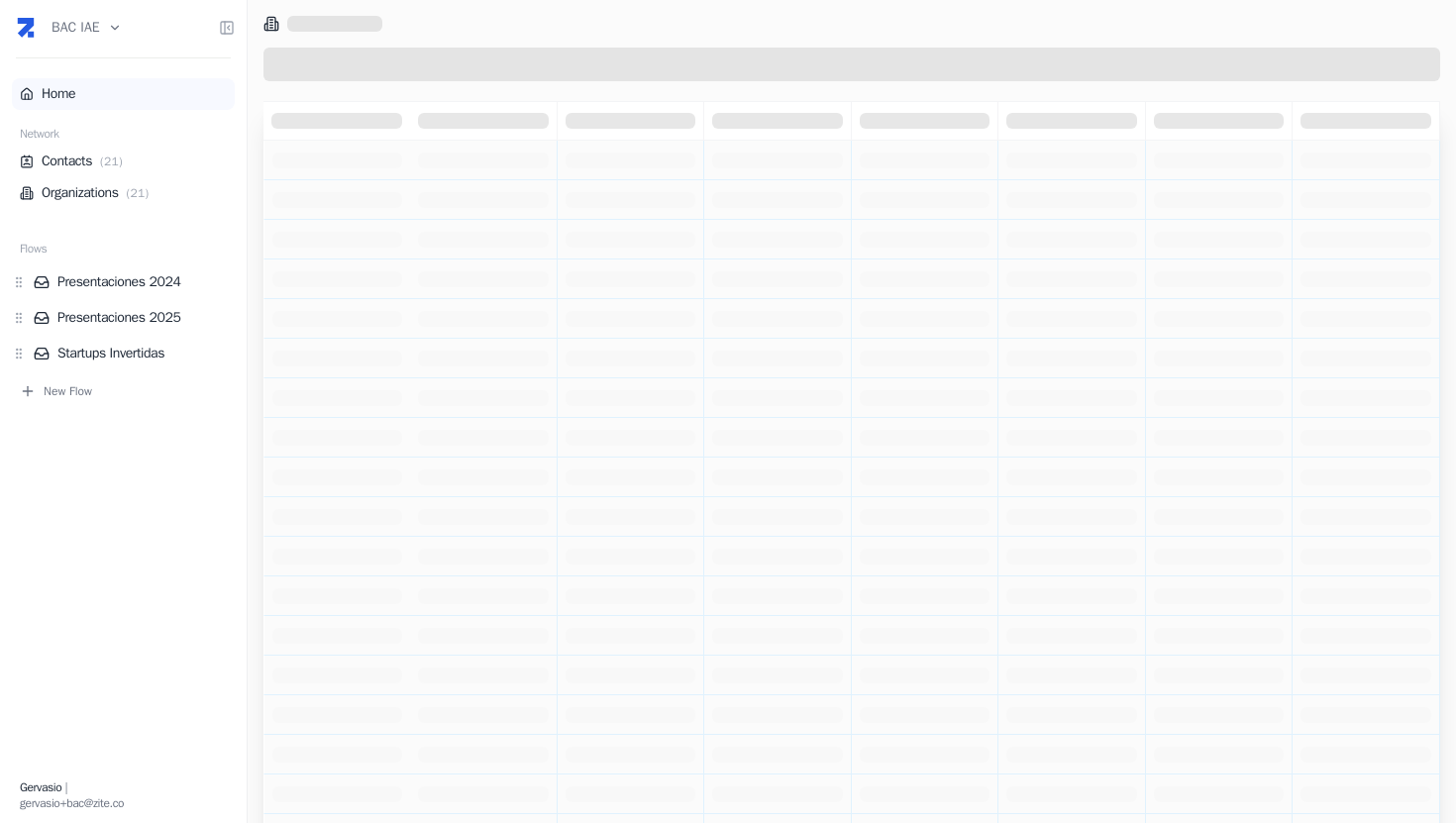 click on "Home" at bounding box center (123, 94) 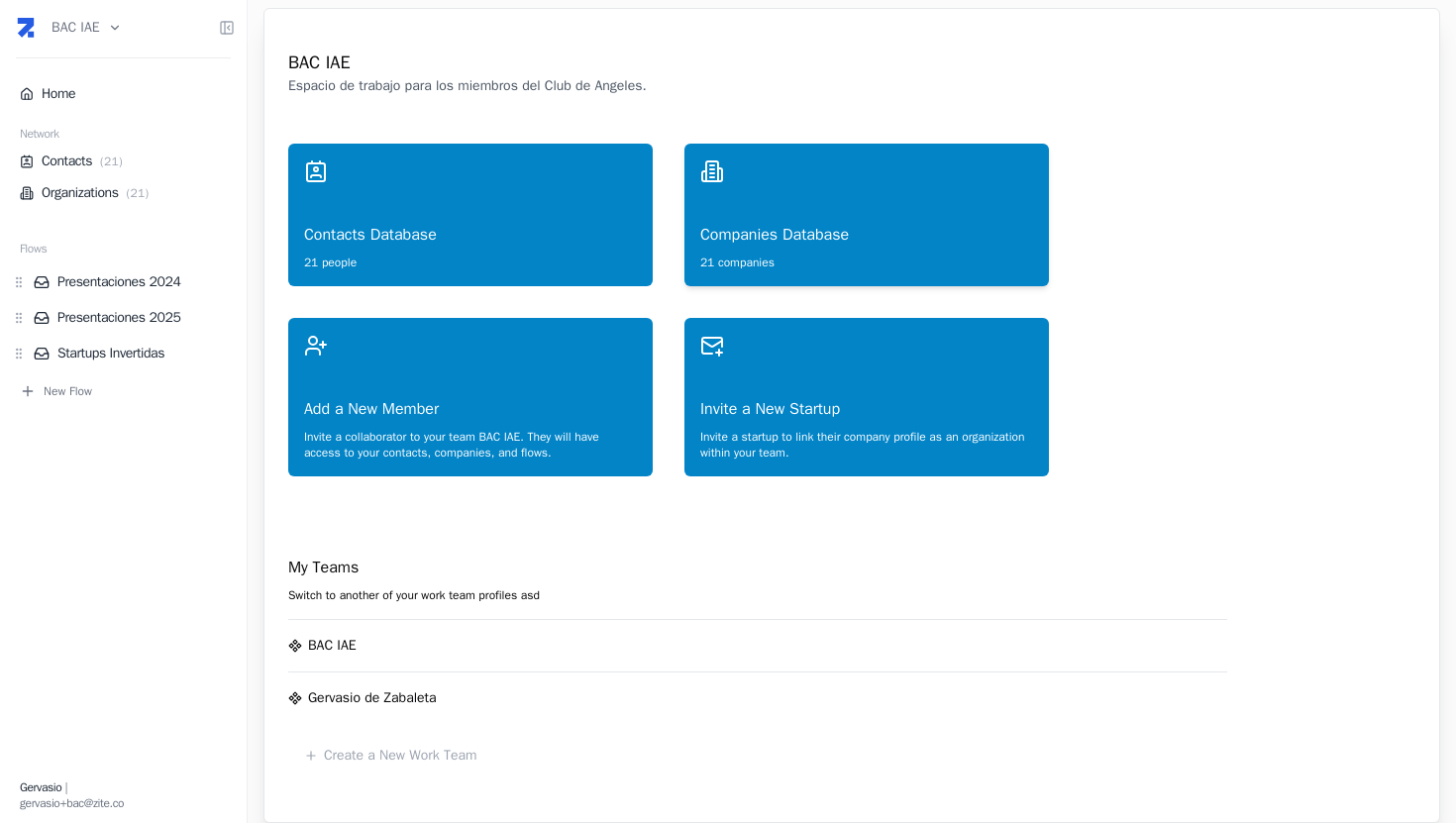 click on "Companies Database" at bounding box center [867, 215] 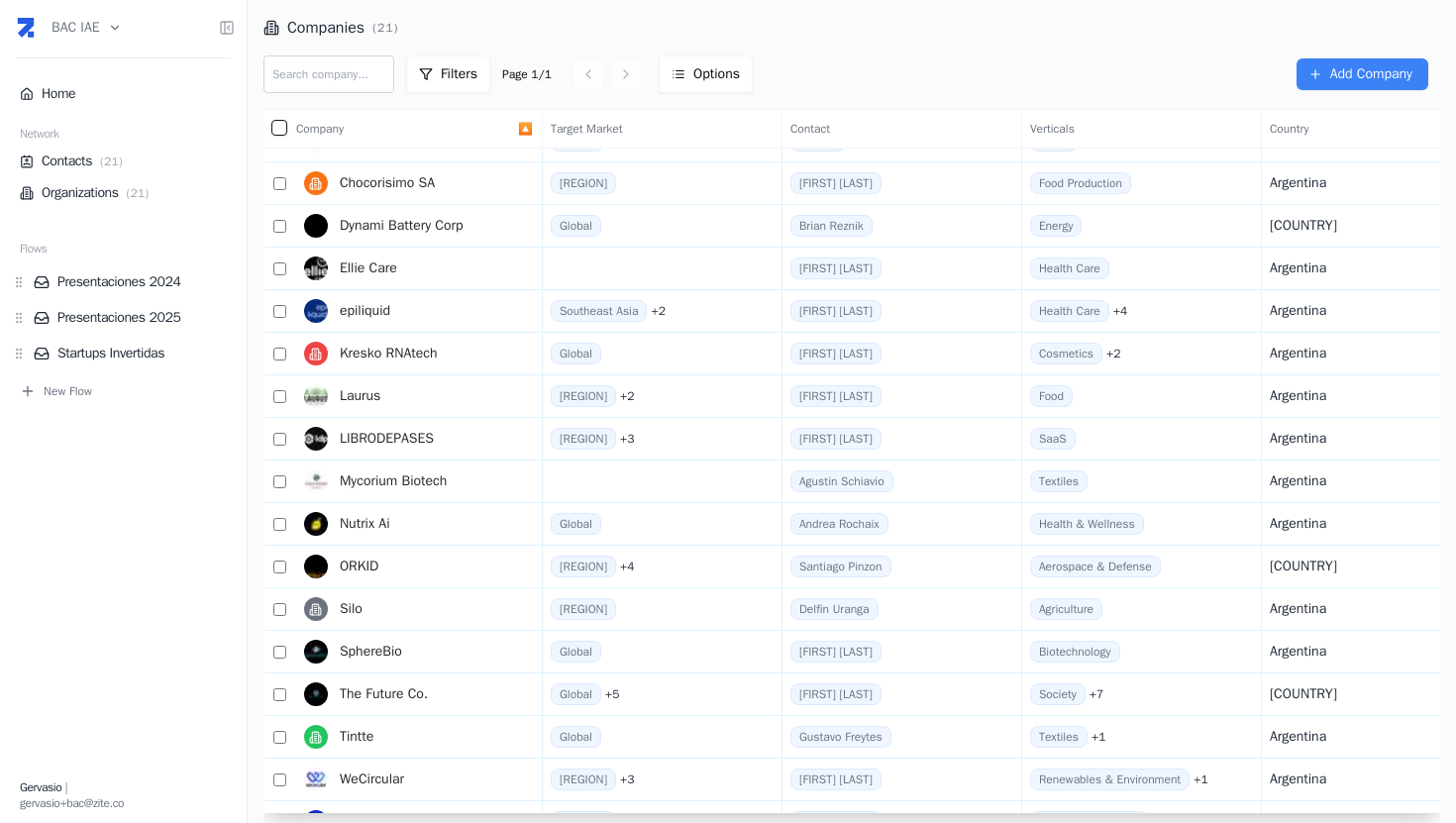 scroll, scrollTop: 238, scrollLeft: 0, axis: vertical 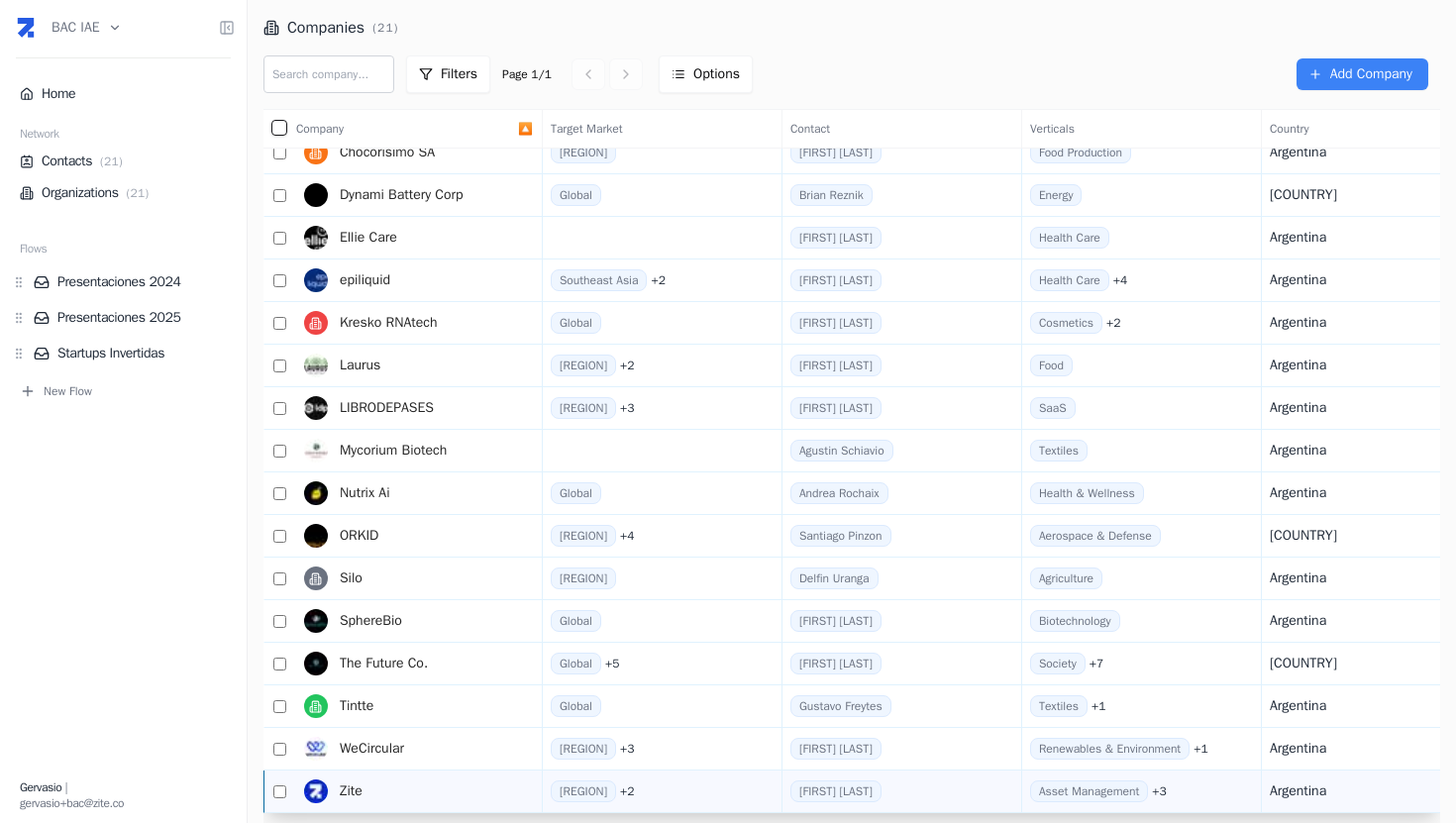click at bounding box center [279, 791] 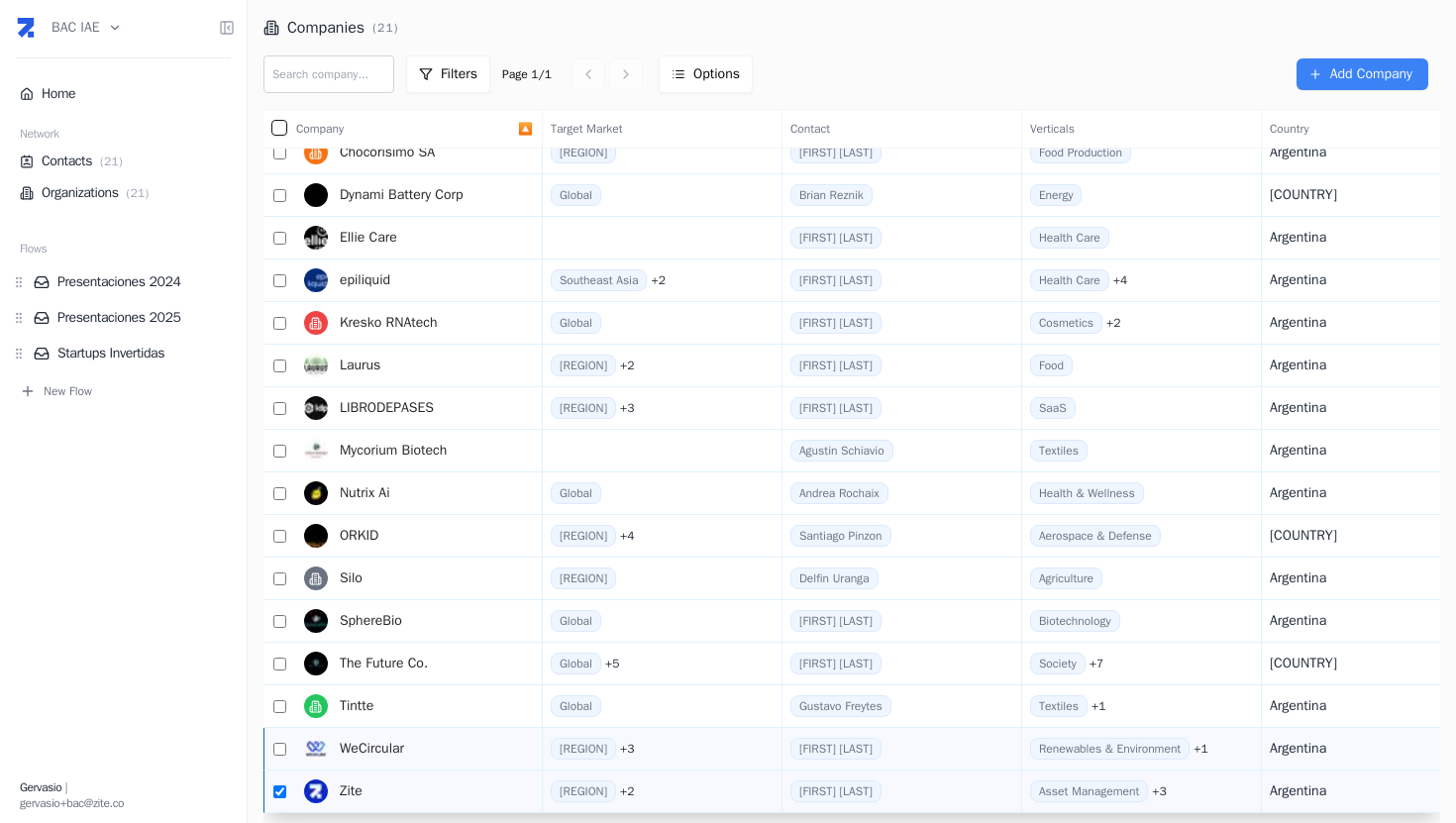 click at bounding box center [275, 749] 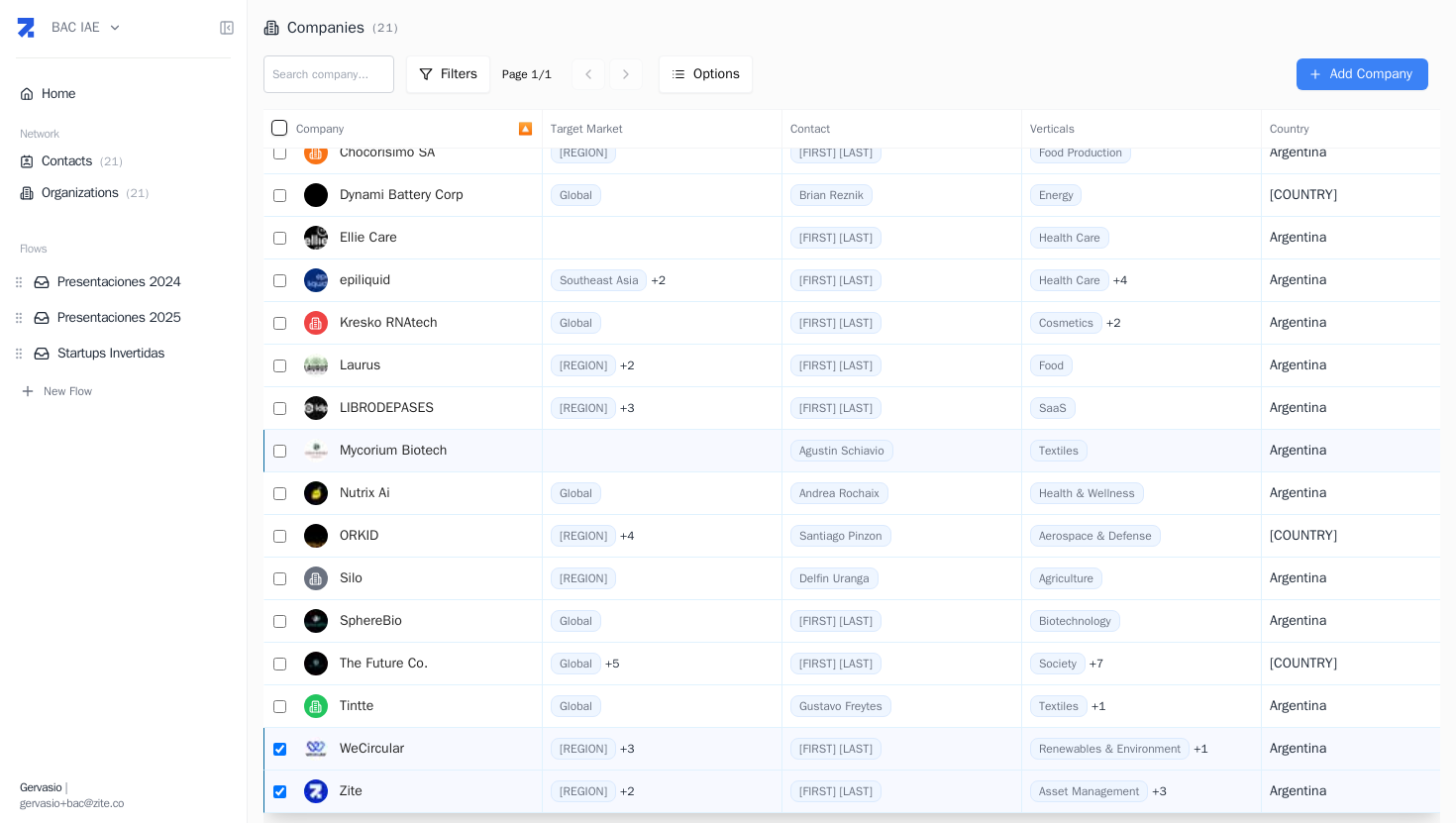 click at bounding box center [279, 451] 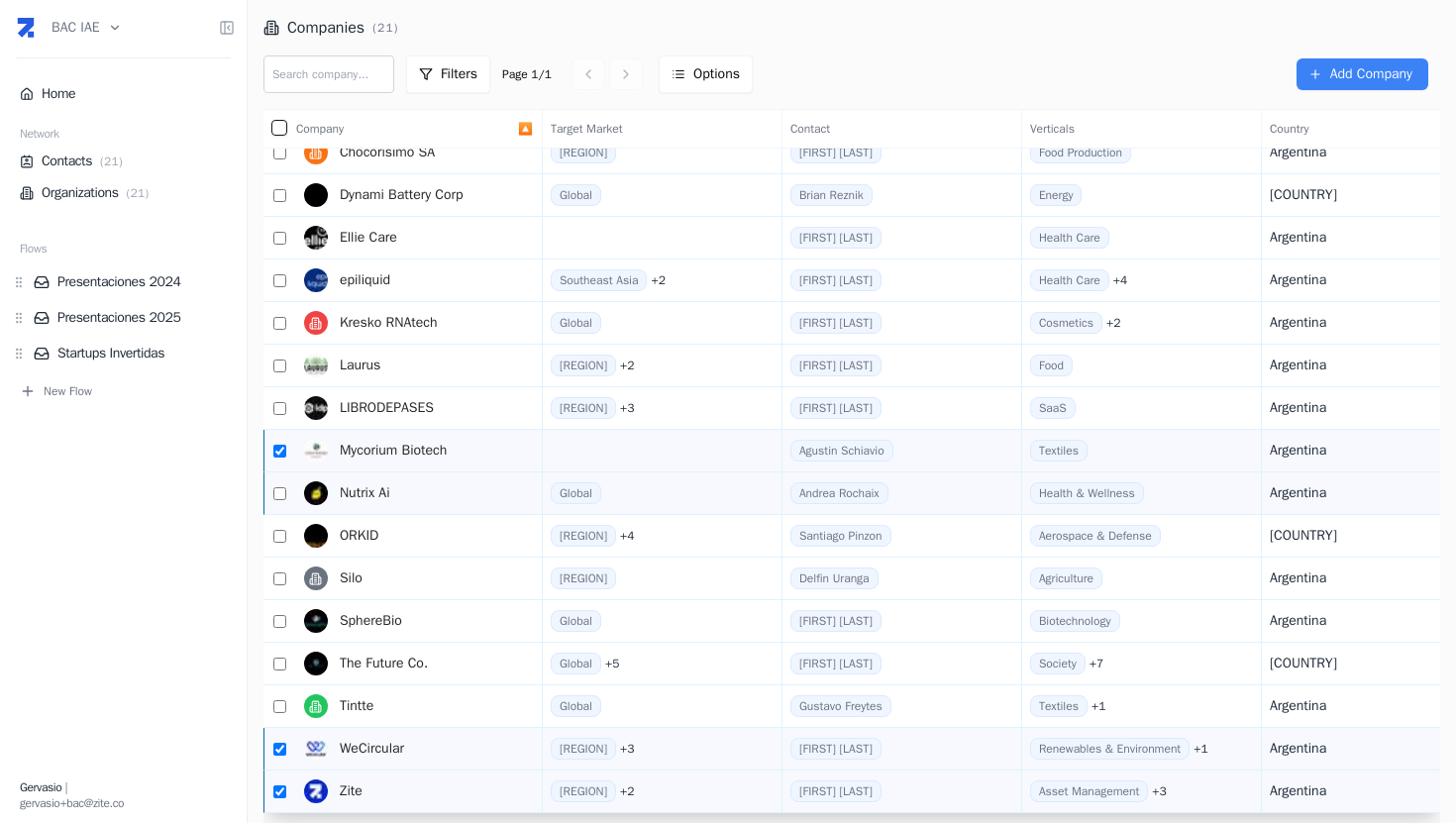 click at bounding box center (279, 493) 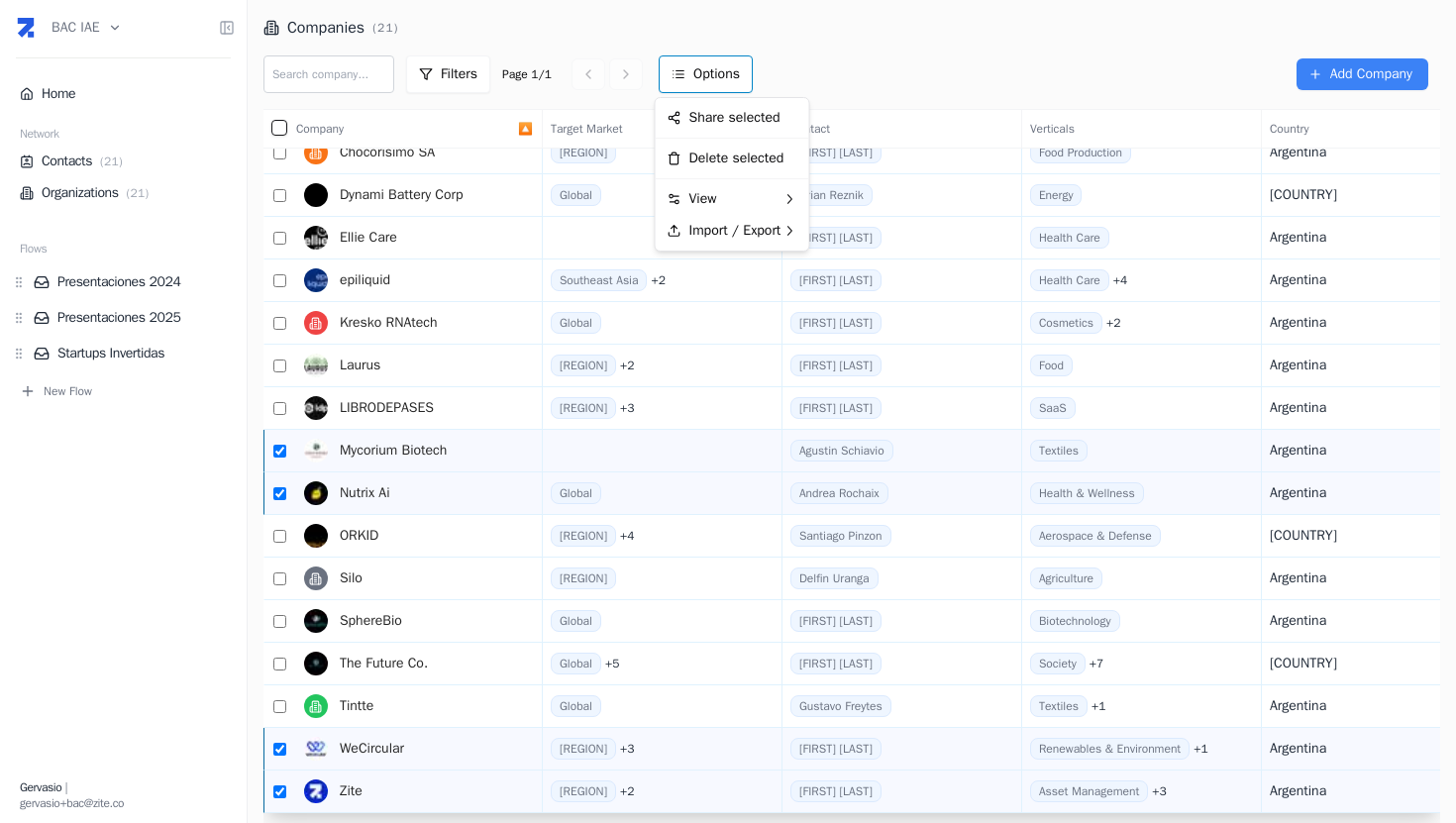 click on "BAC IAE Home Network Contacts ( 21 ) Organizations ( 21 ) Flows Presentaciones 2024 Presentaciones 2025 Startups Invertidas New Flow Gervasio   |  gervasio+bac@zite.co Companies ( 21 )   Filters Page   1  /  1   Options   Add Company Company  🔼 Target Market Contact Verticals Country Endorsers Website Owners Notes Last Interaction Origin Amplicon Bricks Latin America Ana Clara Mignaqui Biotechnology Argentina   https://www.ampliconbricks.com   + Add a note manual AVATAR MedTech Southeast Asia + 5 Tomas Armendariz B2B + 1 United States   https://www.avatarmedtech.co   + Add a note webform AVEDIAN Latin America + 3 B2B + 1 Argentina   https://www.avedian.tech     + Add a note webform BAC IAE Latin America + 1 Agnostic Argentina     + Add a note manual Chill it Europe + 1 Gustavo Retail + 4 Mexico   https://www.chillit.com/es   + Add a note webform Chocorisimo SA Latin America Pablo Rende Food Production Argentina   https://www.chocorisimo.com   + Add a note webform Dynami Battery Corp Global   +" at bounding box center [728, 411] 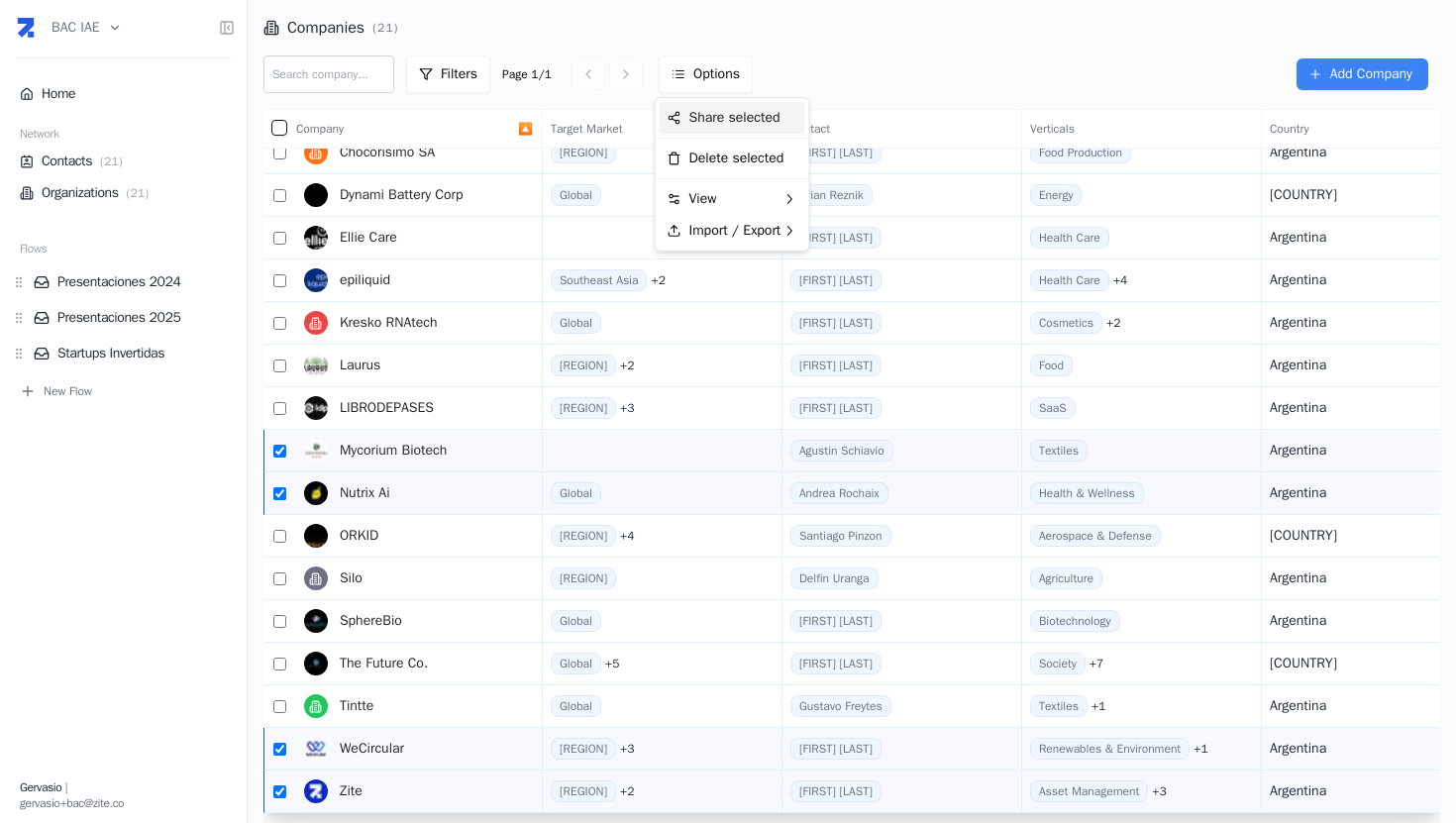 click on "Share selected" at bounding box center (732, 118) 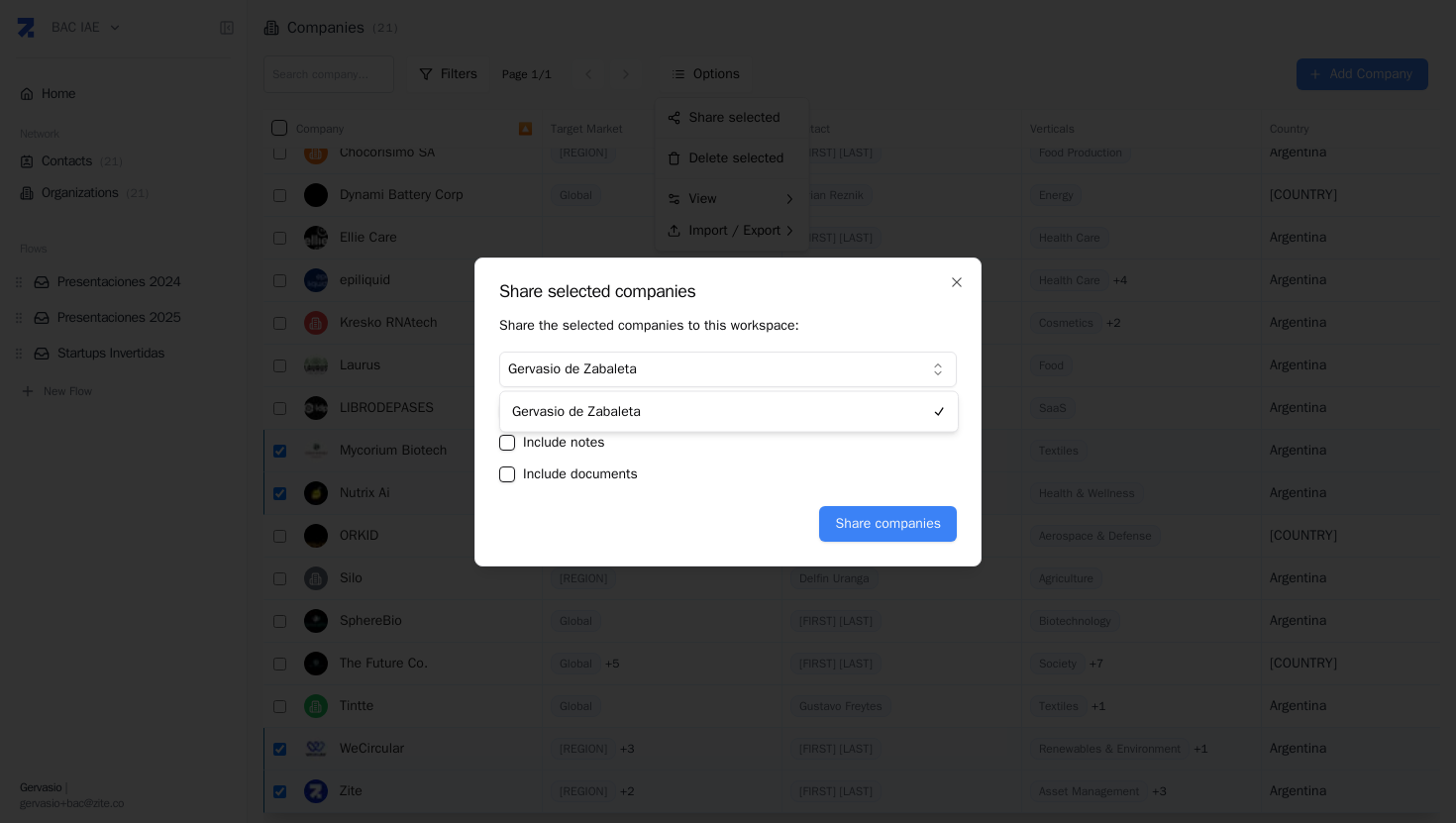 click on "BAC IAE Home Network Contacts ( 21 ) Organizations ( 21 ) Flows Presentaciones 2024 Presentaciones 2025 Startups Invertidas New Flow Gervasio   |  gervasio+bac@zite.co Companies ( 21 )   Filters Page   1  /  1   Options   Add Company Company  🔼 Target Market Contact Verticals Country Endorsers Website Owners Notes Last Interaction Origin Amplicon Bricks Latin America Ana Clara Mignaqui Biotechnology Argentina   https://www.ampliconbricks.com   + Add a note manual AVATAR MedTech Southeast Asia + 5 Tomas Armendariz B2B + 1 United States   https://www.avatarmedtech.co   + Add a note webform AVEDIAN Latin America + 3 B2B + 1 Argentina   https://www.avedian.tech     + Add a note webform BAC IAE Latin America + 1 Agnostic Argentina     + Add a note manual Chill it Europe + 1 Gustavo Retail + 4 Mexico   https://www.chillit.com/es   + Add a note webform Chocorisimo SA Latin America Pablo Rende Food Production Argentina   https://www.chocorisimo.com   + Add a note webform Dynami Battery Corp Global   +" at bounding box center [728, 411] 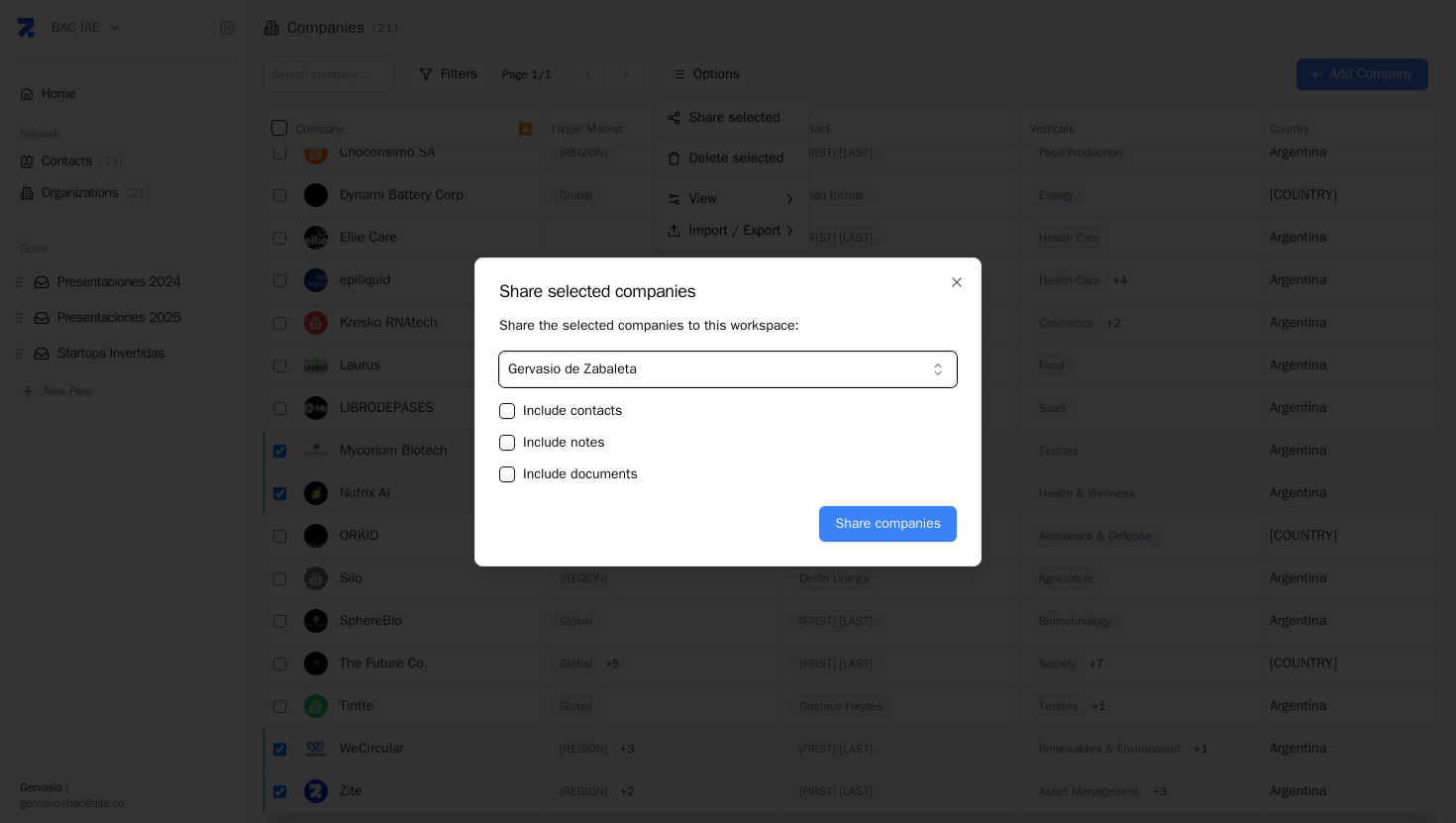 click on "BAC IAE Home Network Contacts ( 21 ) Organizations ( 21 ) Flows Presentaciones 2024 Presentaciones 2025 Startups Invertidas New Flow Gervasio   |  gervasio+bac@zite.co Companies ( 21 )   Filters Page   1  /  1   Options   Add Company Company  🔼 Target Market Contact Verticals Country Endorsers Website Owners Notes Last Interaction Origin Amplicon Bricks Latin America Ana Clara Mignaqui Biotechnology Argentina   https://www.ampliconbricks.com   + Add a note manual AVATAR MedTech Southeast Asia + 5 Tomas Armendariz B2B + 1 United States   https://www.avatarmedtech.co   + Add a note webform AVEDIAN Latin America + 3 B2B + 1 Argentina   https://www.avedian.tech     + Add a note webform BAC IAE Latin America + 1 Agnostic Argentina     + Add a note manual Chill it Europe + 1 Gustavo Retail + 4 Mexico   https://www.chillit.com/es   + Add a note webform Chocorisimo SA Latin America Pablo Rende Food Production Argentina   https://www.chocorisimo.com   + Add a note webform Dynami Battery Corp Global   +" at bounding box center (728, 411) 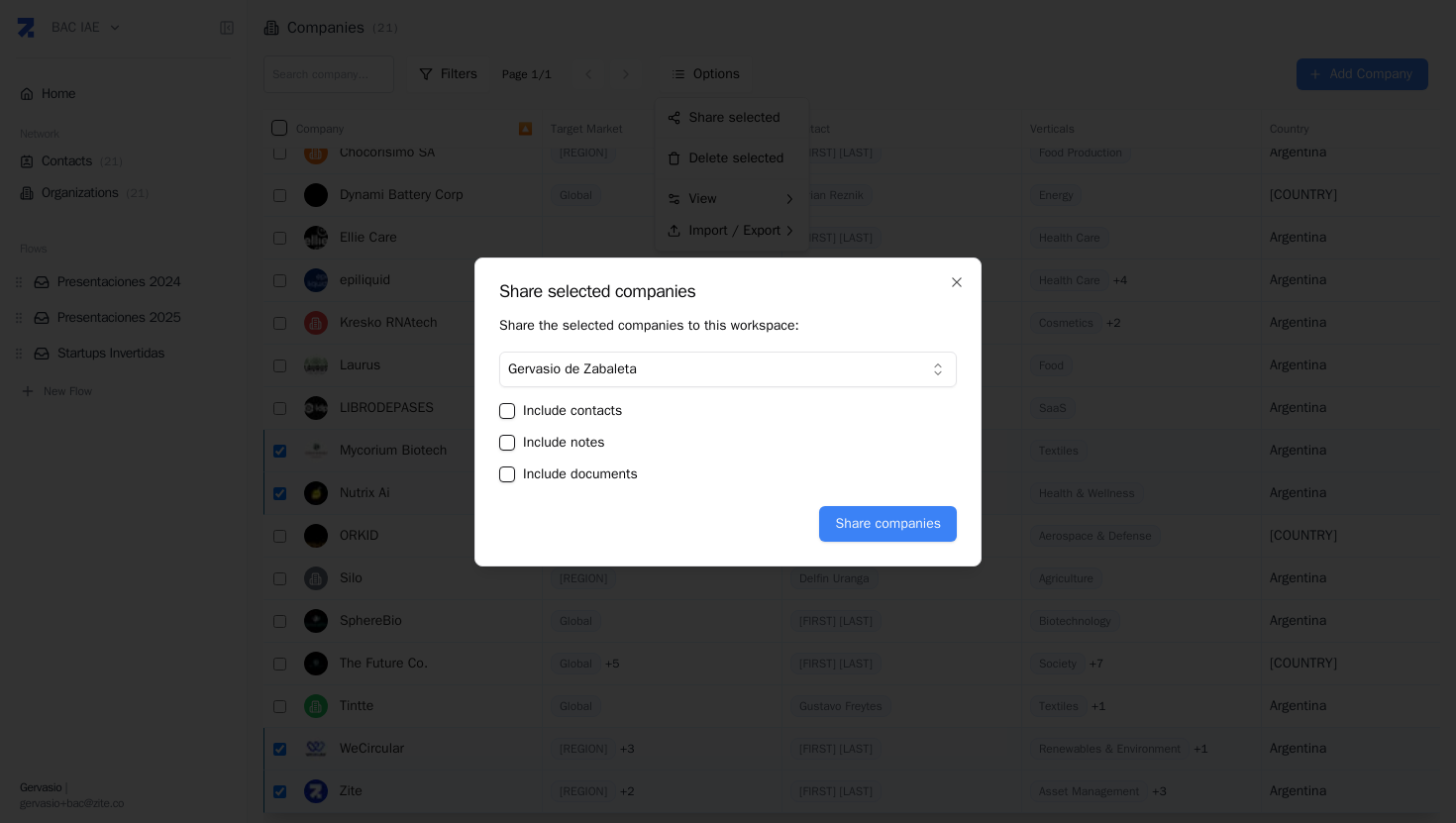 click on "Include contacts" at bounding box center (572, 411) 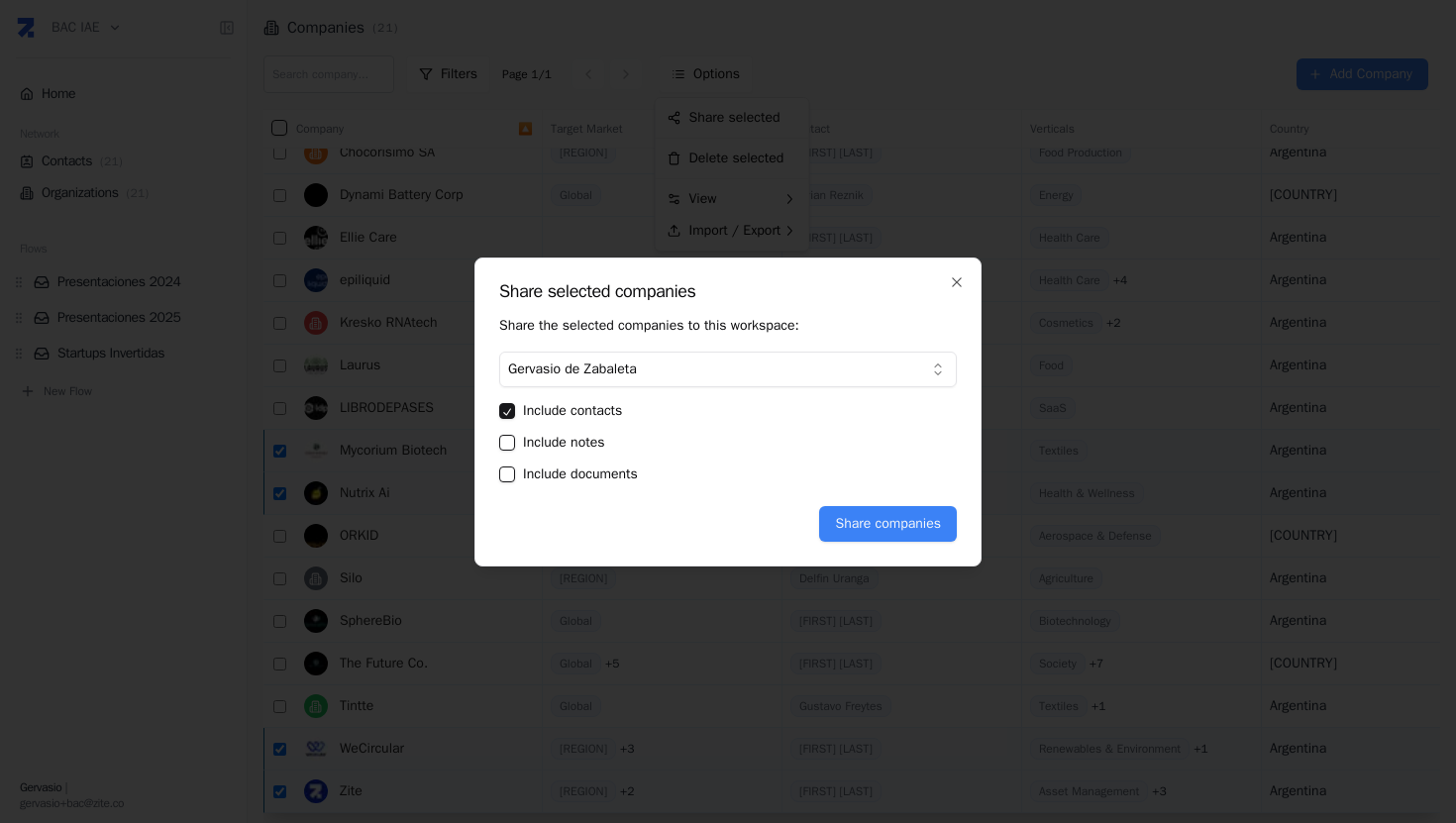 click on "Include notes" at bounding box center (564, 443) 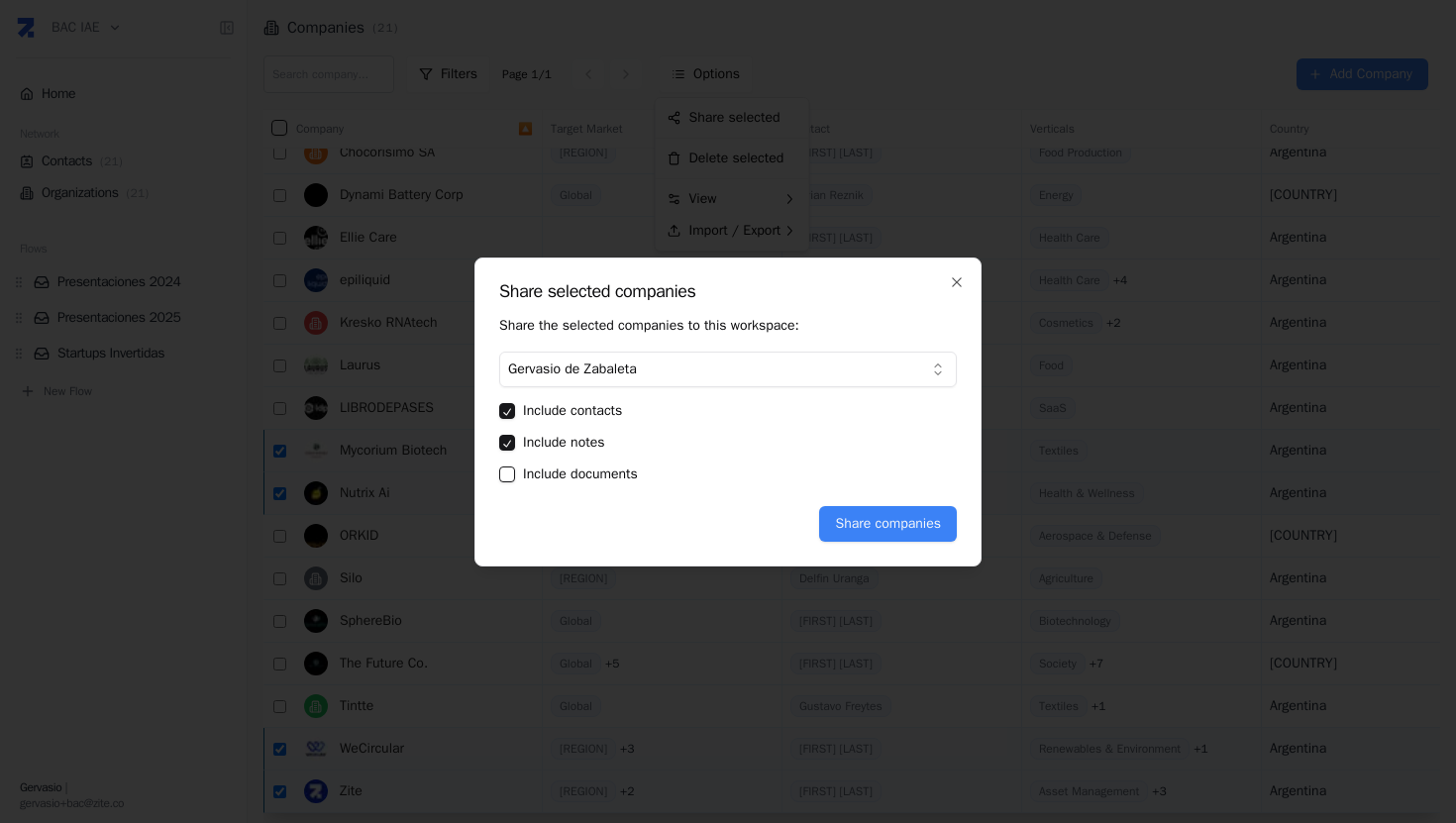 click on "Include documents" at bounding box center [580, 474] 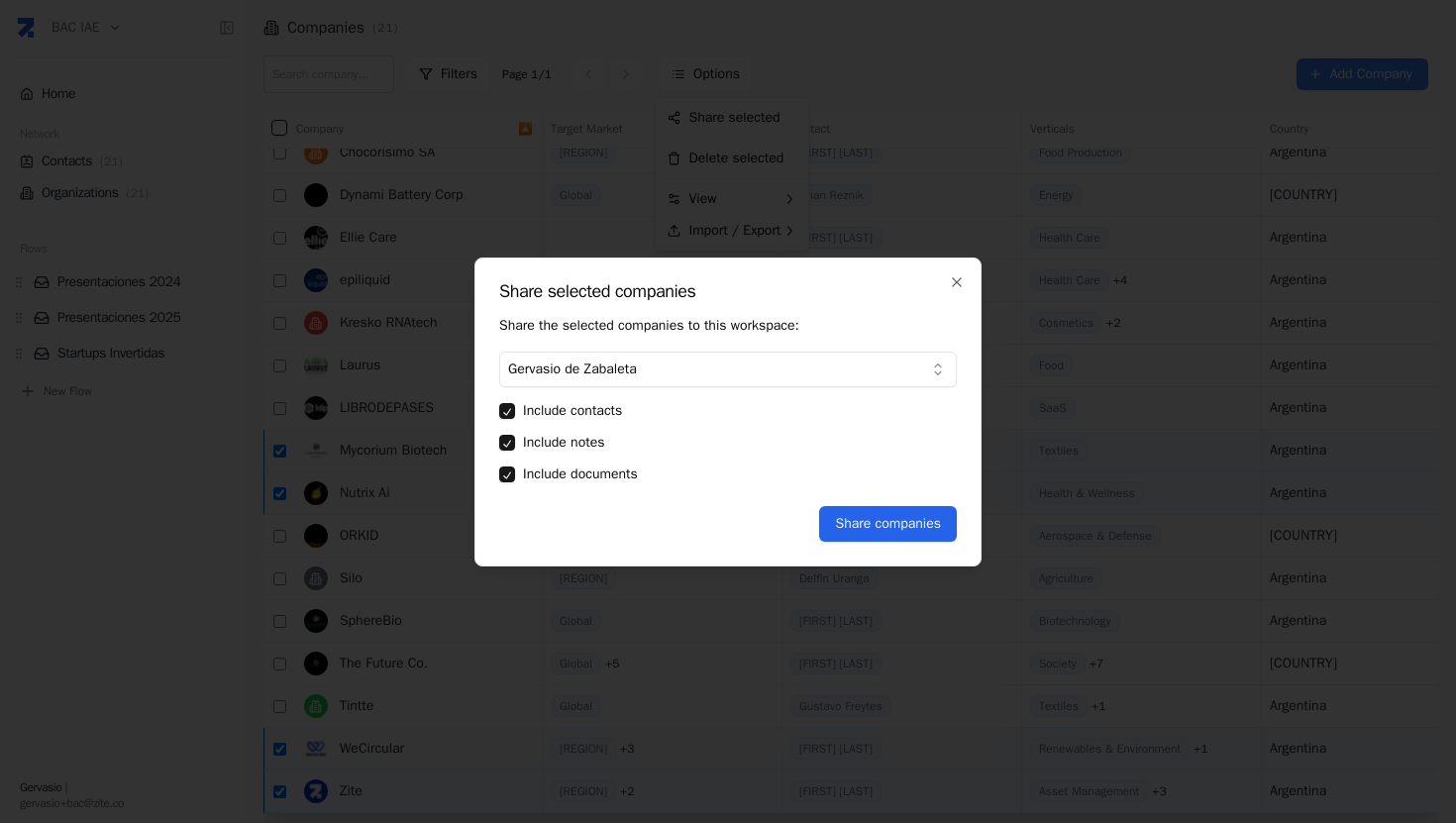 click on "Share companies" at bounding box center [887, 524] 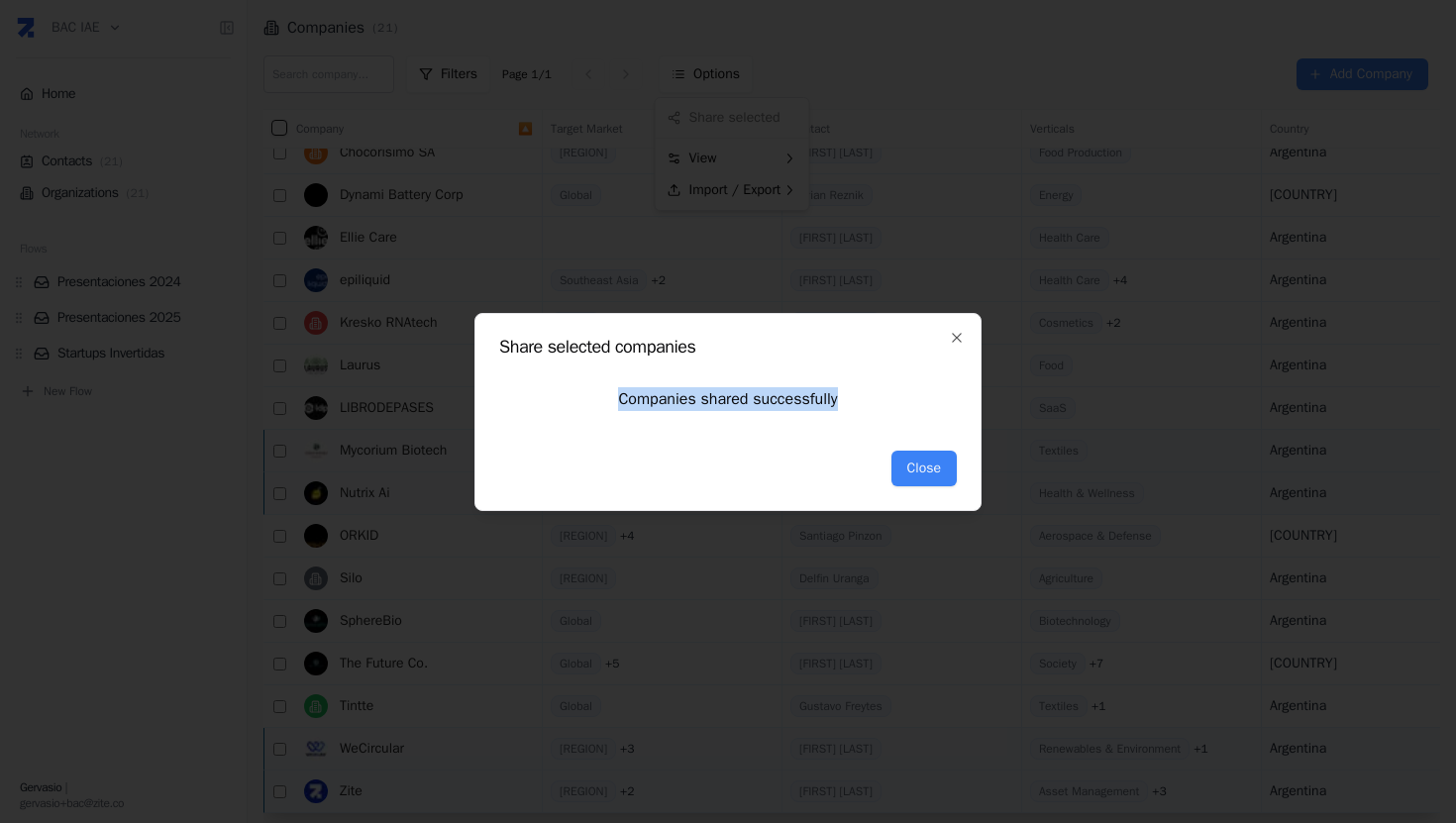 drag, startPoint x: 620, startPoint y: 402, endPoint x: 850, endPoint y: 402, distance: 230 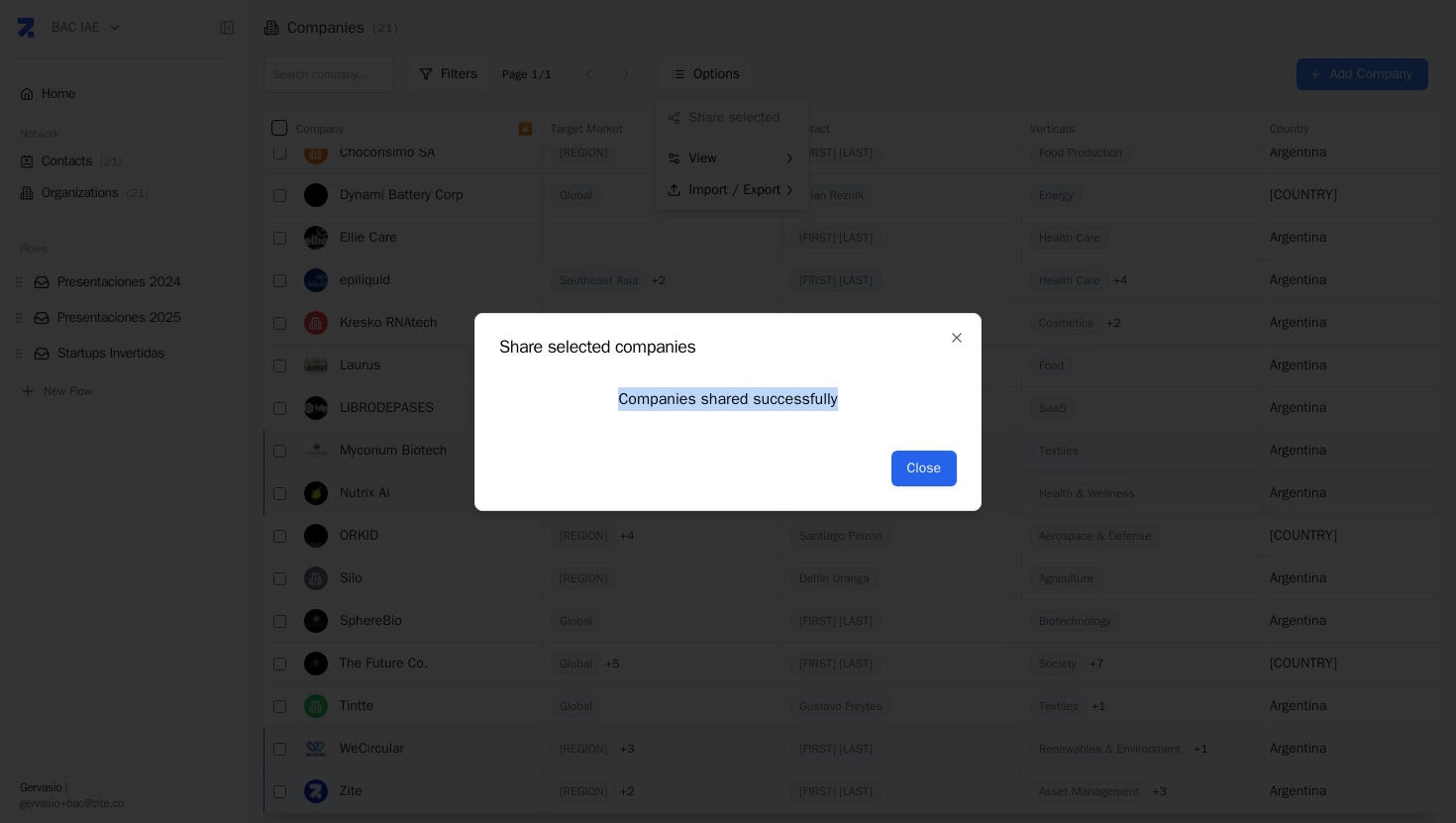 click on "Close" at bounding box center [924, 468] 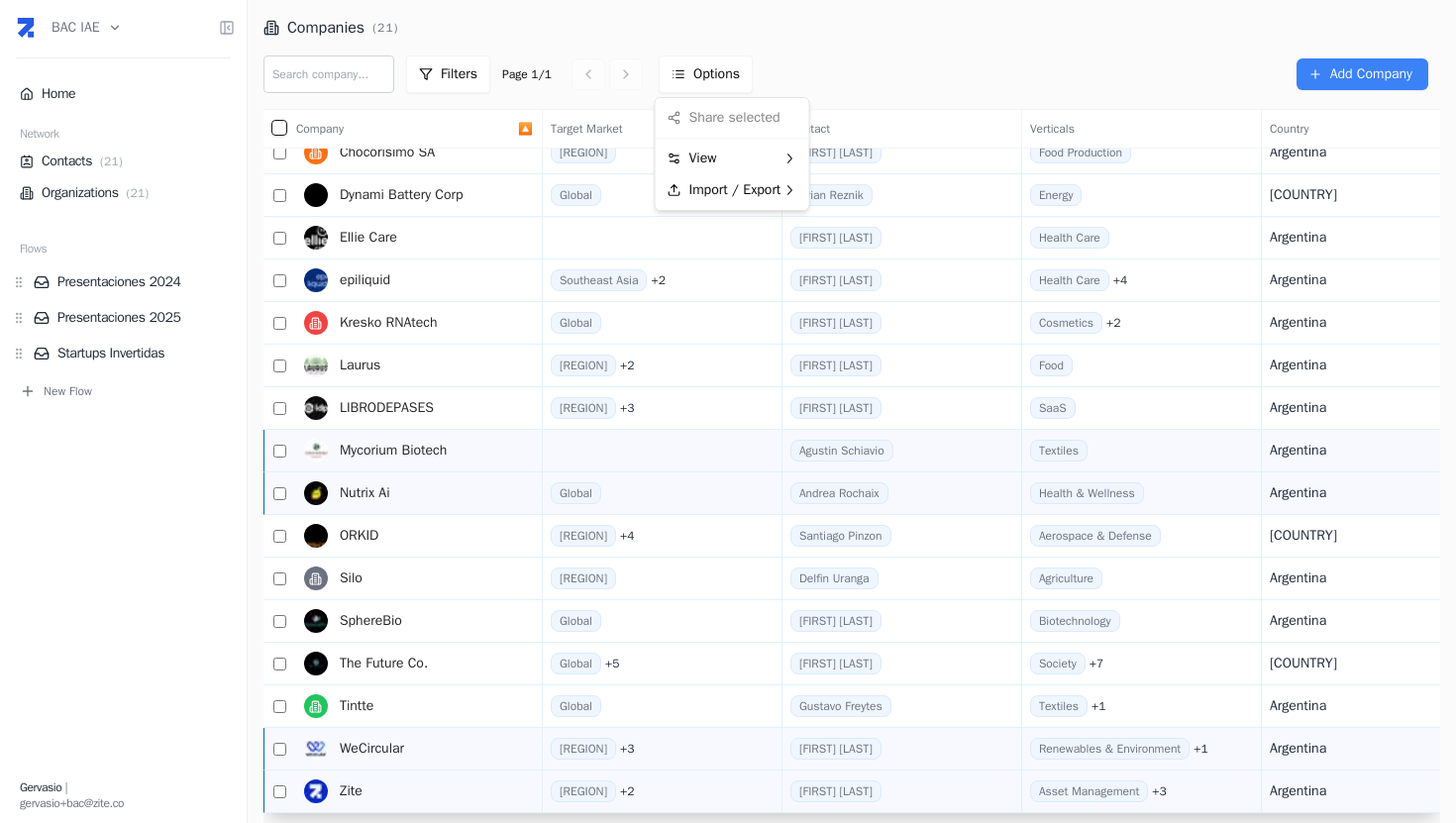 click on "BAC IAE Home Network Contacts ( 21 ) Organizations ( 21 ) Flows Presentaciones 2024 Presentaciones 2025 Startups Invertidas New Flow Gervasio   |  gervasio+bac@zite.co Companies ( 21 )   Filters Page   1  /  1   Options   Add Company Company  🔼 Target Market Contact Verticals Country Endorsers Website Owners Notes Last Interaction Origin Amplicon Bricks Latin America Ana Clara Mignaqui Biotechnology Argentina   https://www.ampliconbricks.com   + Add a note manual AVATAR MedTech Southeast Asia + 5 Tomas Armendariz B2B + 1 United States   https://www.avatarmedtech.co   + Add a note webform AVEDIAN Latin America + 3 B2B + 1 Argentina   https://www.avedian.tech     + Add a note webform BAC IAE Latin America + 1 Agnostic Argentina     + Add a note manual Chill it Europe + 1 Gustavo Retail + 4 Mexico   https://www.chillit.com/es   + Add a note webform Chocorisimo SA Latin America Pablo Rende Food Production Argentina   https://www.chocorisimo.com   + Add a note webform Dynami Battery Corp Global   +" at bounding box center [728, 411] 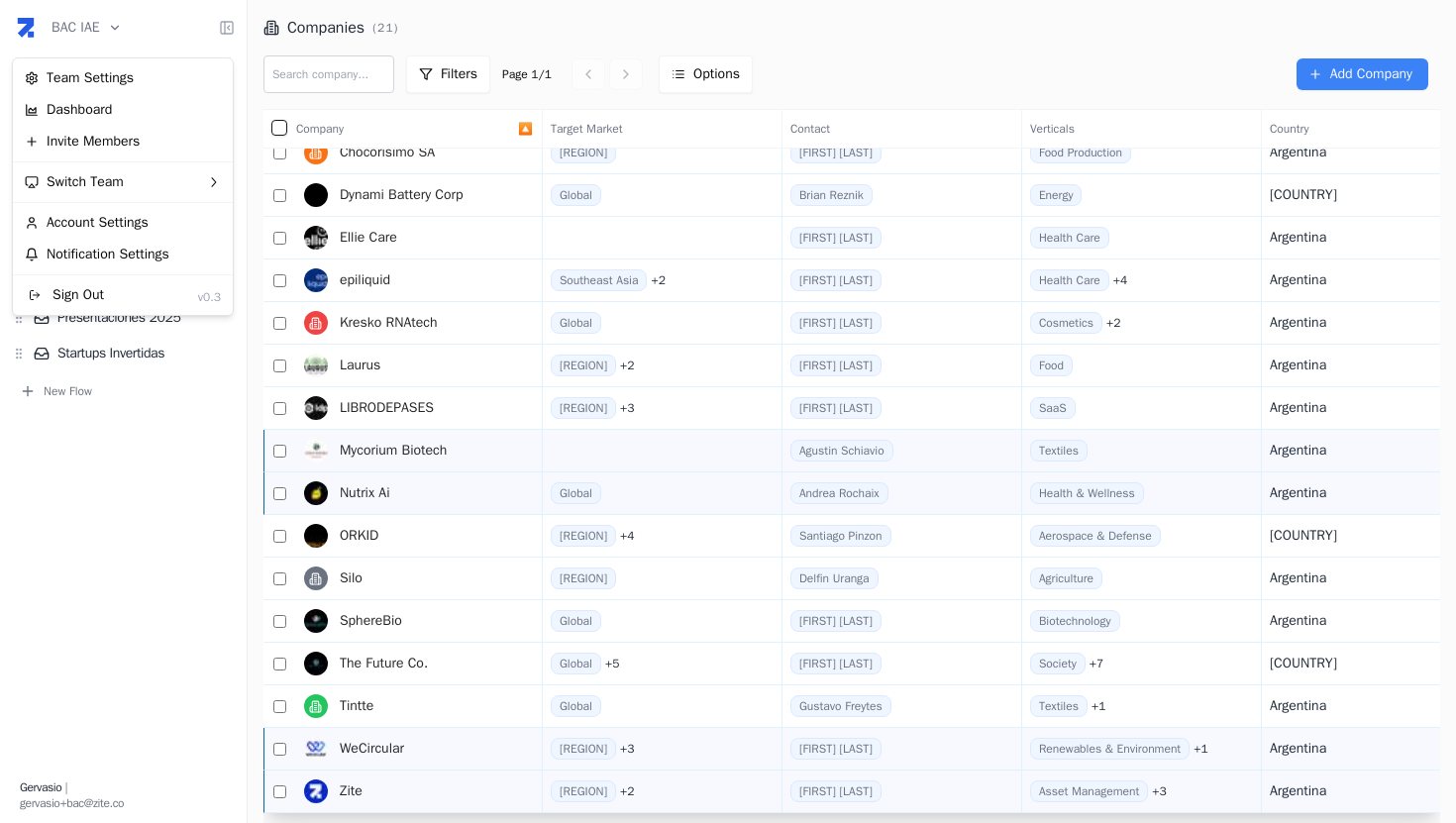 click on "BAC IAE Home Network Contacts ( 21 ) Organizations ( 21 ) Flows Presentaciones 2024 Presentaciones 2025 Startups Invertidas New Flow Gervasio   |  gervasio+bac@zite.co Companies ( 21 )   Filters Page   1  /  1   Options   Add Company Company  🔼 Target Market Contact Verticals Country Endorsers Website Owners Notes Last Interaction Origin Amplicon Bricks Latin America Ana Clara Mignaqui Biotechnology Argentina   https://www.ampliconbricks.com   + Add a note manual AVATAR MedTech Southeast Asia + 5 Tomas Armendariz B2B + 1 United States   https://www.avatarmedtech.co   + Add a note webform AVEDIAN Latin America + 3 B2B + 1 Argentina   https://www.avedian.tech     + Add a note webform BAC IAE Latin America + 1 Agnostic Argentina     + Add a note manual Chill it Europe + 1 Gustavo Retail + 4 Mexico   https://www.chillit.com/es   + Add a note webform Chocorisimo SA Latin America Pablo Rende Food Production Argentina   https://www.chocorisimo.com   + Add a note webform Dynami Battery Corp Global   +" at bounding box center [728, 411] 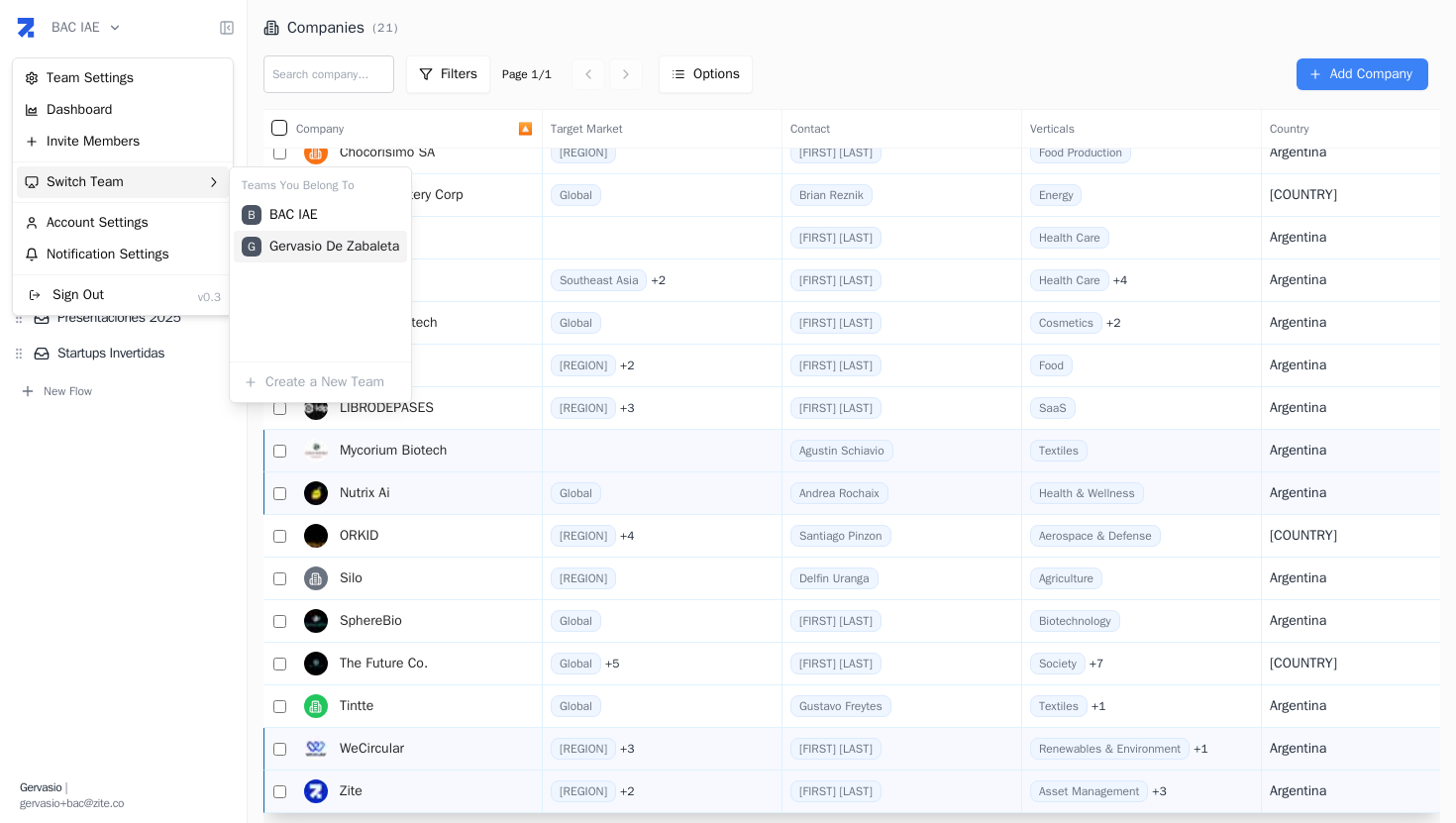 click on "G Gervasio de Zabaleta" at bounding box center (320, 247) 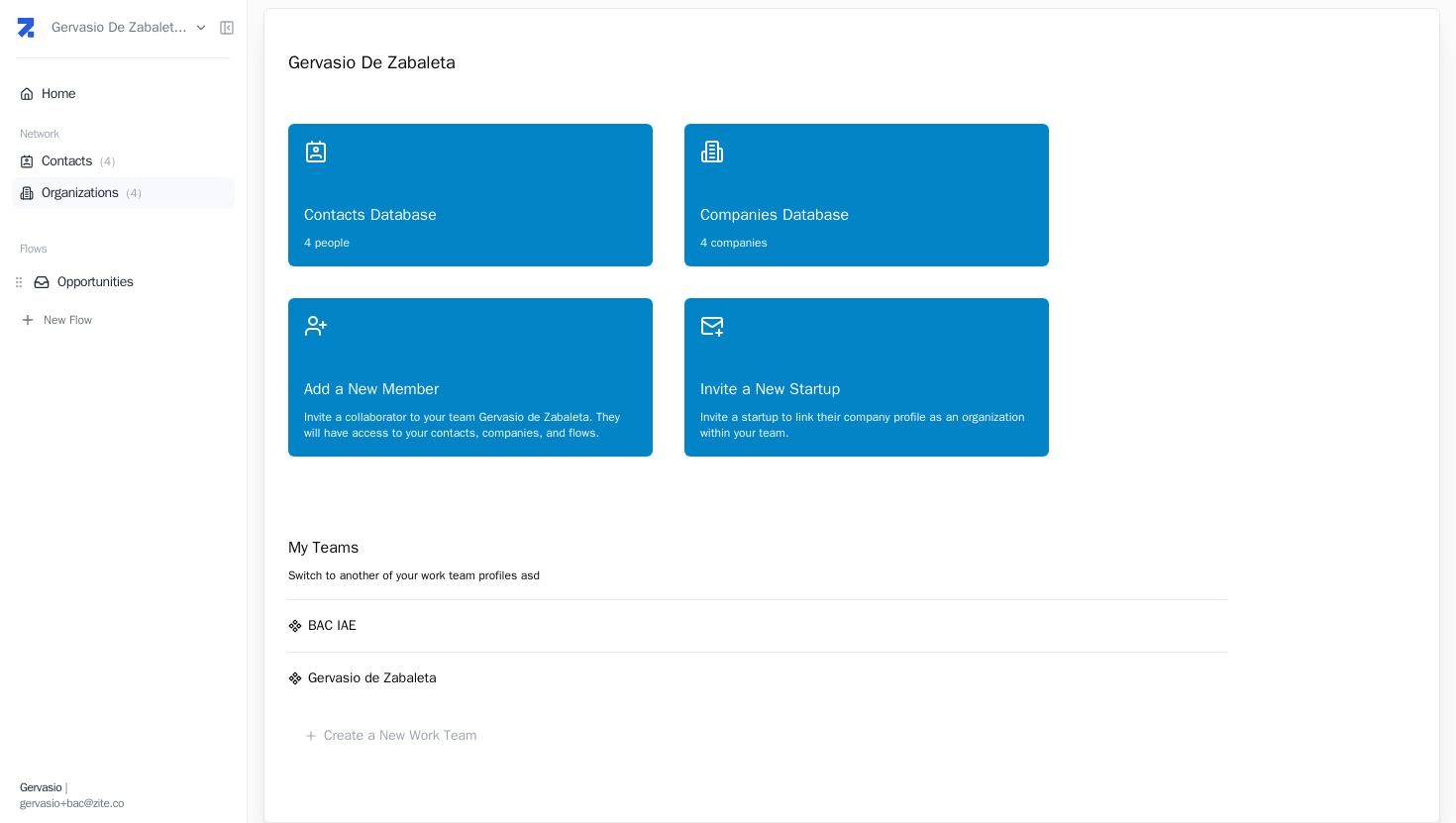 click on "Organizations ( 4 )" at bounding box center [123, 193] 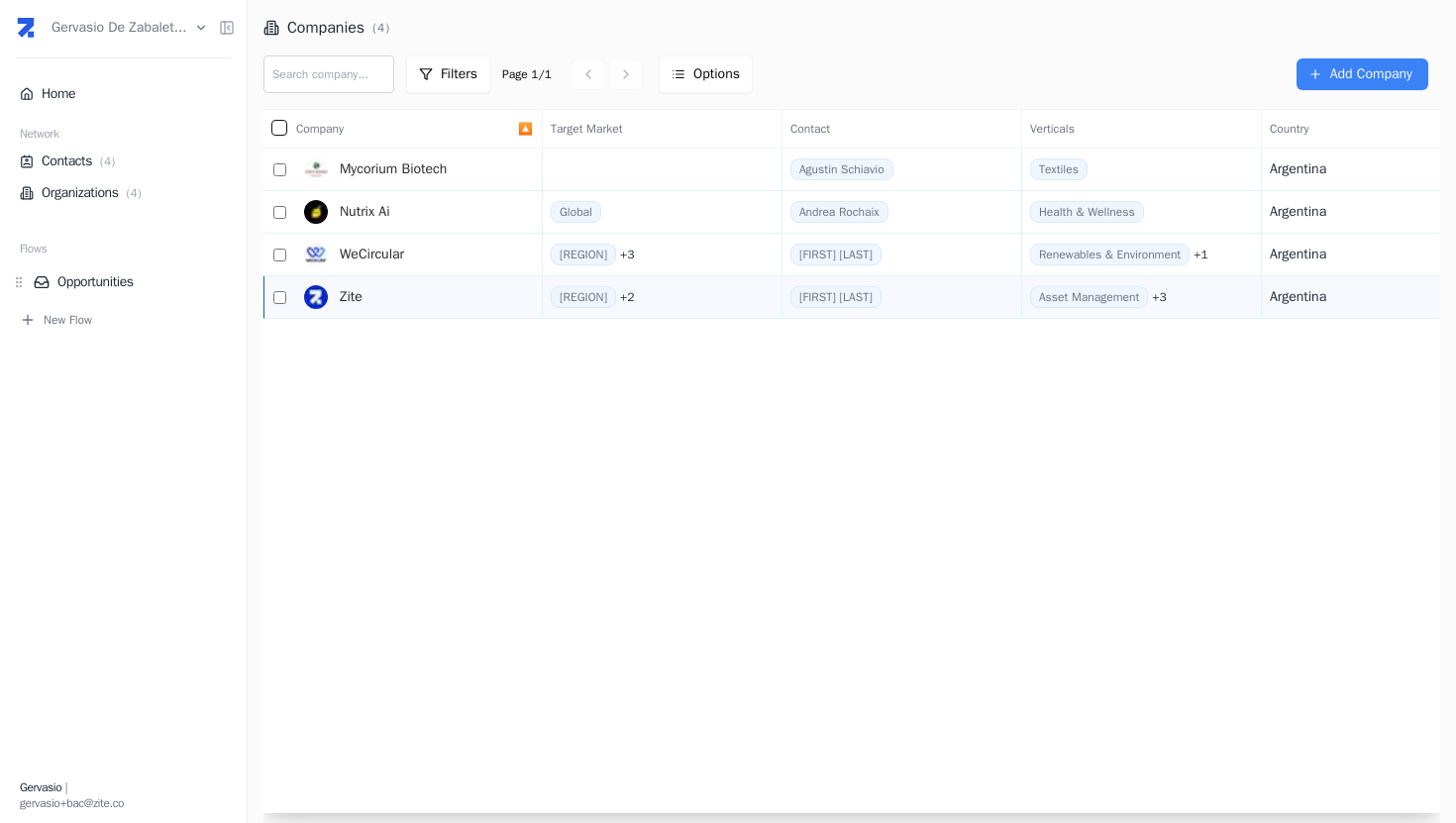click on "Zite" at bounding box center [351, 297] 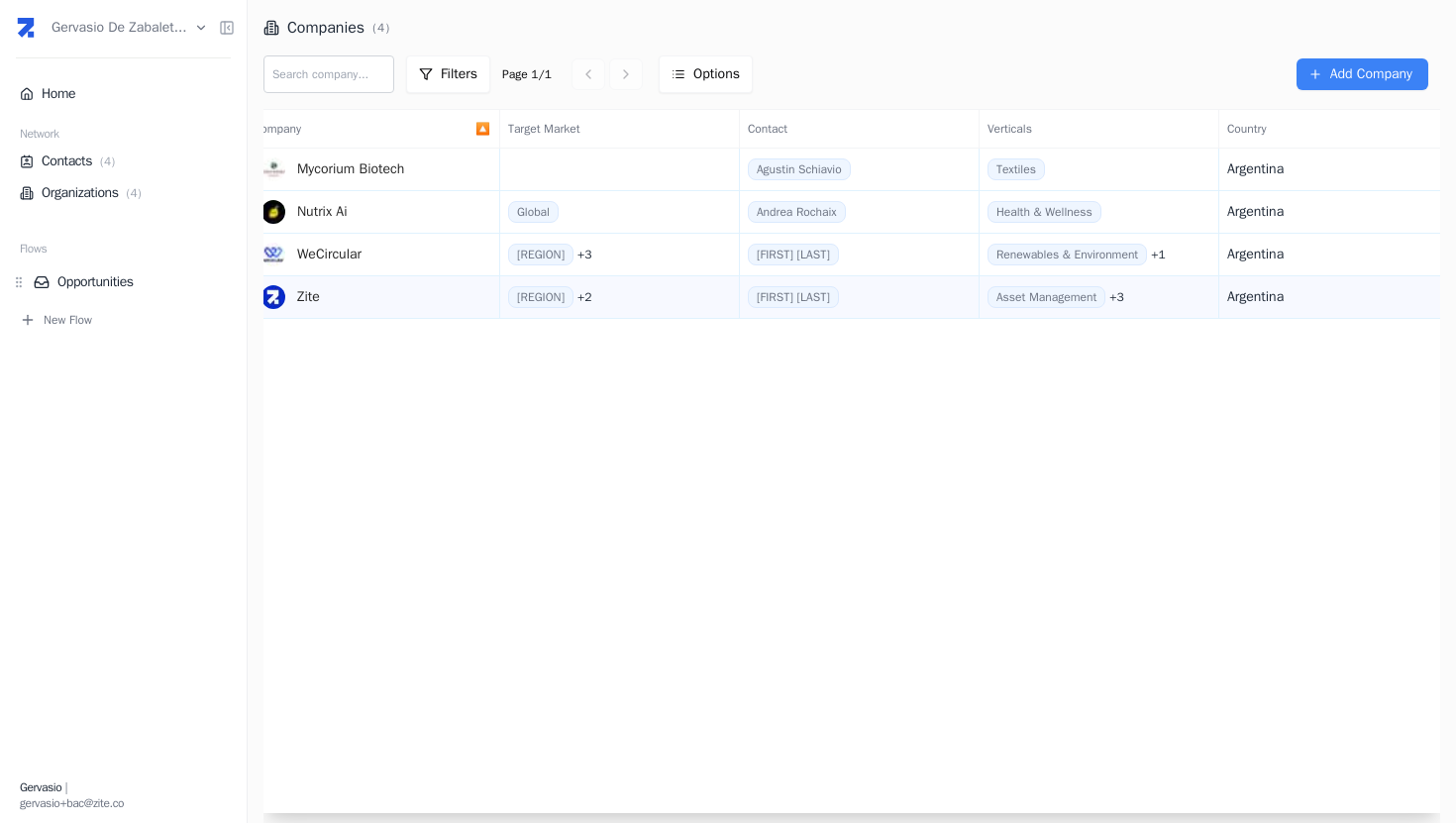 scroll, scrollTop: 0, scrollLeft: 0, axis: both 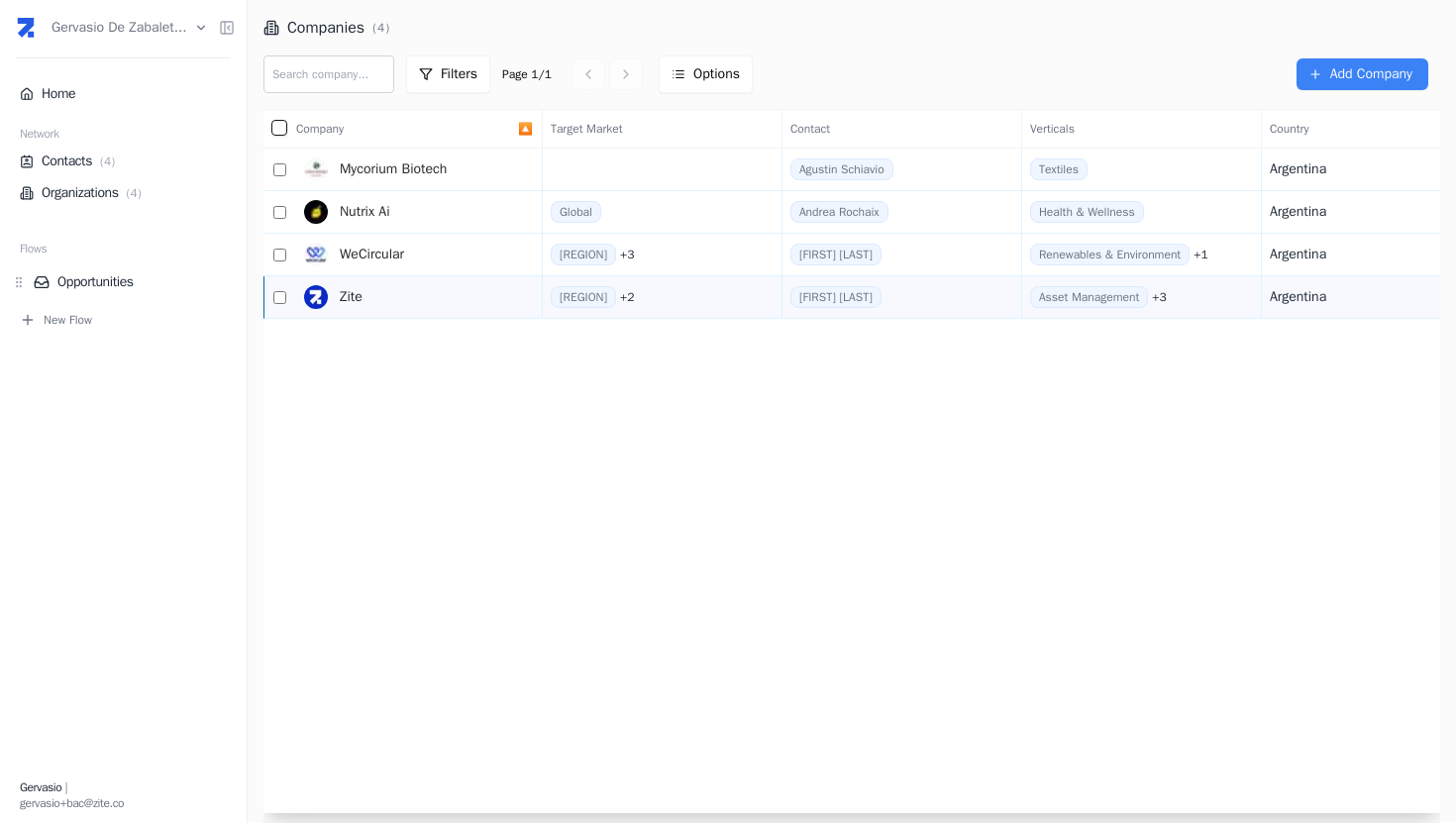 click on "Zite" at bounding box center [407, 297] 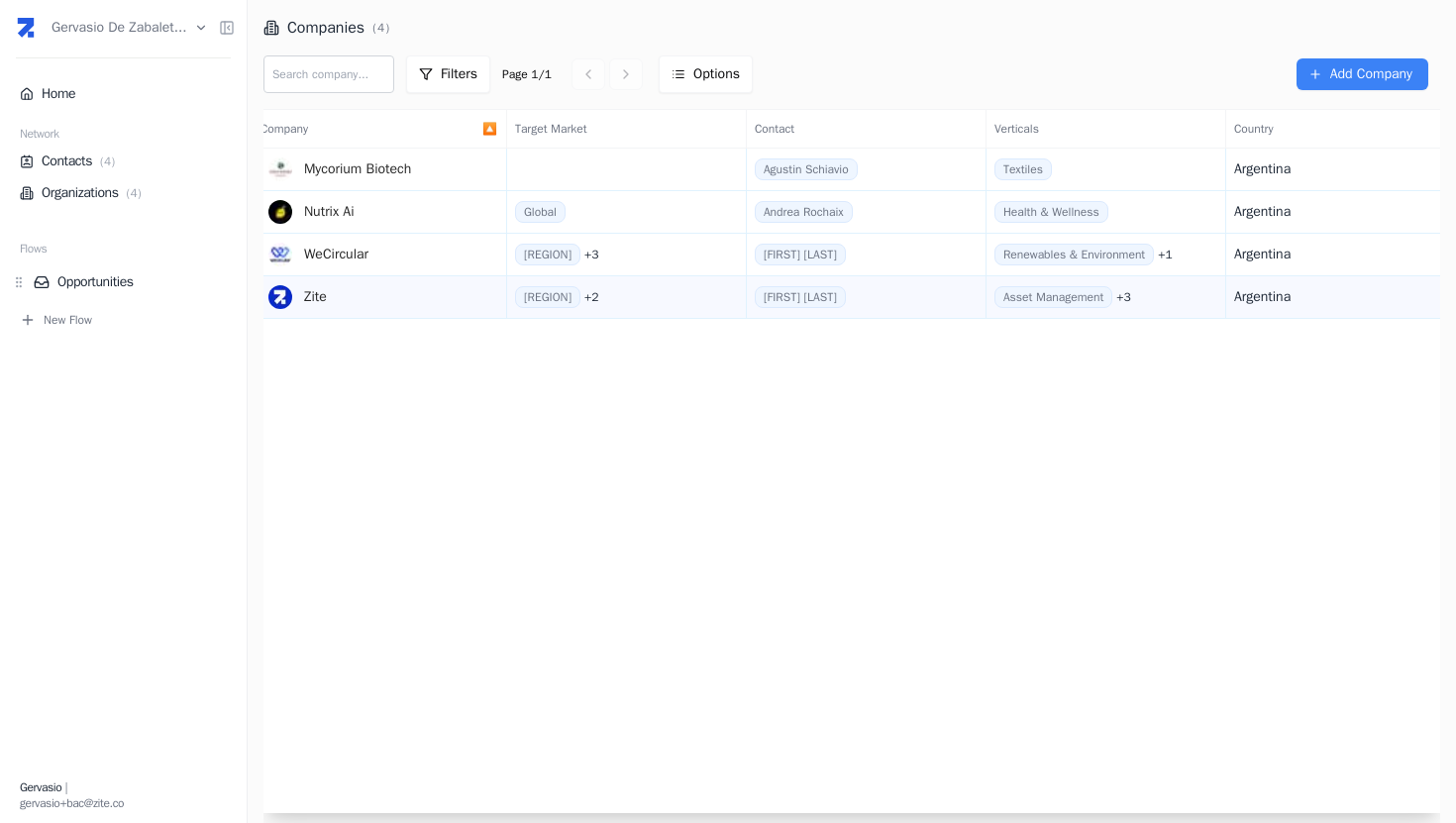 scroll, scrollTop: 0, scrollLeft: 26, axis: horizontal 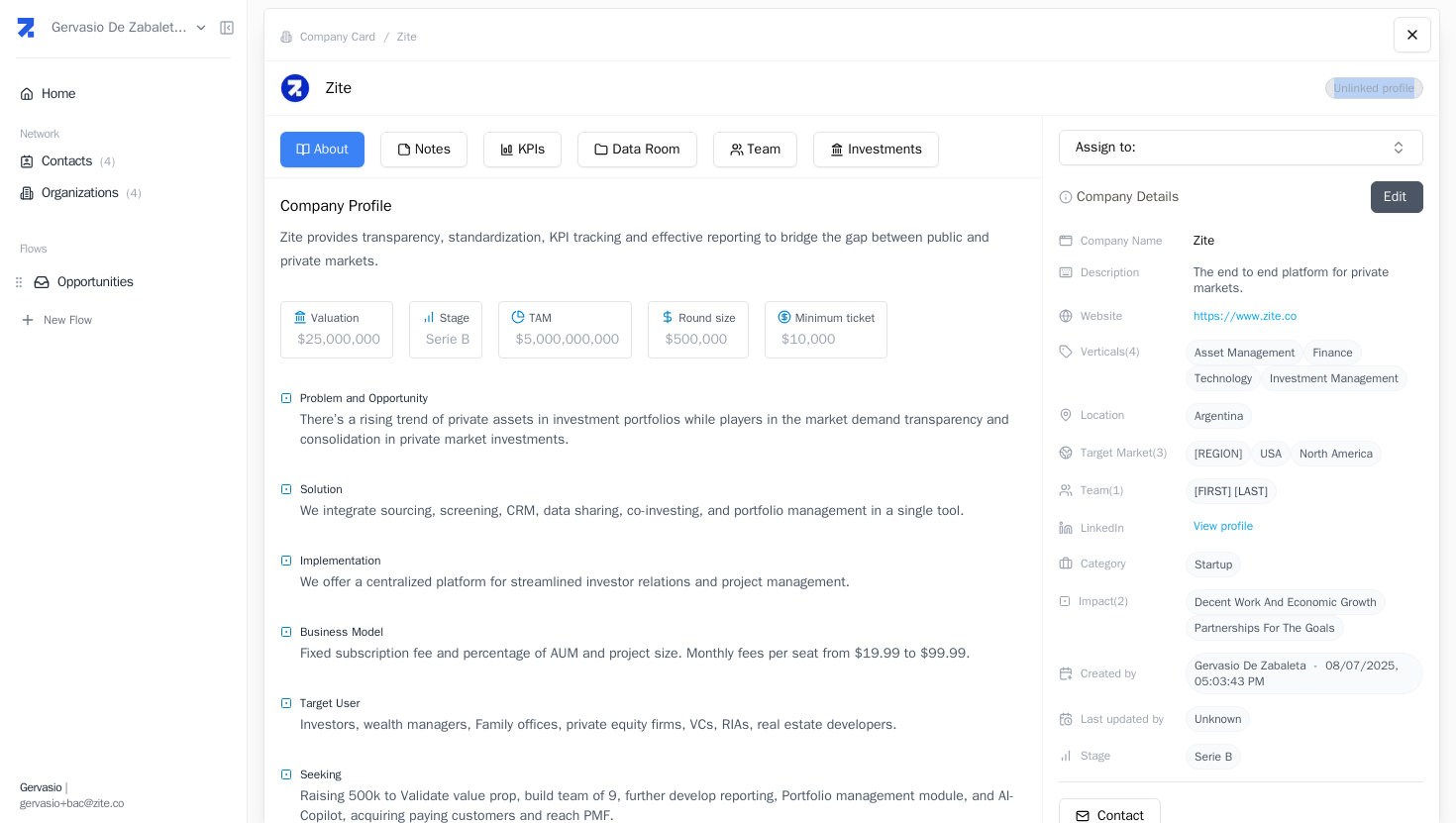 drag, startPoint x: 1324, startPoint y: 87, endPoint x: 1439, endPoint y: 86, distance: 115.00435 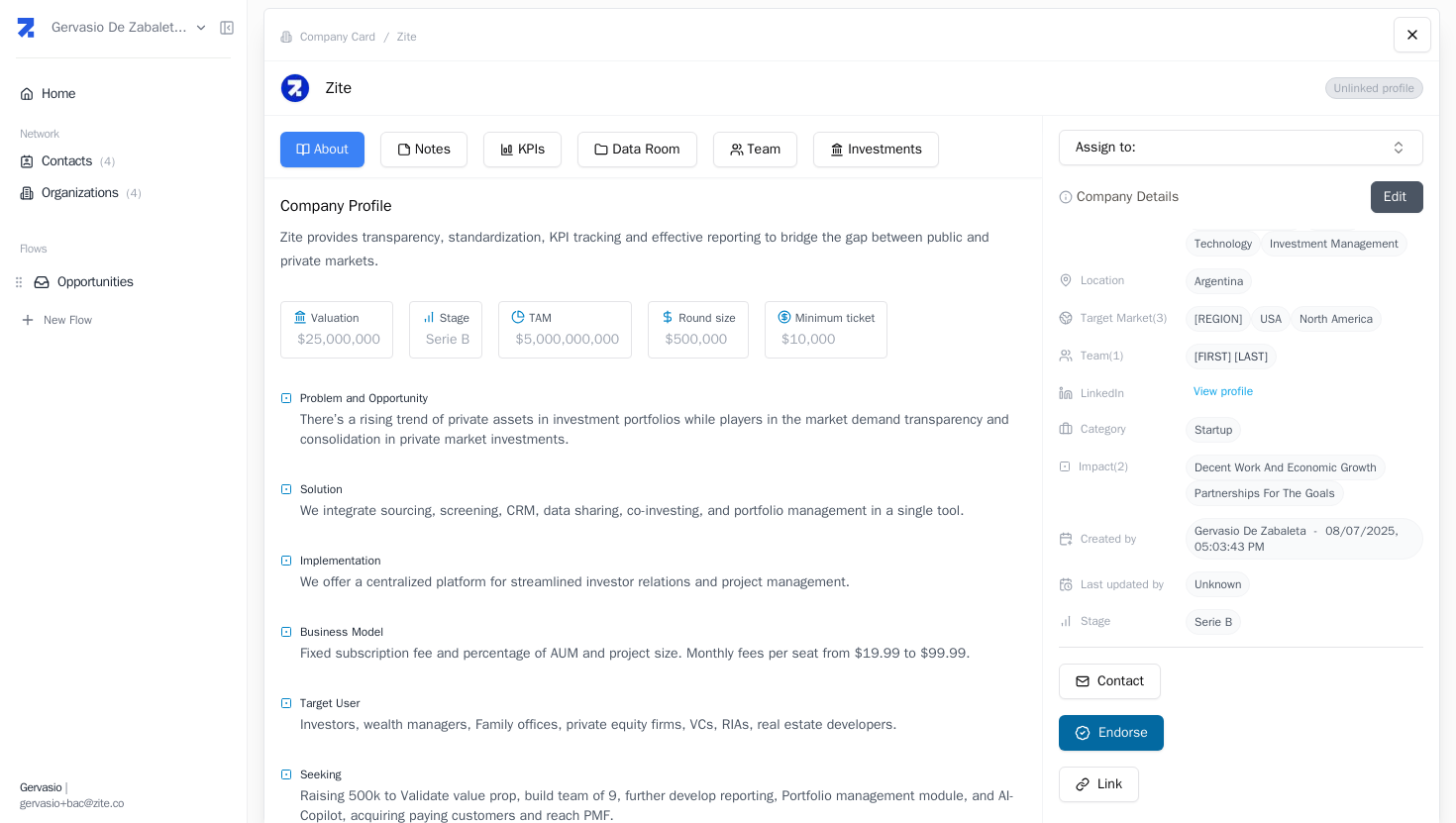 scroll, scrollTop: 185, scrollLeft: 0, axis: vertical 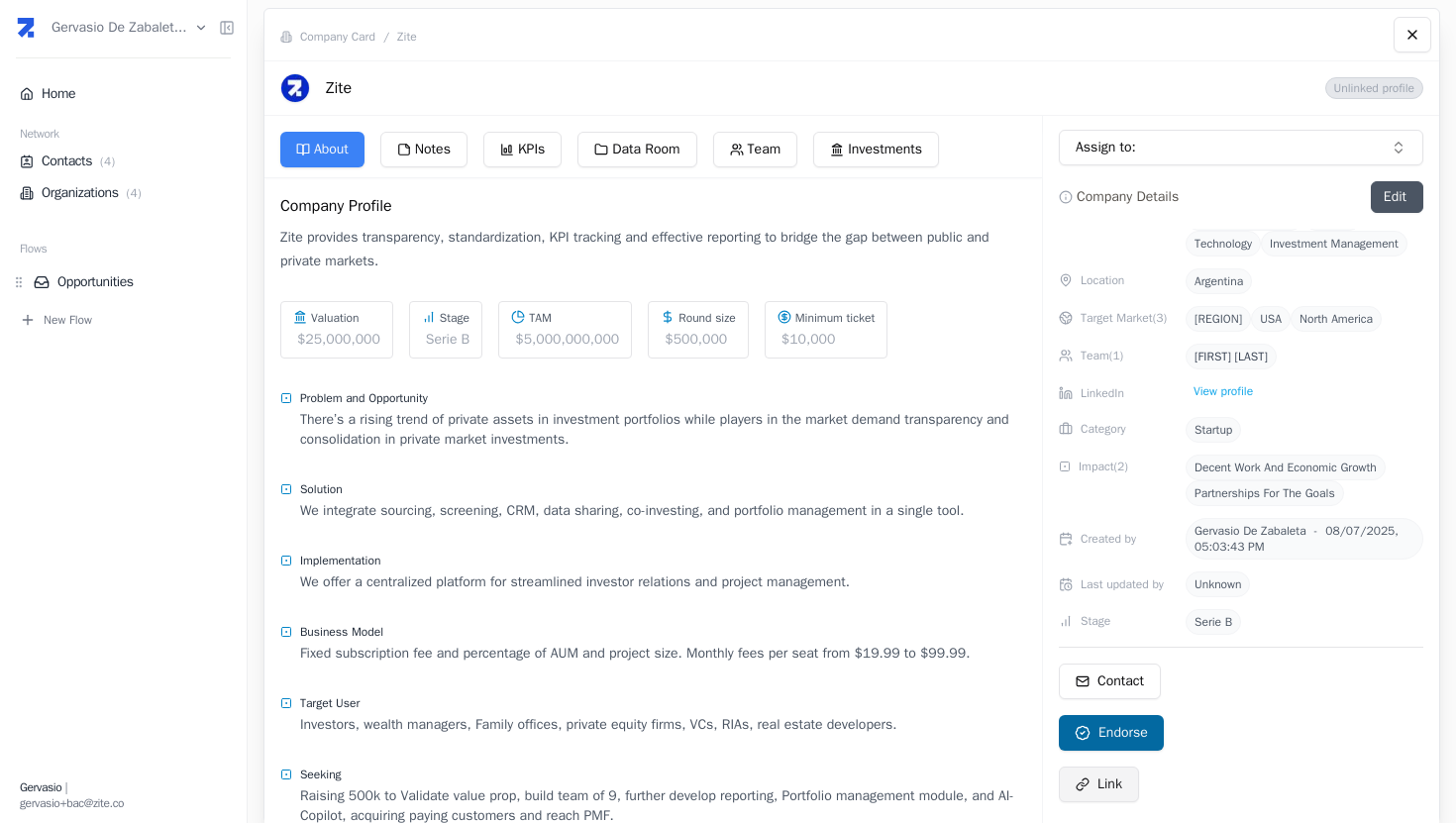 click on "Link" at bounding box center [1109, 784] 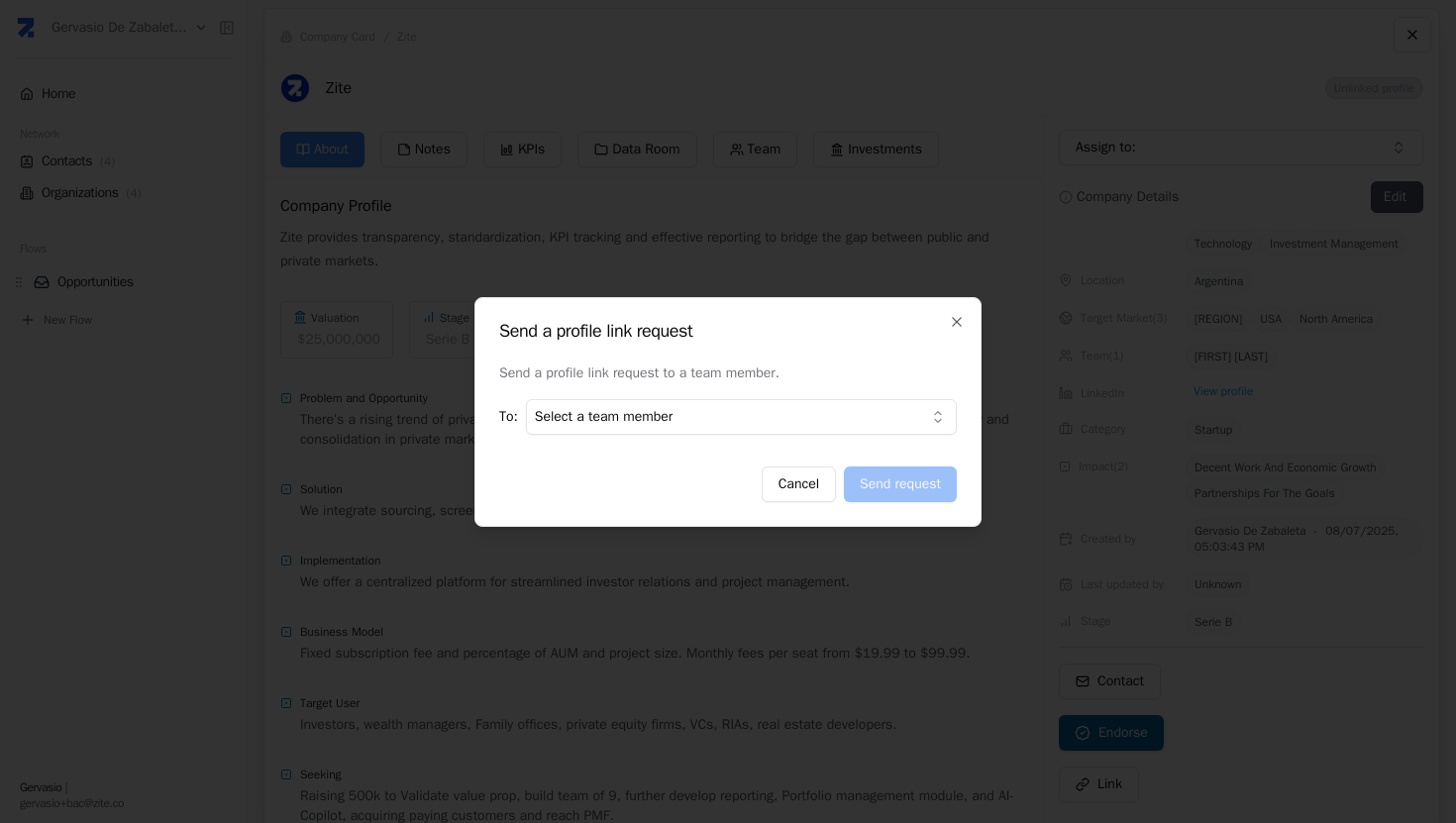 click on "Gervasio de Zabalet... Home Network Contacts ( 4 ) Organizations ( 4 ) Flows Opportunities New Flow Gervasio   |  gervasio+bac@zite.co Company Card / Zite Zite Unlinked profile   About   Notes   KPIs   Data Room   Team   Investments Company Profile Zite provides transparency, standardization, KPI tracking and effective reporting to bridge the gap between public and private markets. Valuation $25,000,000 Stage Serie B TAM $5,000,000,000 Round size $500,000 Minimum ticket $10,000   Problem and Opportunity There’s a rising trend of private assets in investment portfolios while players in the market demand transparency and consolidation in private market investments.   Solution We integrate sourcing, screening, CRM, data sharing, co-investing, and portfolio management in a single tool. Implementation We offer a centralized platform for streamlined investor relations and project management. Business Model Fixed subscription fee and percentage of AUM and project size. Monthly fees per seat from $19.99 to $99.99." at bounding box center [728, 411] 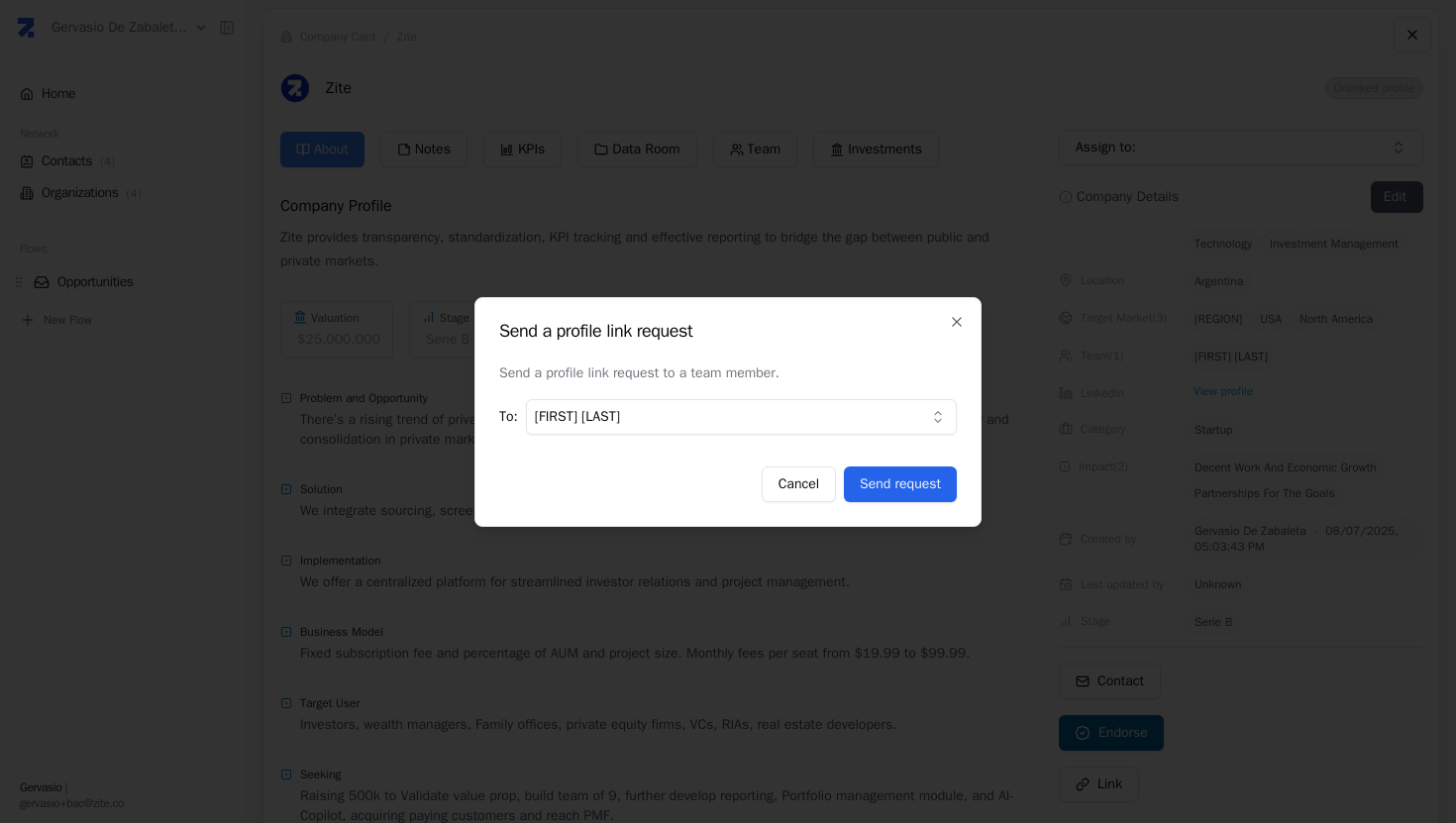 click on "Send request" at bounding box center (900, 484) 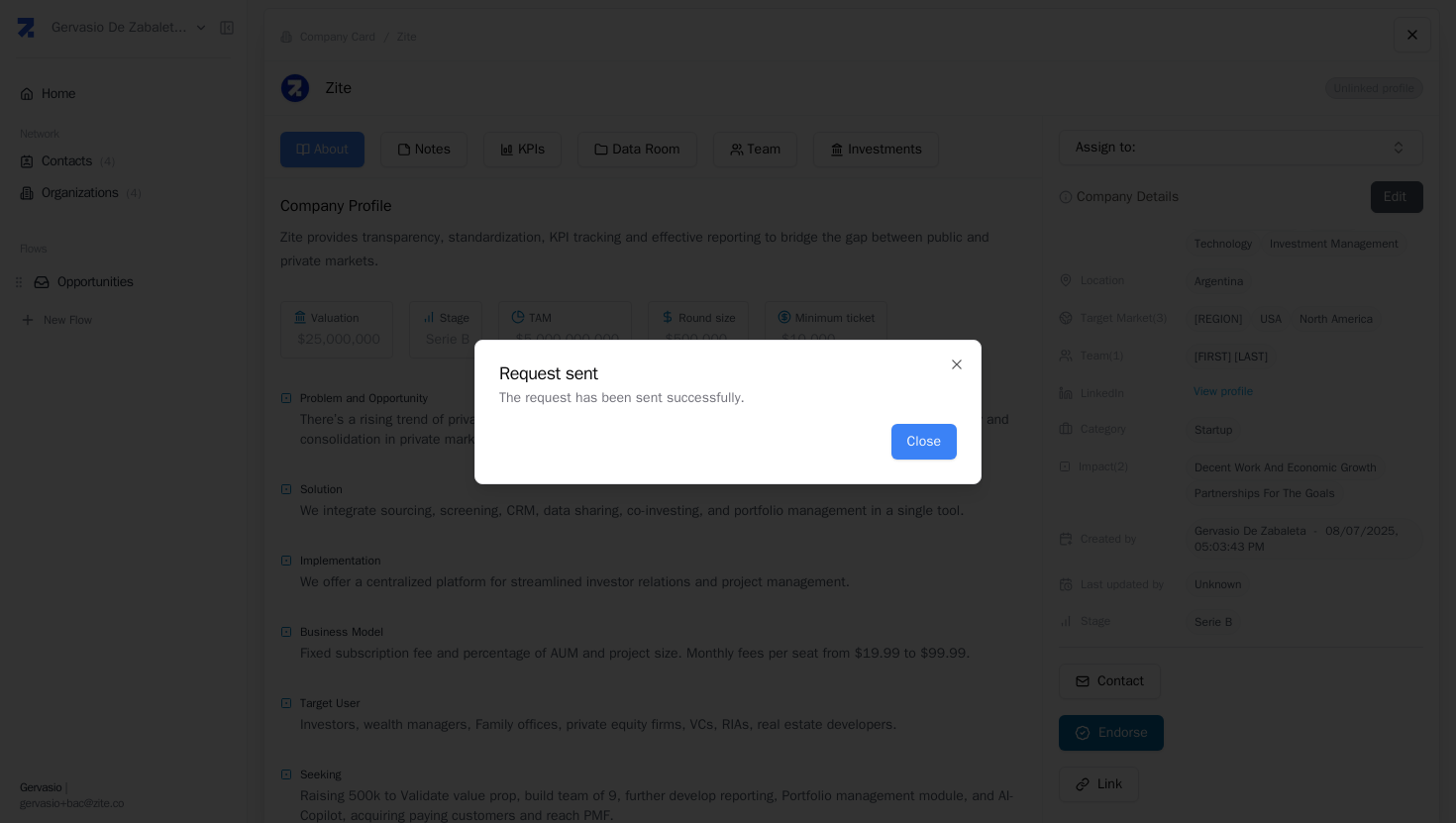 click on "The request has been sent successfully." at bounding box center (728, 398) 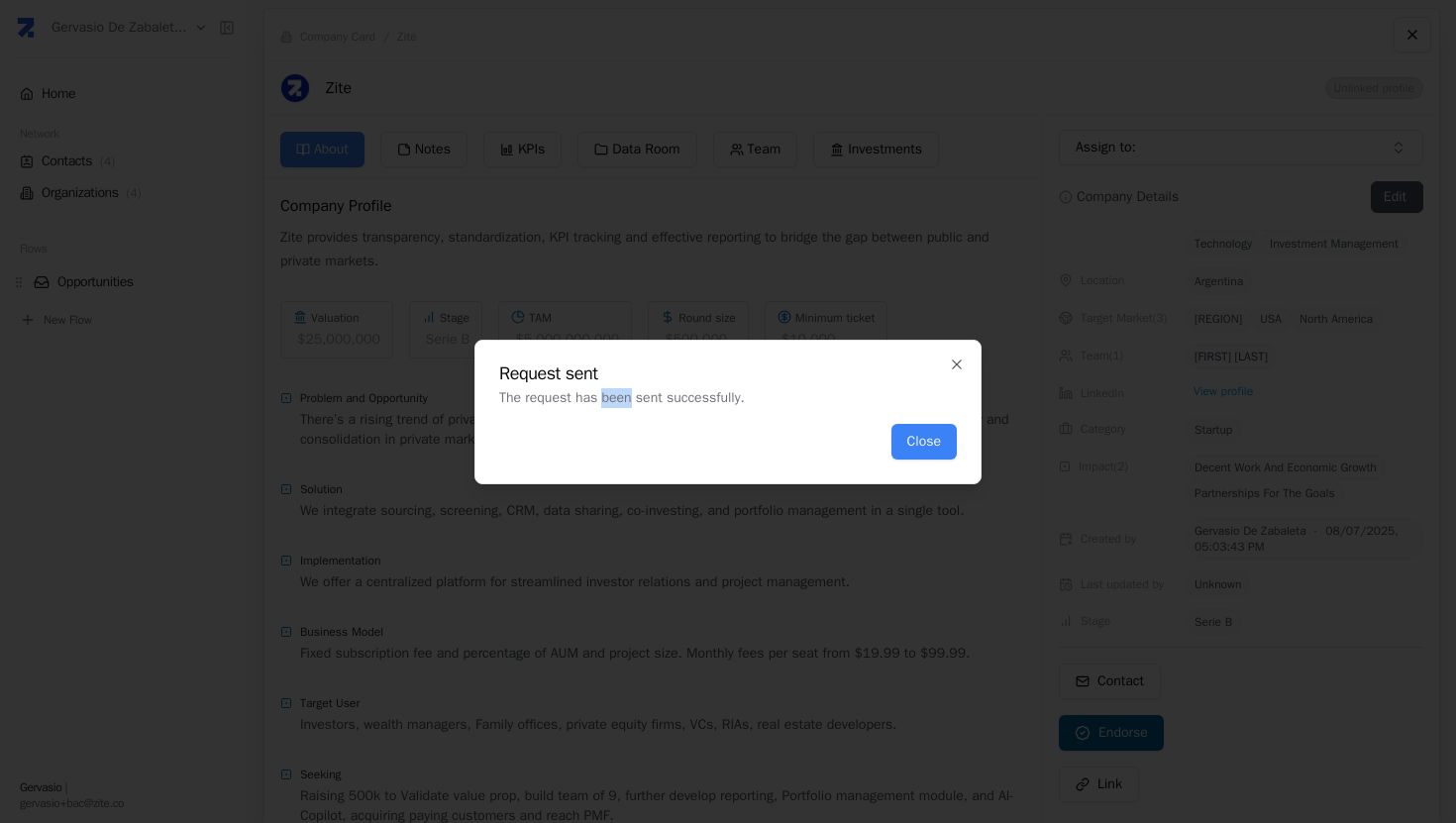 click on "The request has been sent successfully." at bounding box center [728, 398] 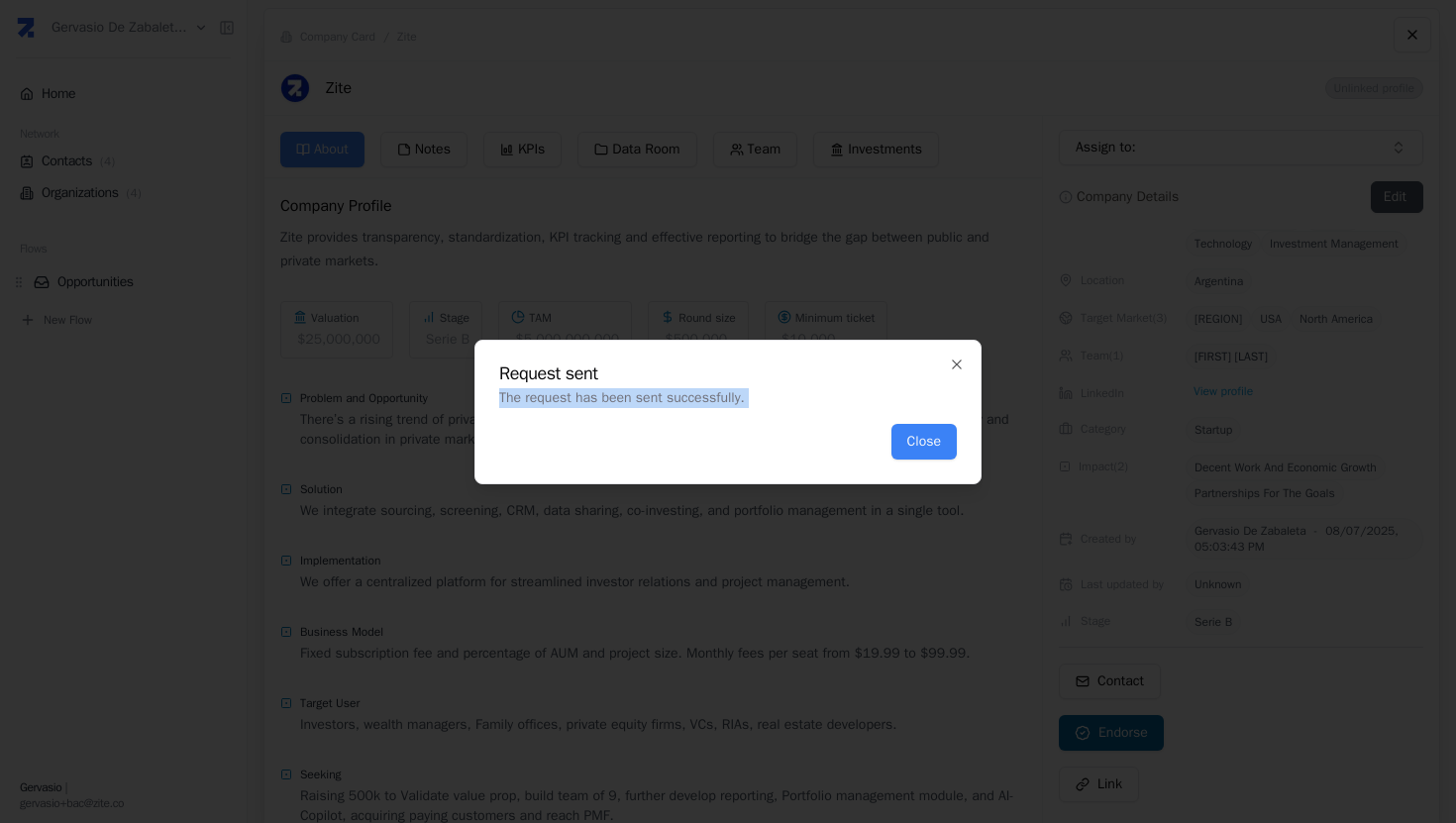 click on "The request has been sent successfully." at bounding box center (728, 398) 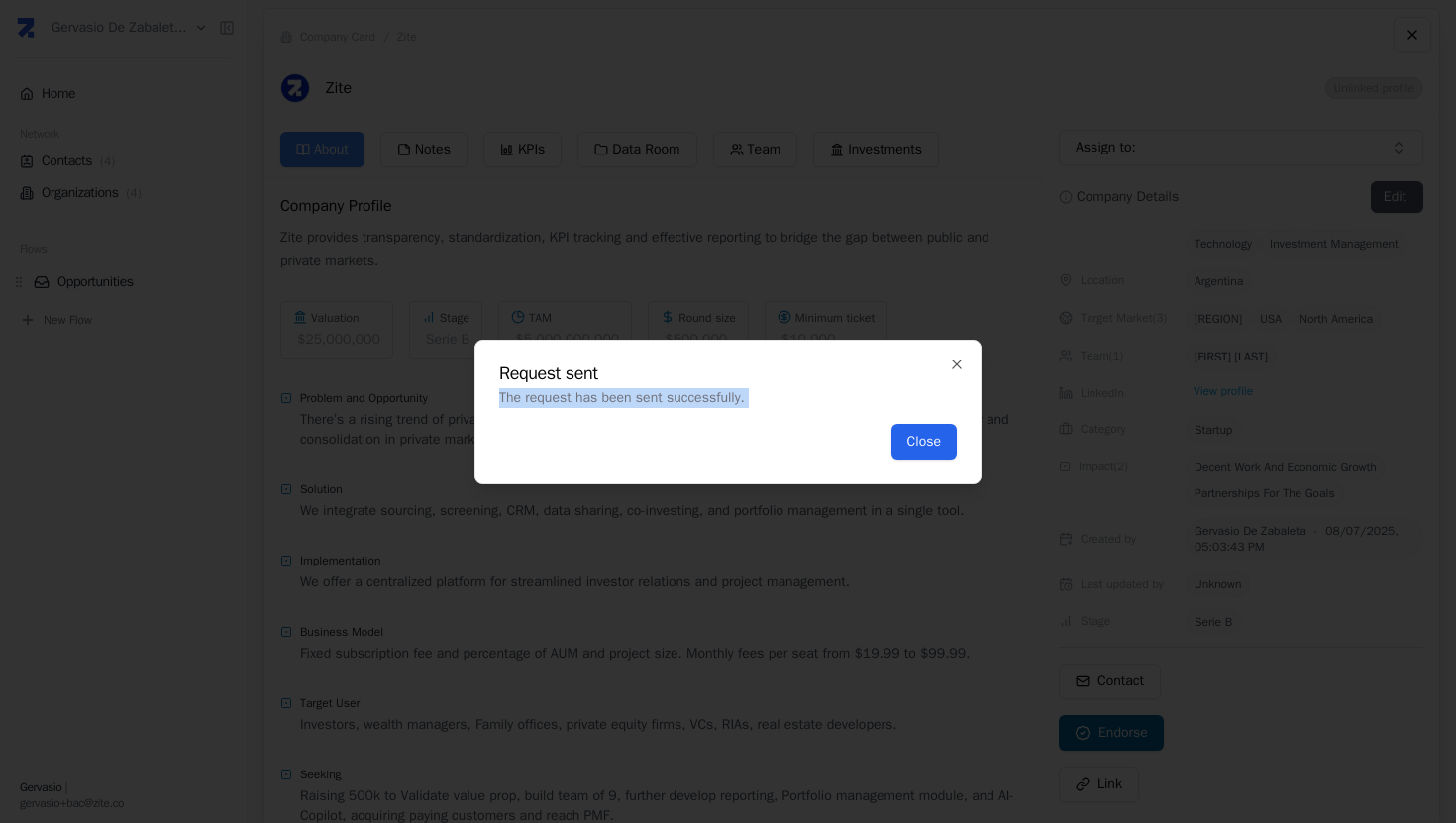 click on "Close" at bounding box center (924, 442) 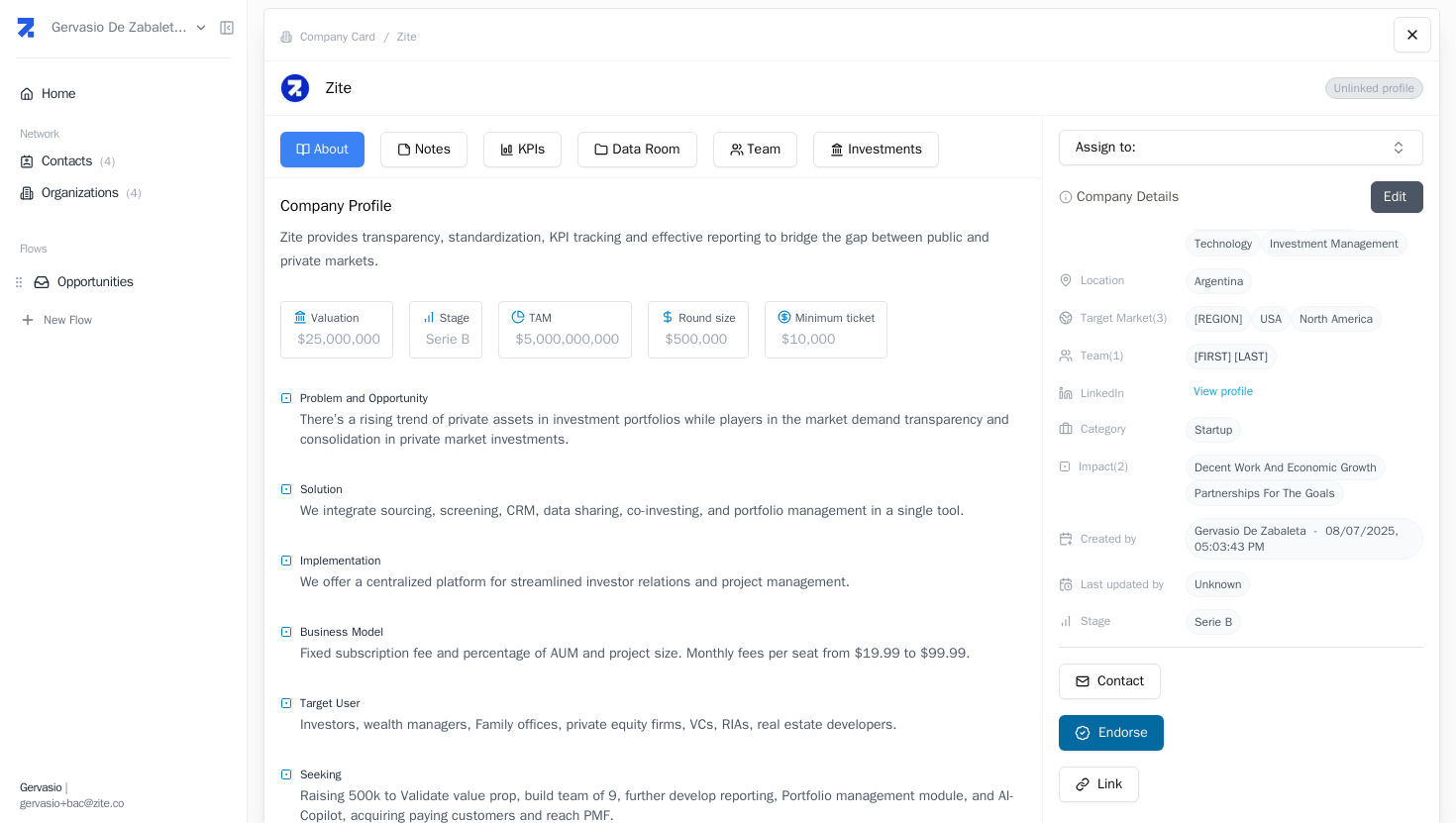 click on "Zite Unlinked profile" at bounding box center (852, 88) 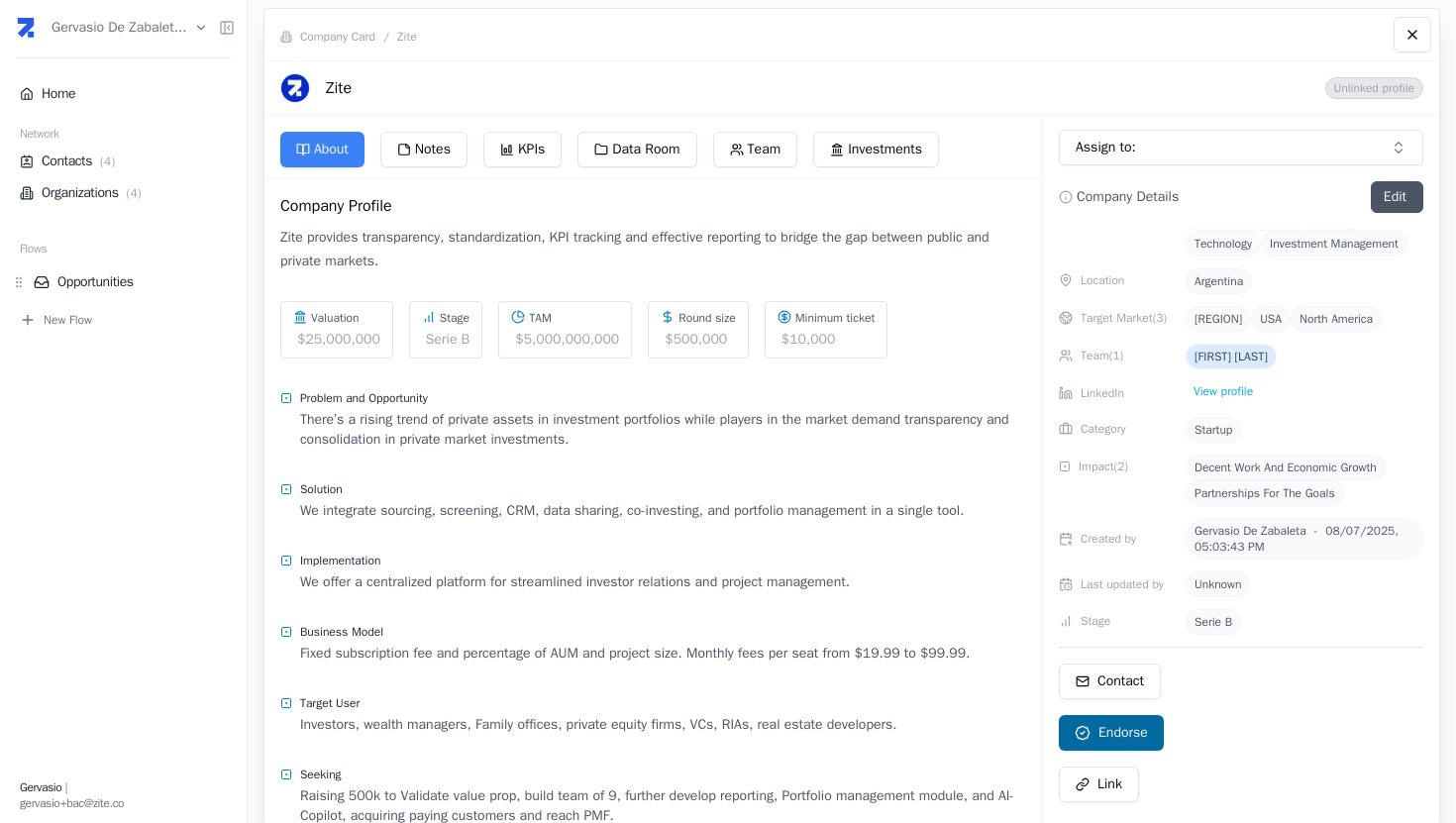 click on "Gervasio de Zabaleta Clerici" at bounding box center [1231, 357] 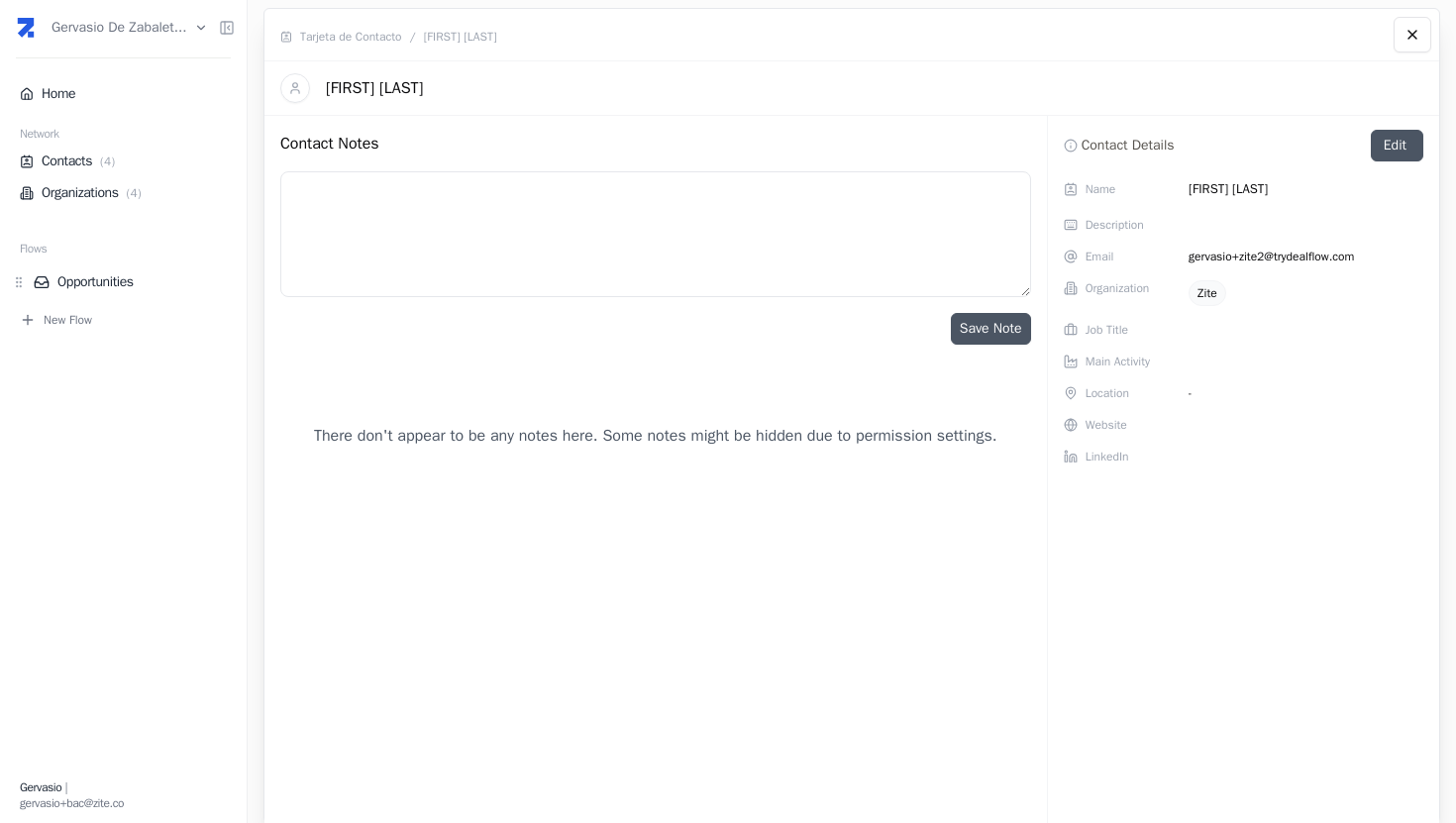 click on "gervasio+zite2@trydealflow.com" at bounding box center (1305, 257) 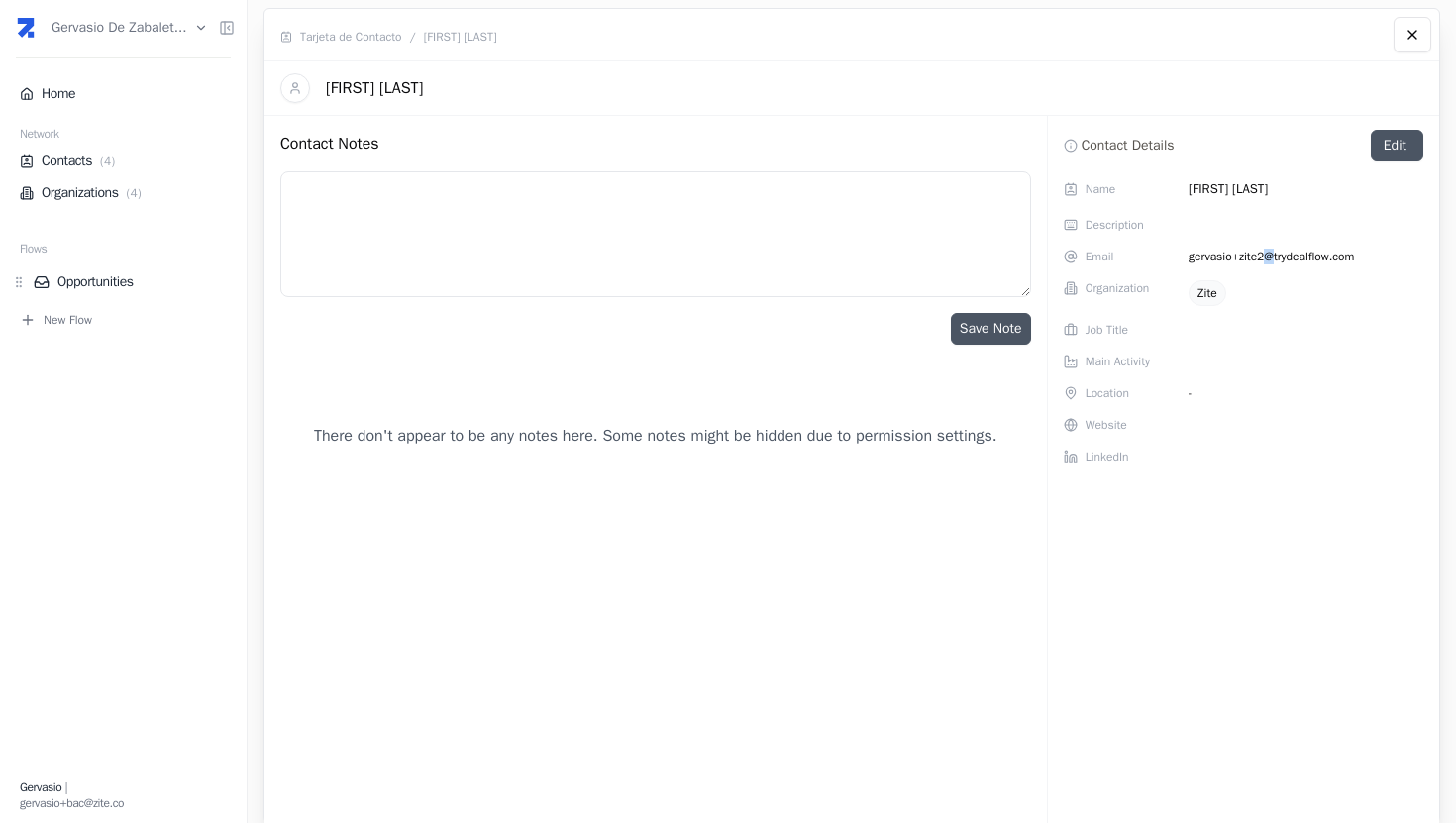 click on "gervasio+zite2@trydealflow.com" at bounding box center (1305, 257) 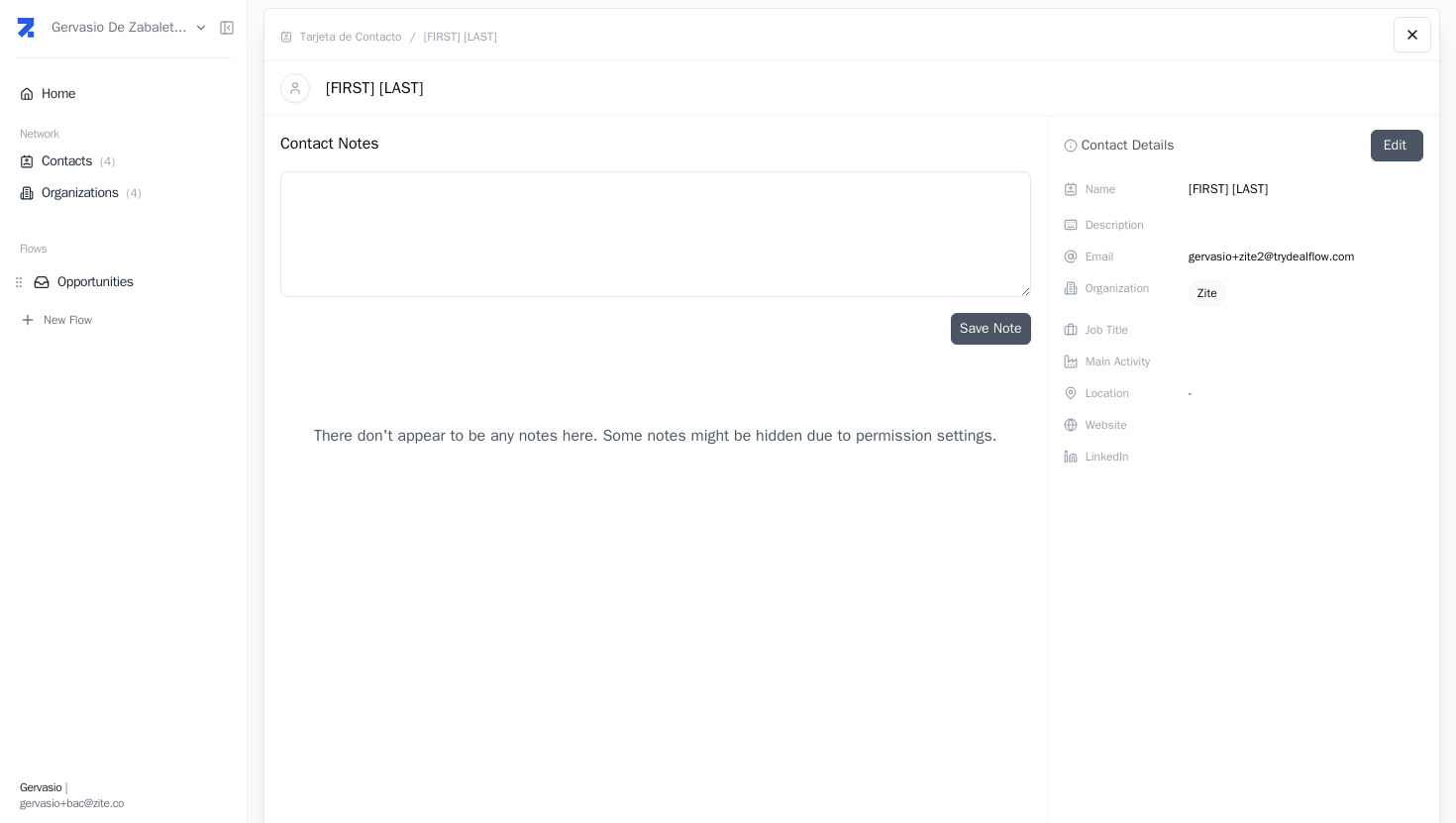 click on "gervasio+zite2@trydealflow.com" at bounding box center (1305, 257) 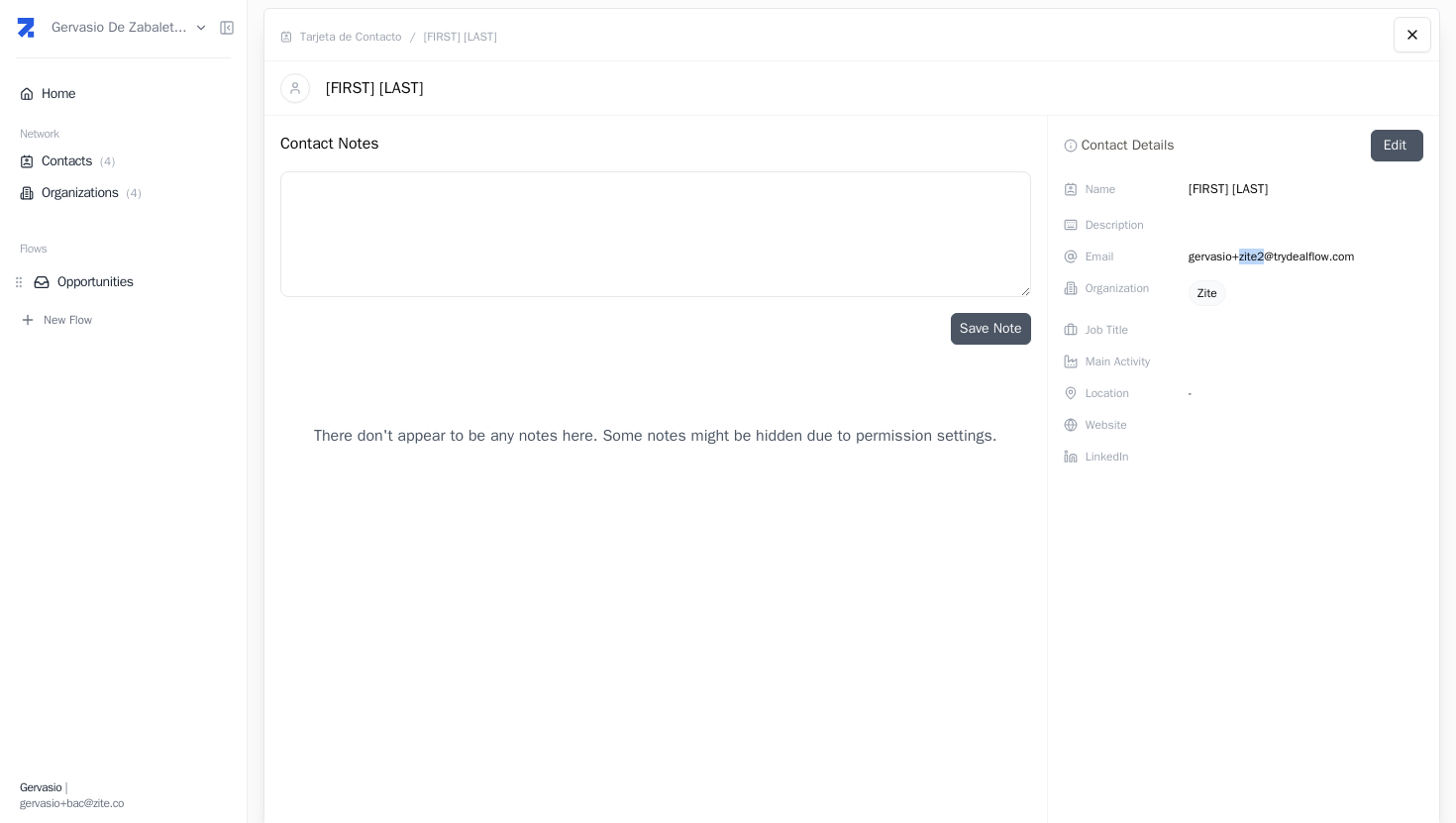click on "gervasio+zite2@trydealflow.com" at bounding box center [1305, 257] 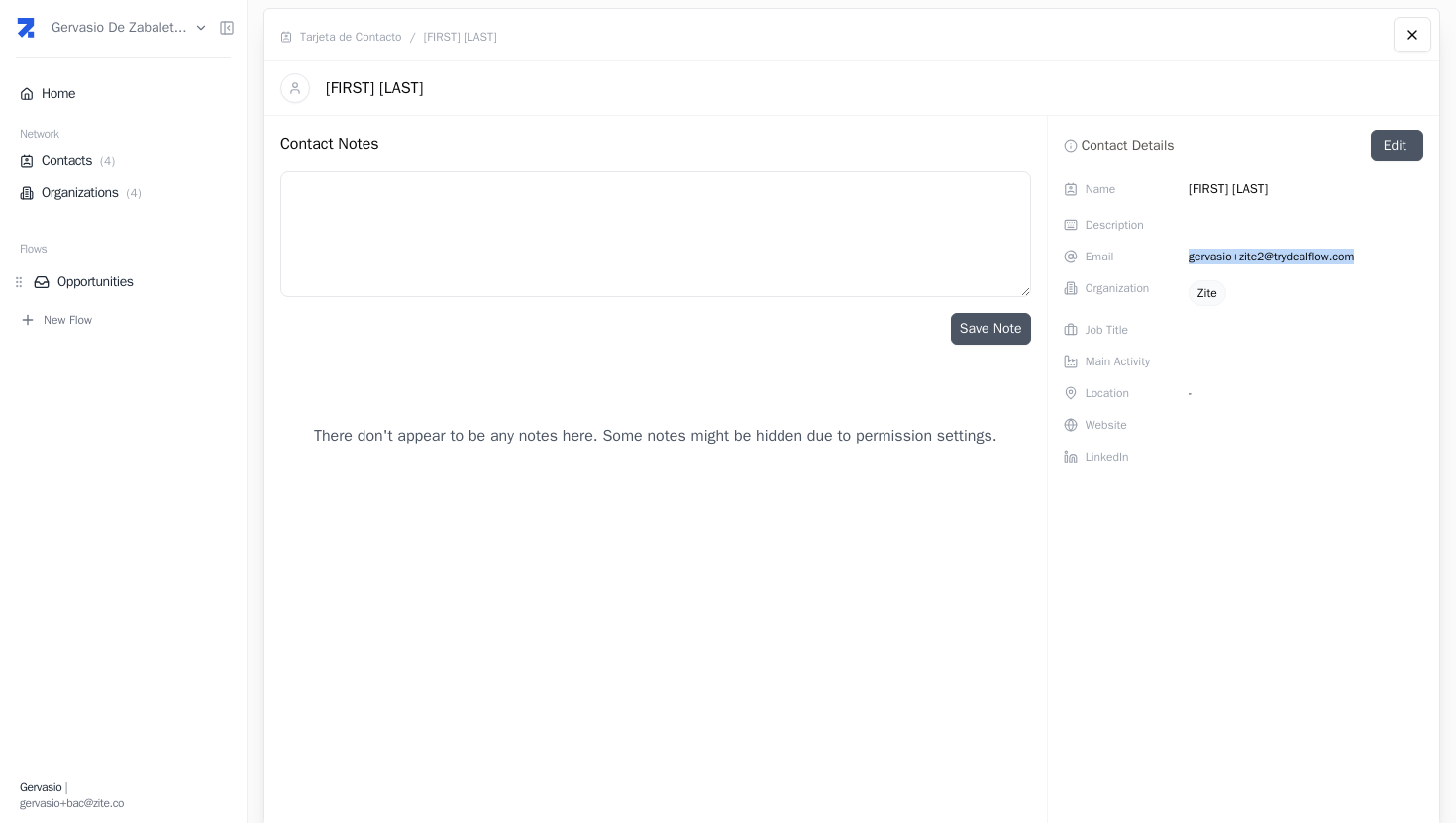 click on "gervasio+zite2@trydealflow.com" at bounding box center (1305, 257) 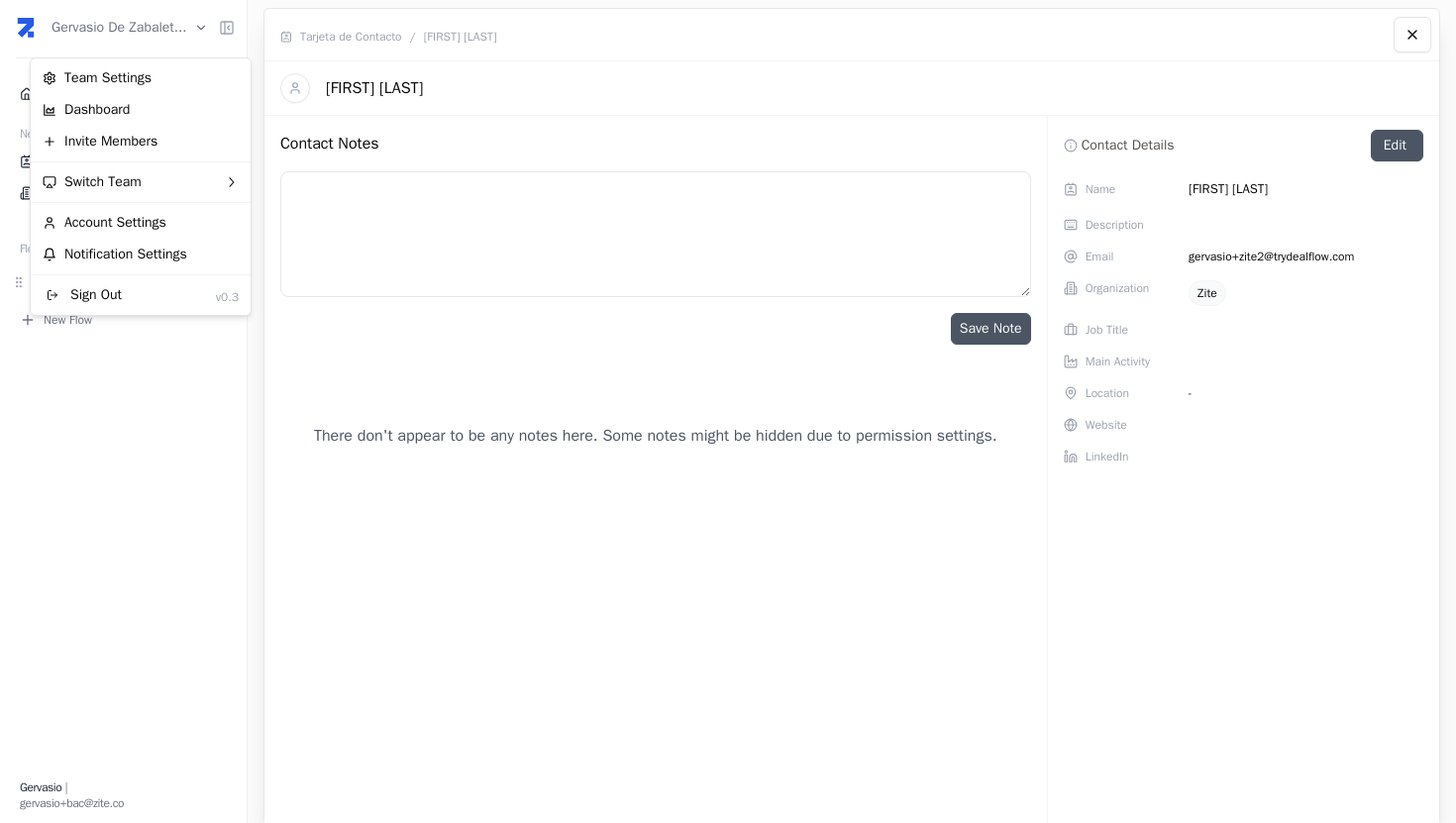 click on "Sign Out" at bounding box center (82, 295) 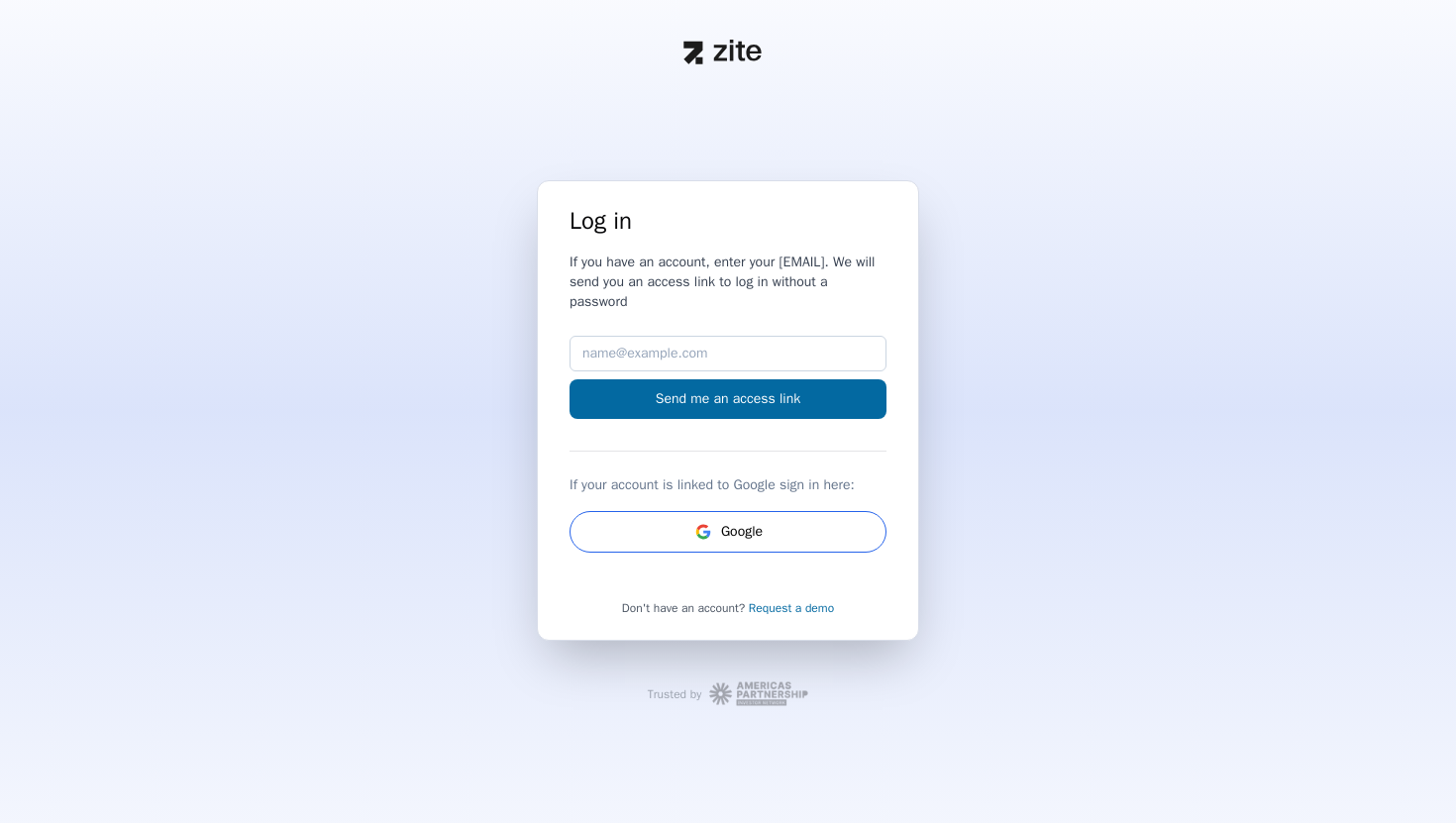 scroll, scrollTop: 0, scrollLeft: 0, axis: both 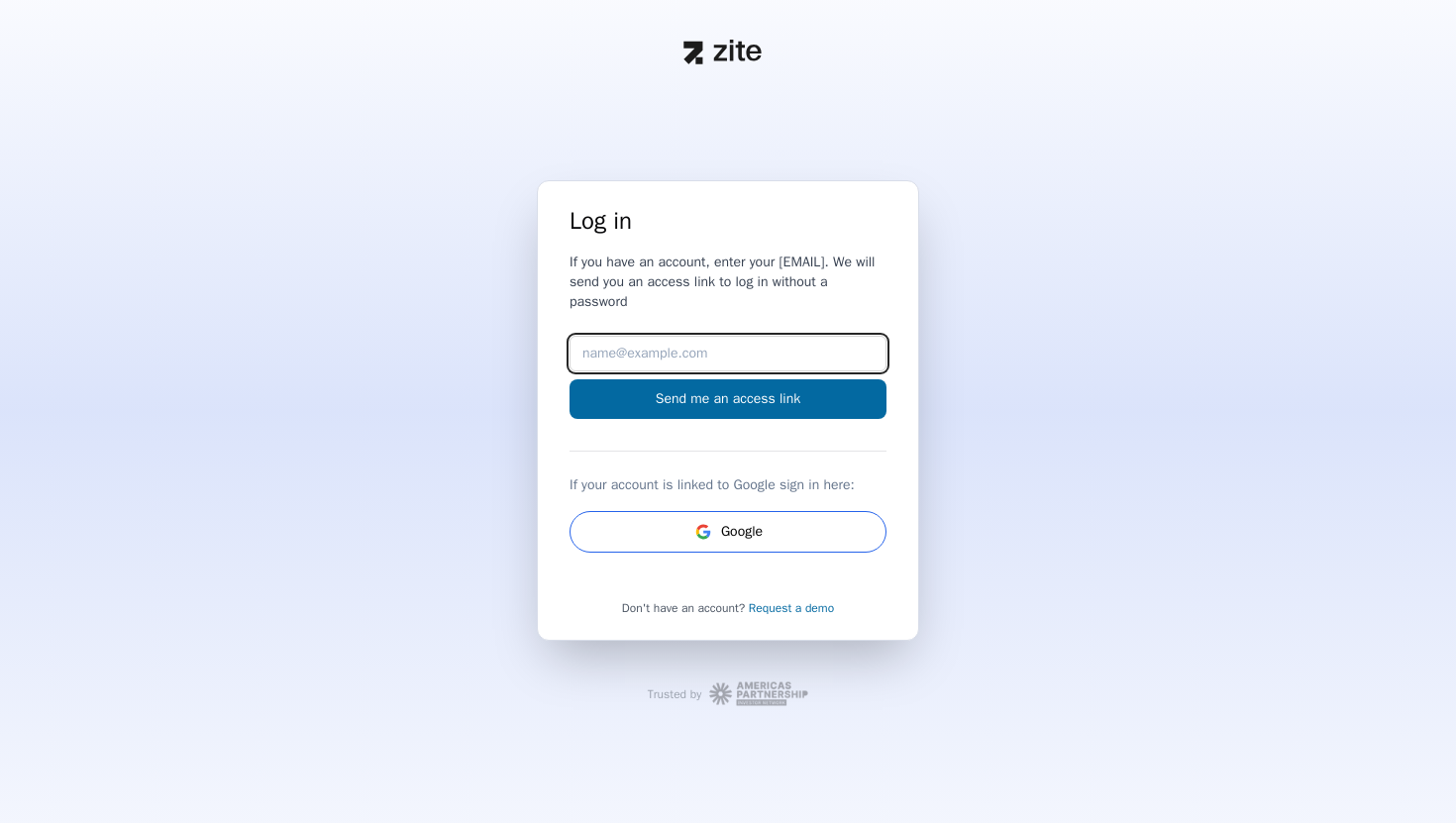 click on "Email" at bounding box center [728, 354] 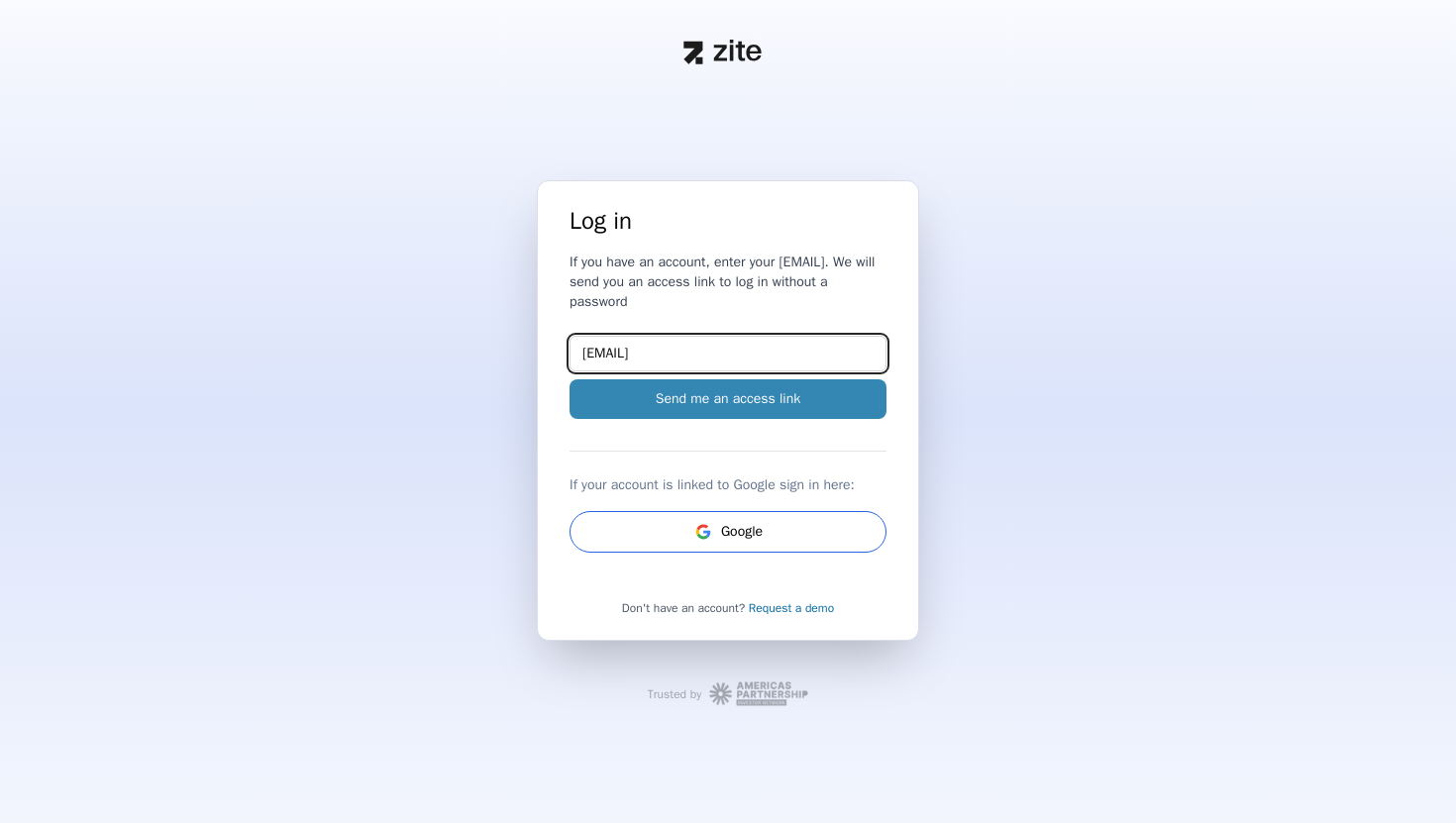 type on "[EMAIL]" 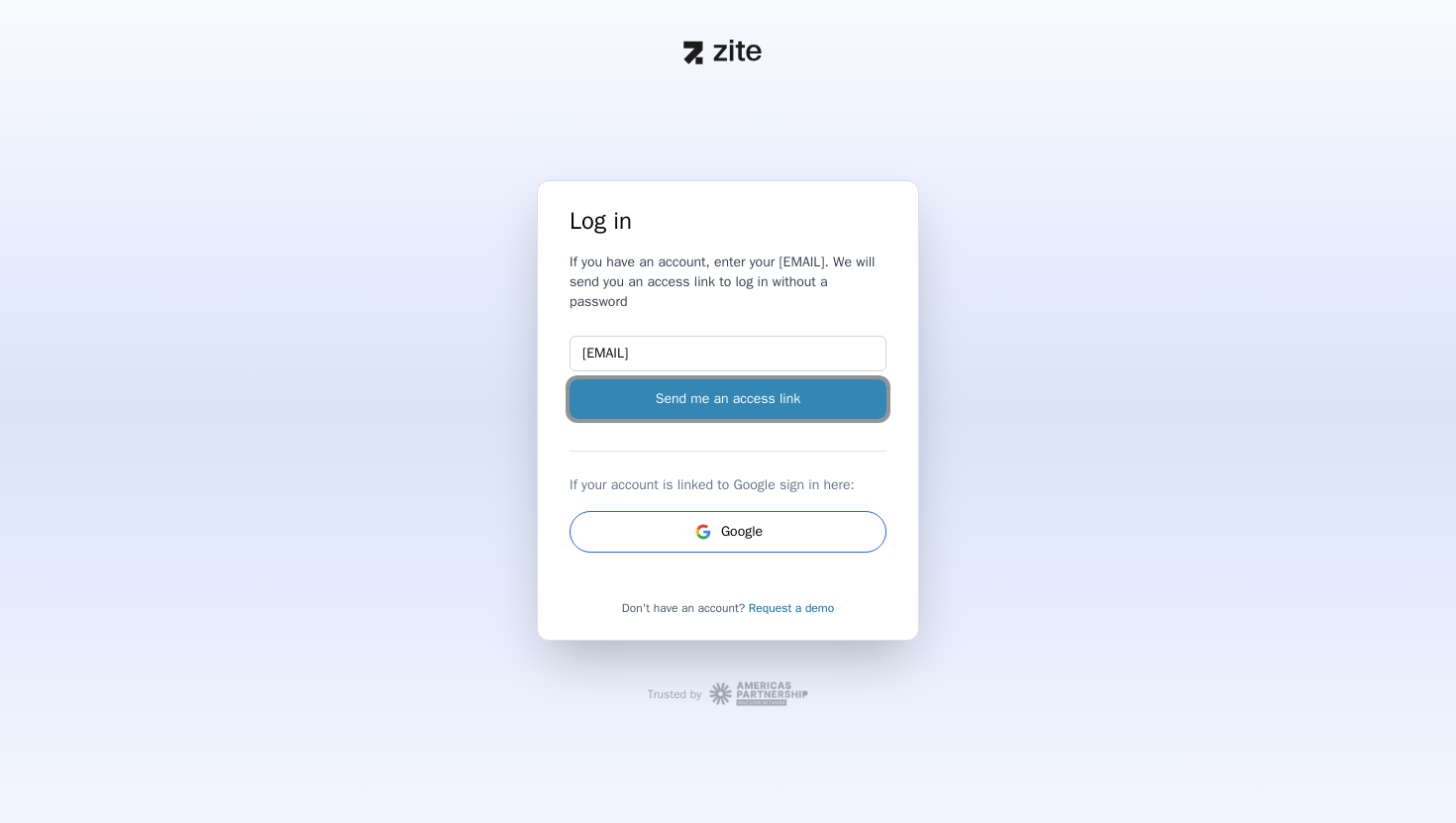 click on "Send me an access link" at bounding box center (728, 399) 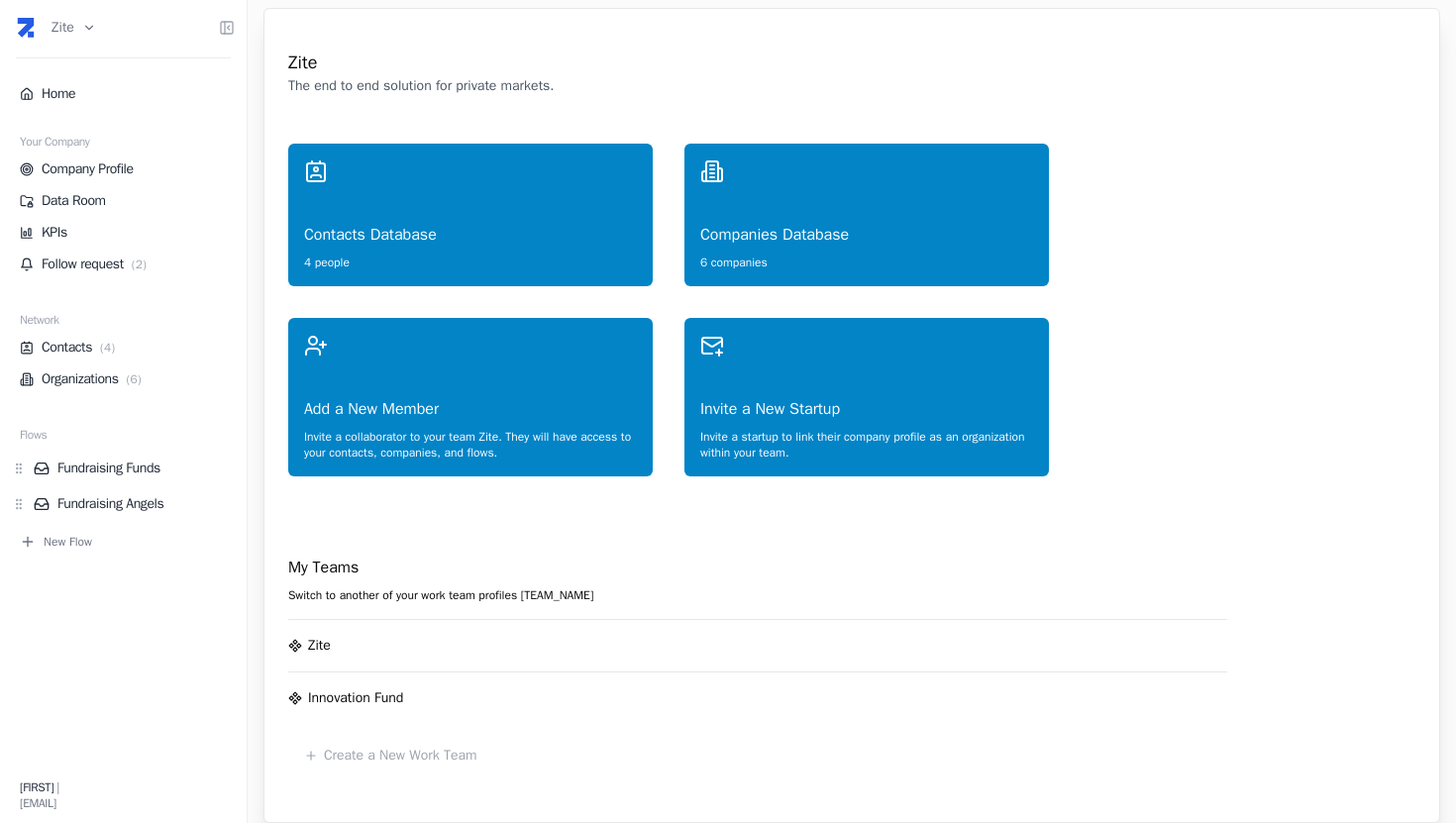 scroll, scrollTop: 0, scrollLeft: 0, axis: both 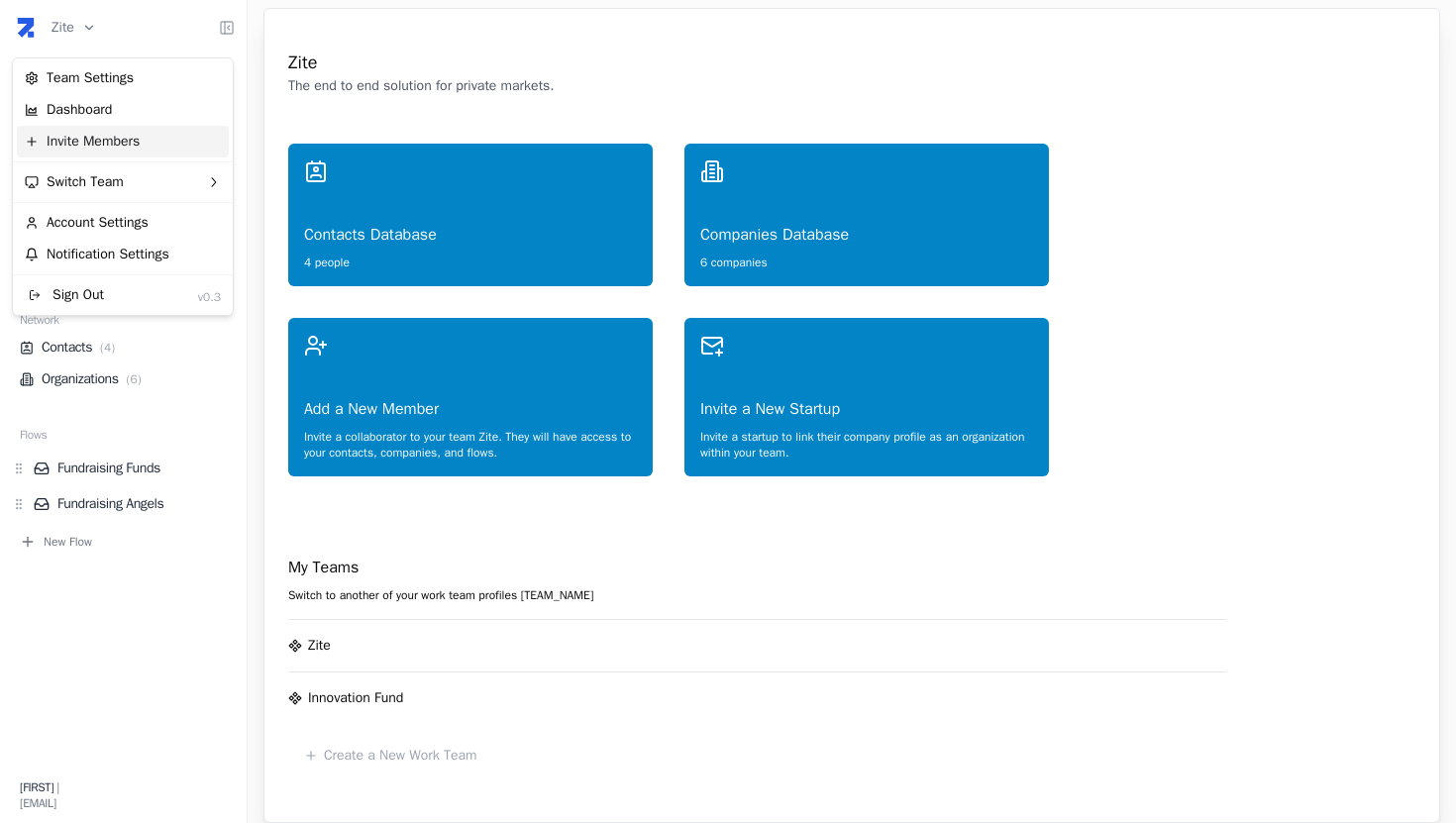 click on "Invite Members" at bounding box center (123, 142) 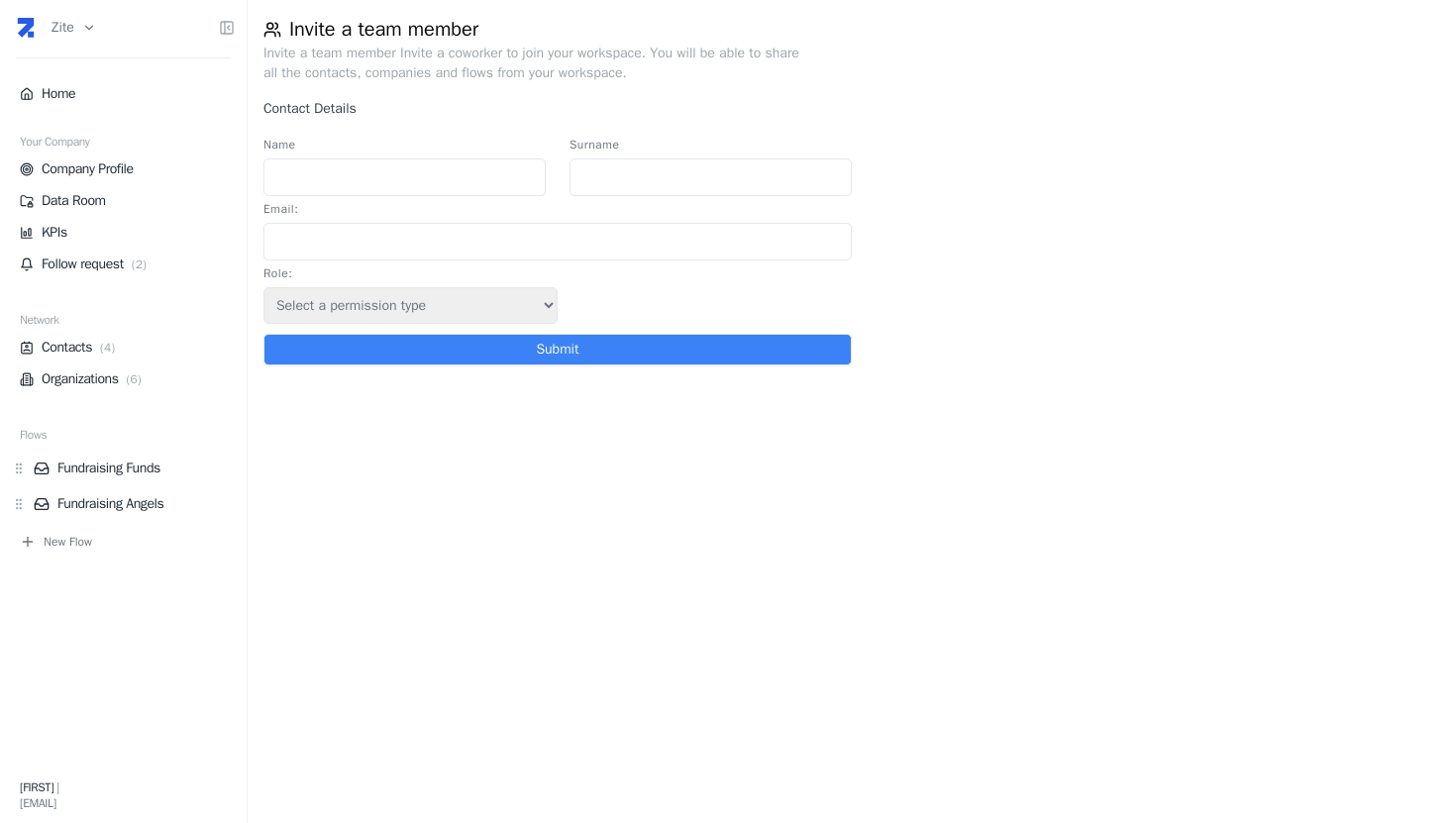 click on "Name" at bounding box center (404, 177) 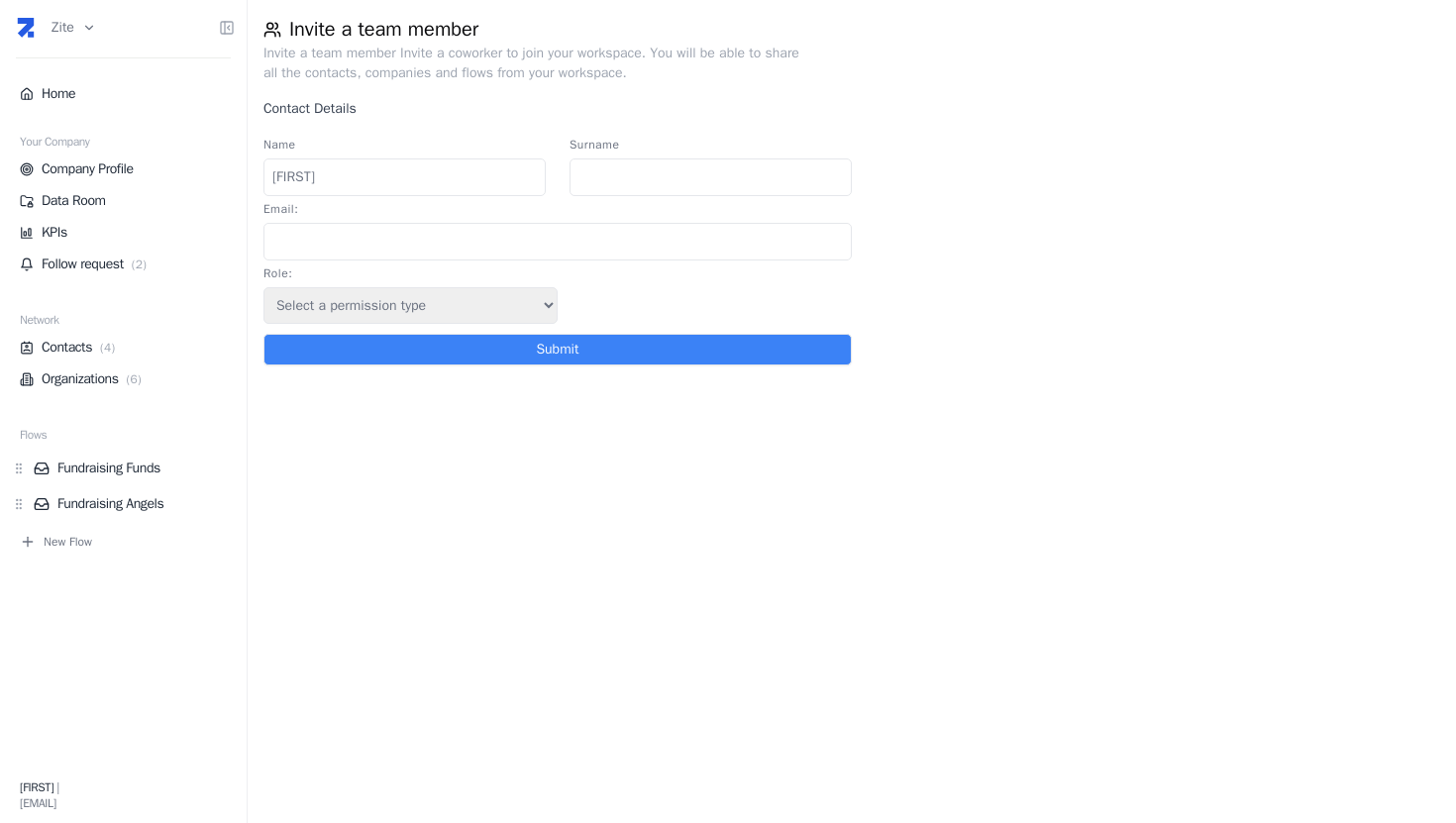 type on "Caride" 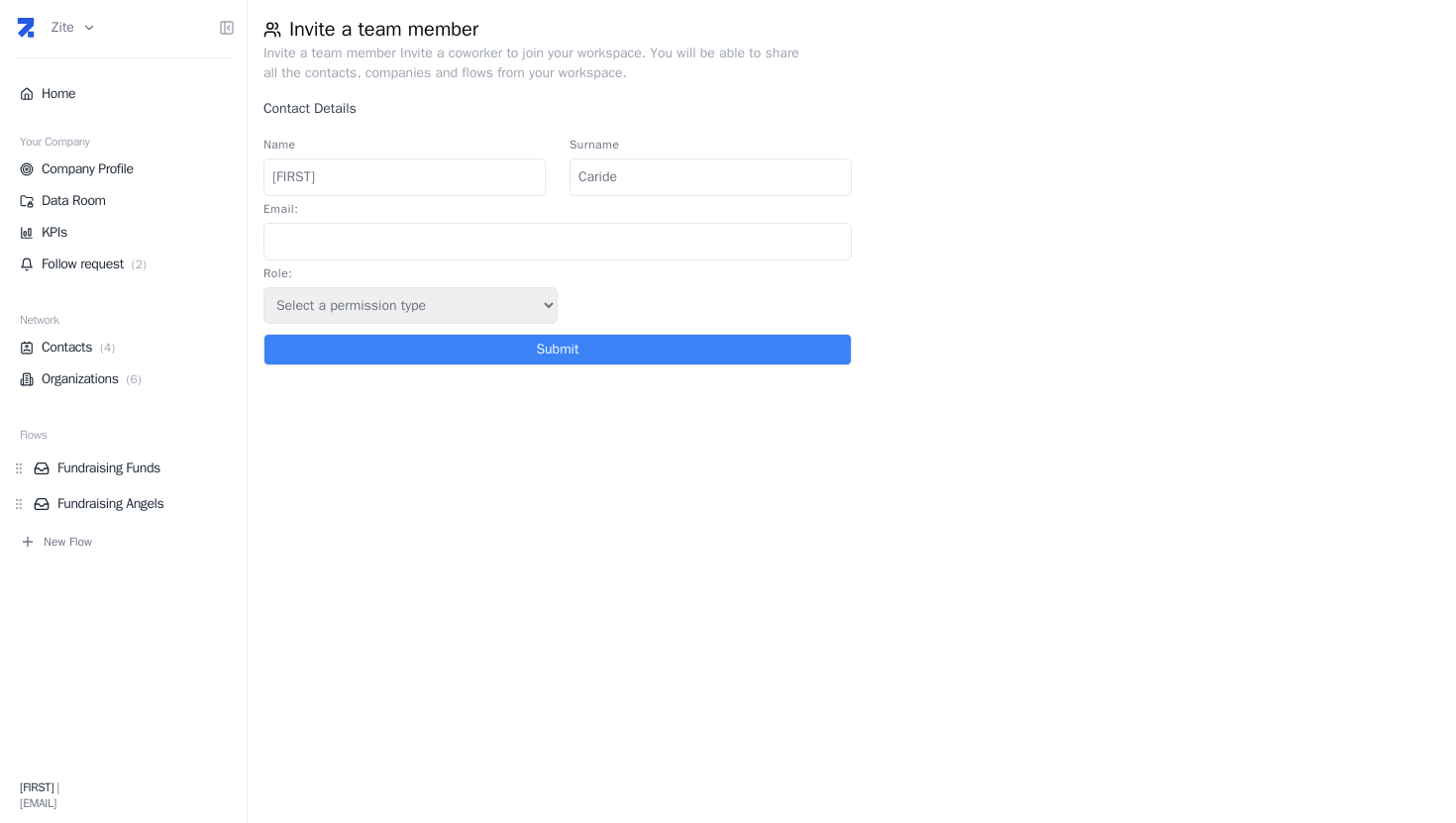 click on "Email :" at bounding box center (558, 242) 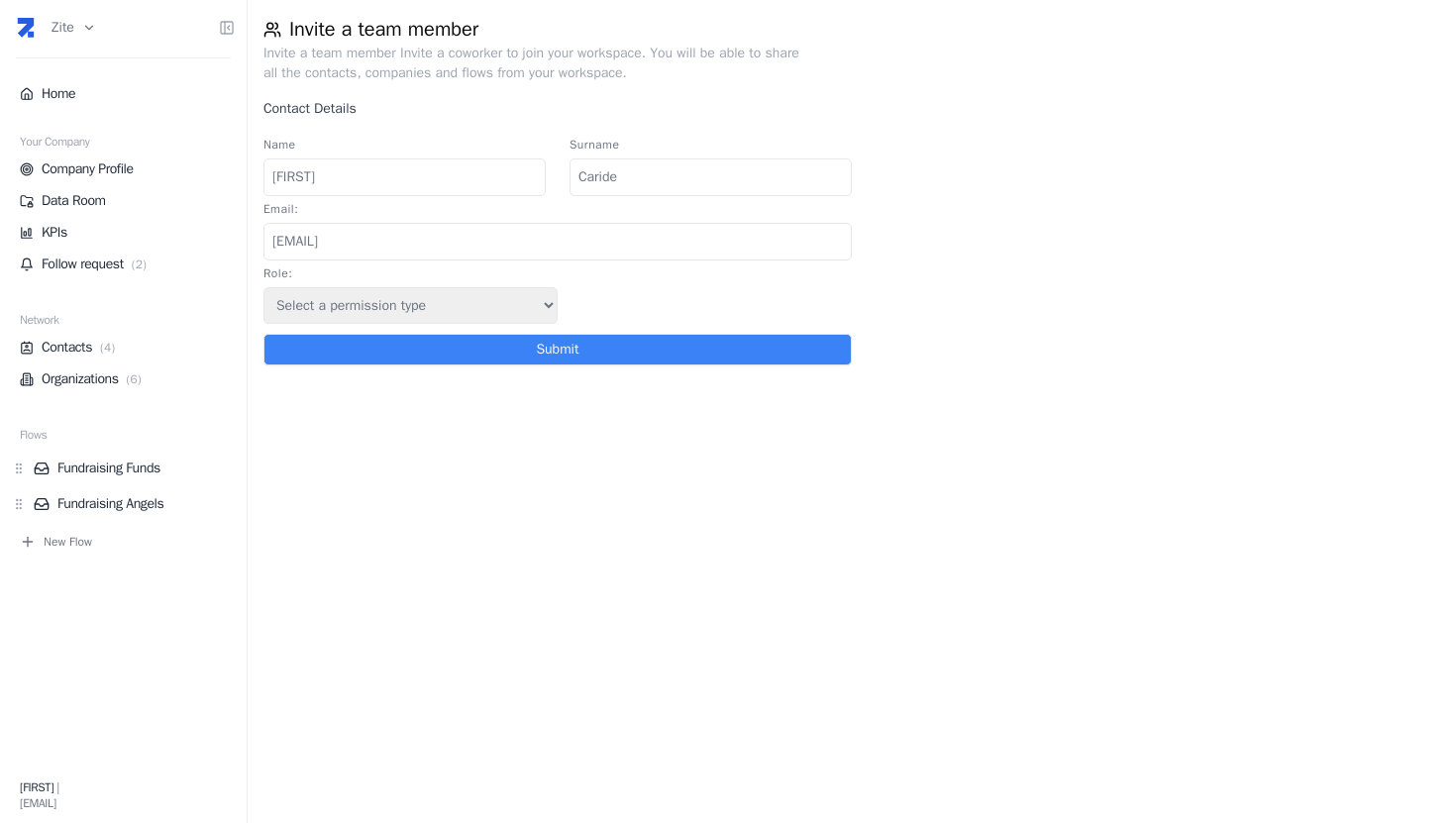 drag, startPoint x: 378, startPoint y: 238, endPoint x: 312, endPoint y: 236, distance: 66.0303 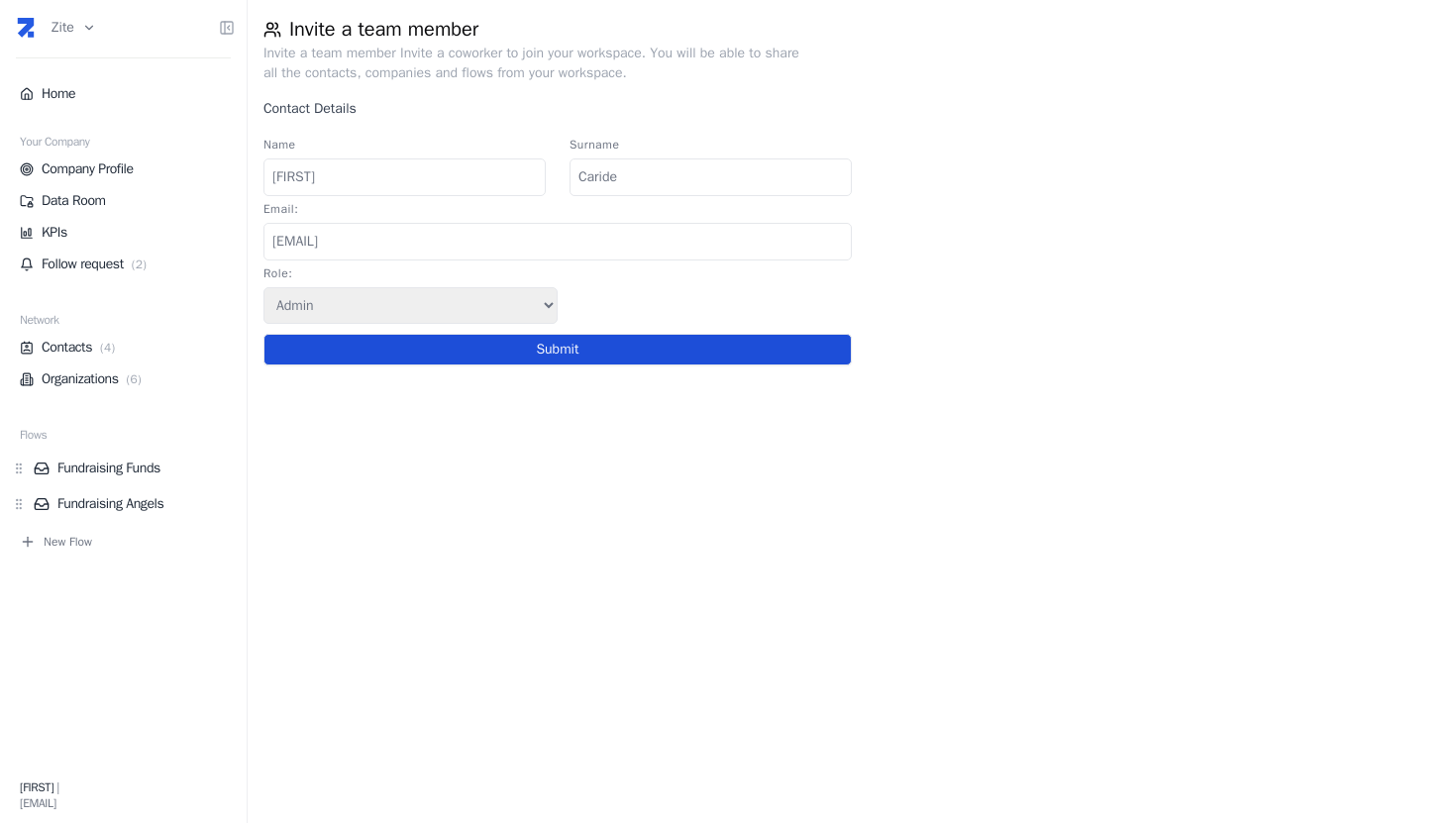 click on "Submit" at bounding box center (558, 350) 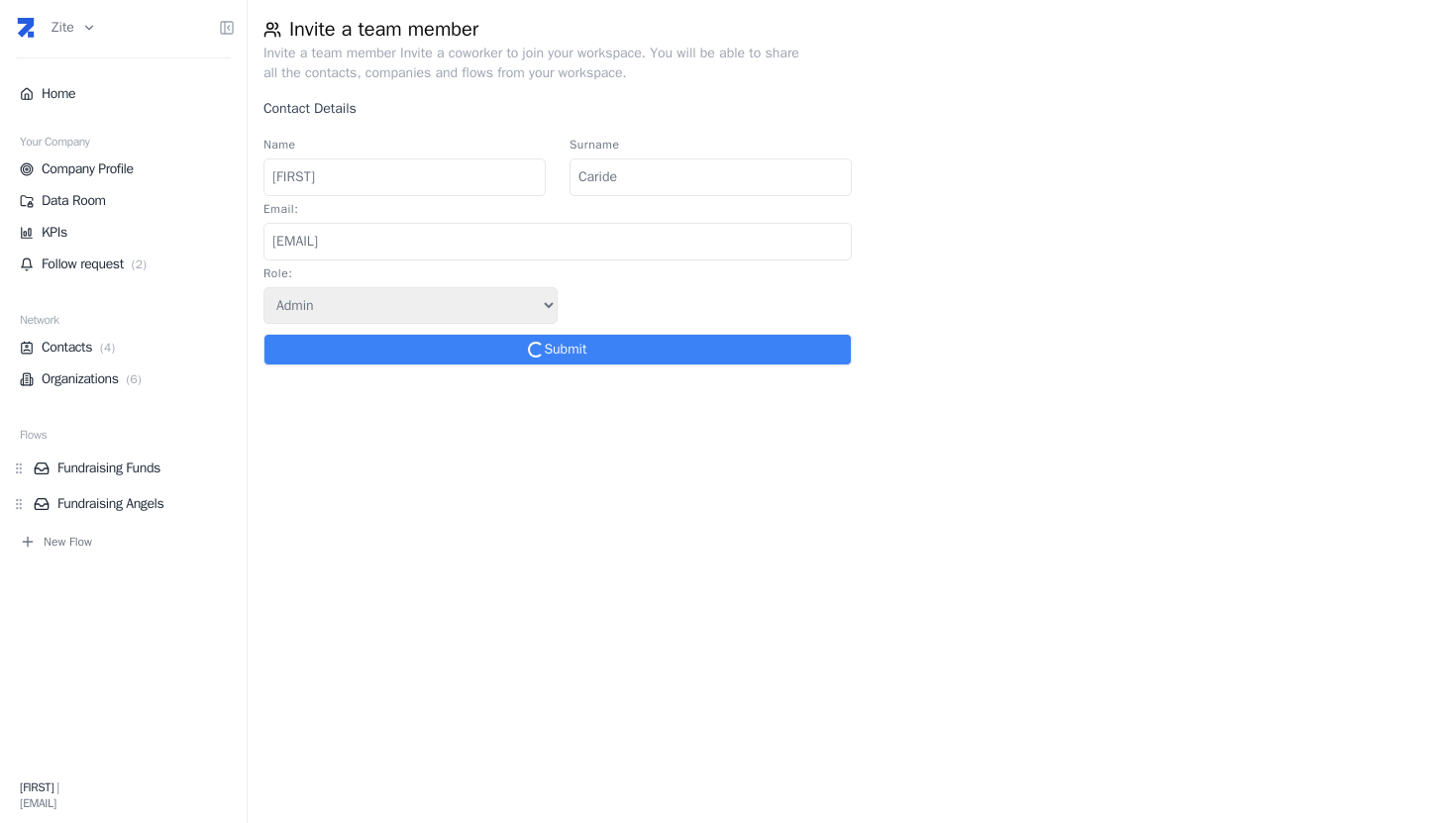 type 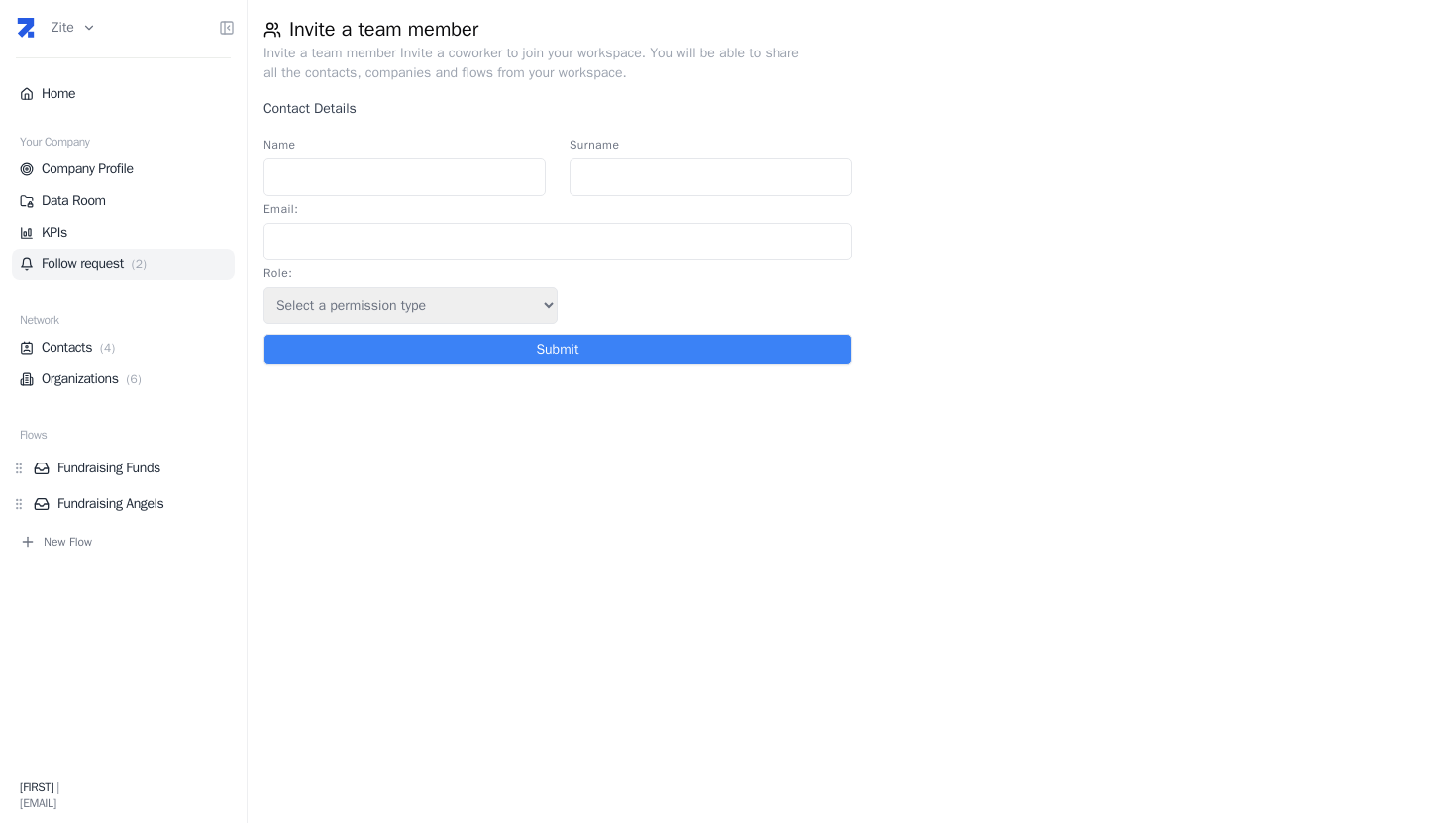 click on "Follow request ( 2 )" at bounding box center [123, 264] 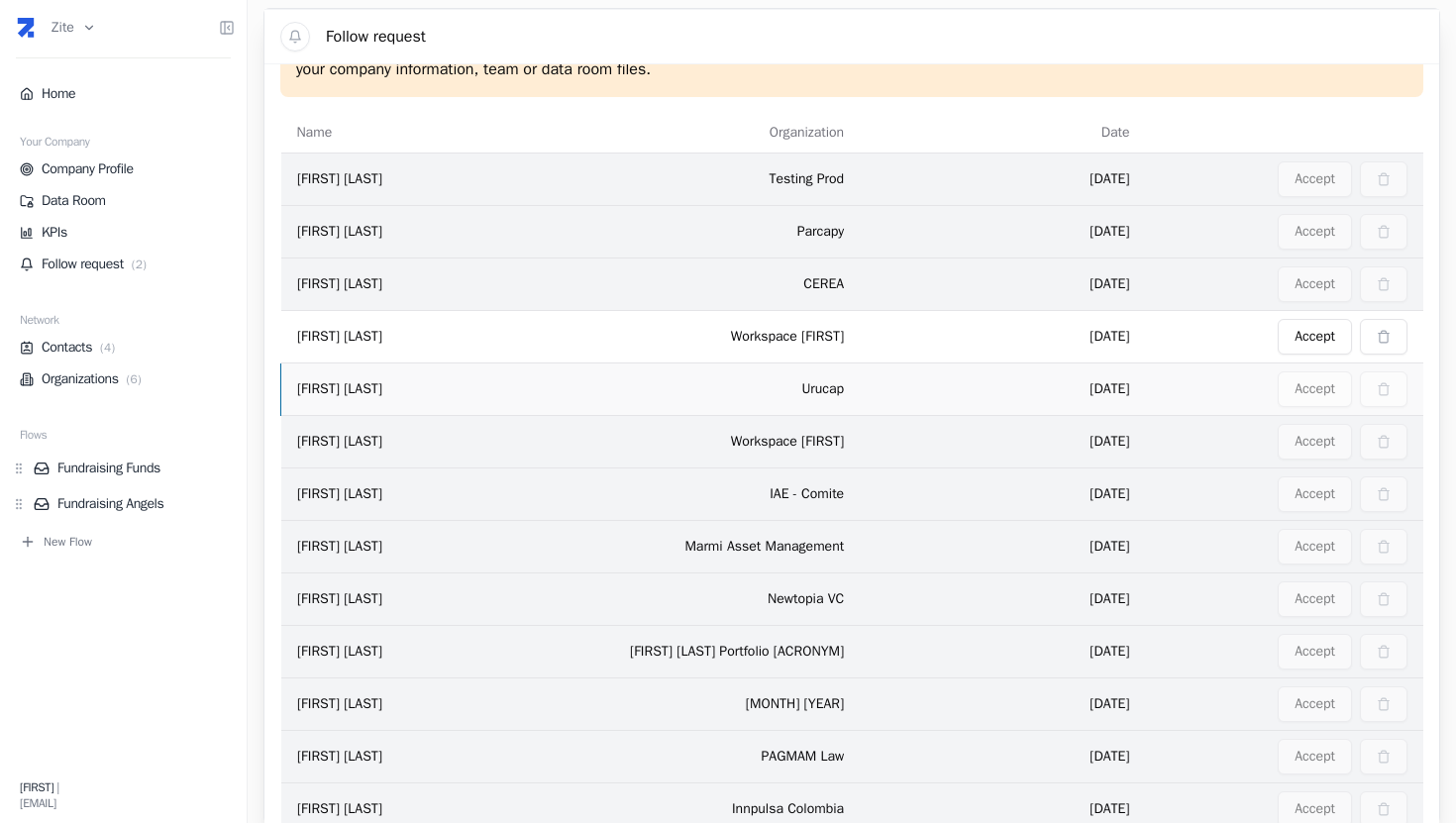 scroll, scrollTop: 494, scrollLeft: 0, axis: vertical 